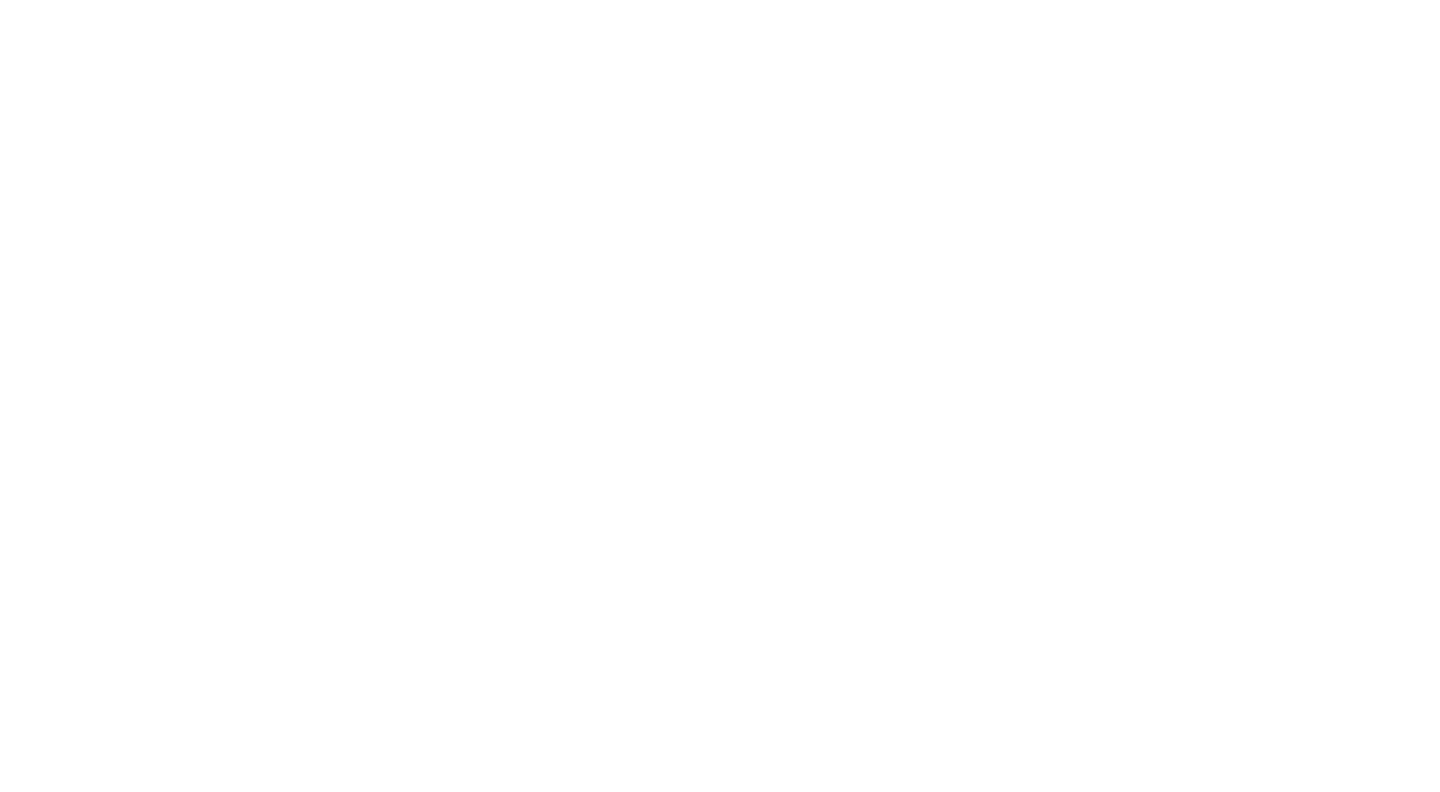 scroll, scrollTop: 0, scrollLeft: 0, axis: both 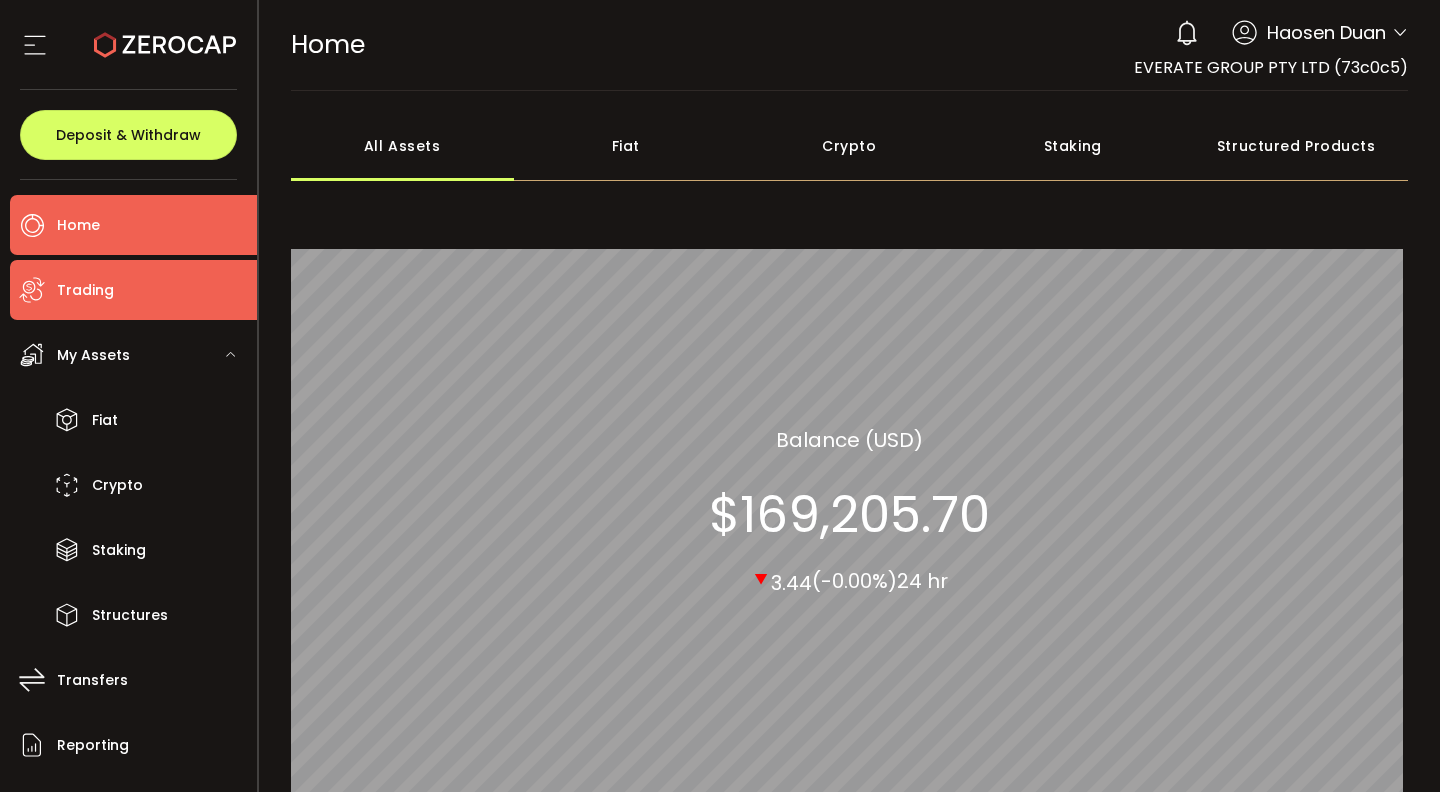 click on "Trading" at bounding box center [133, 290] 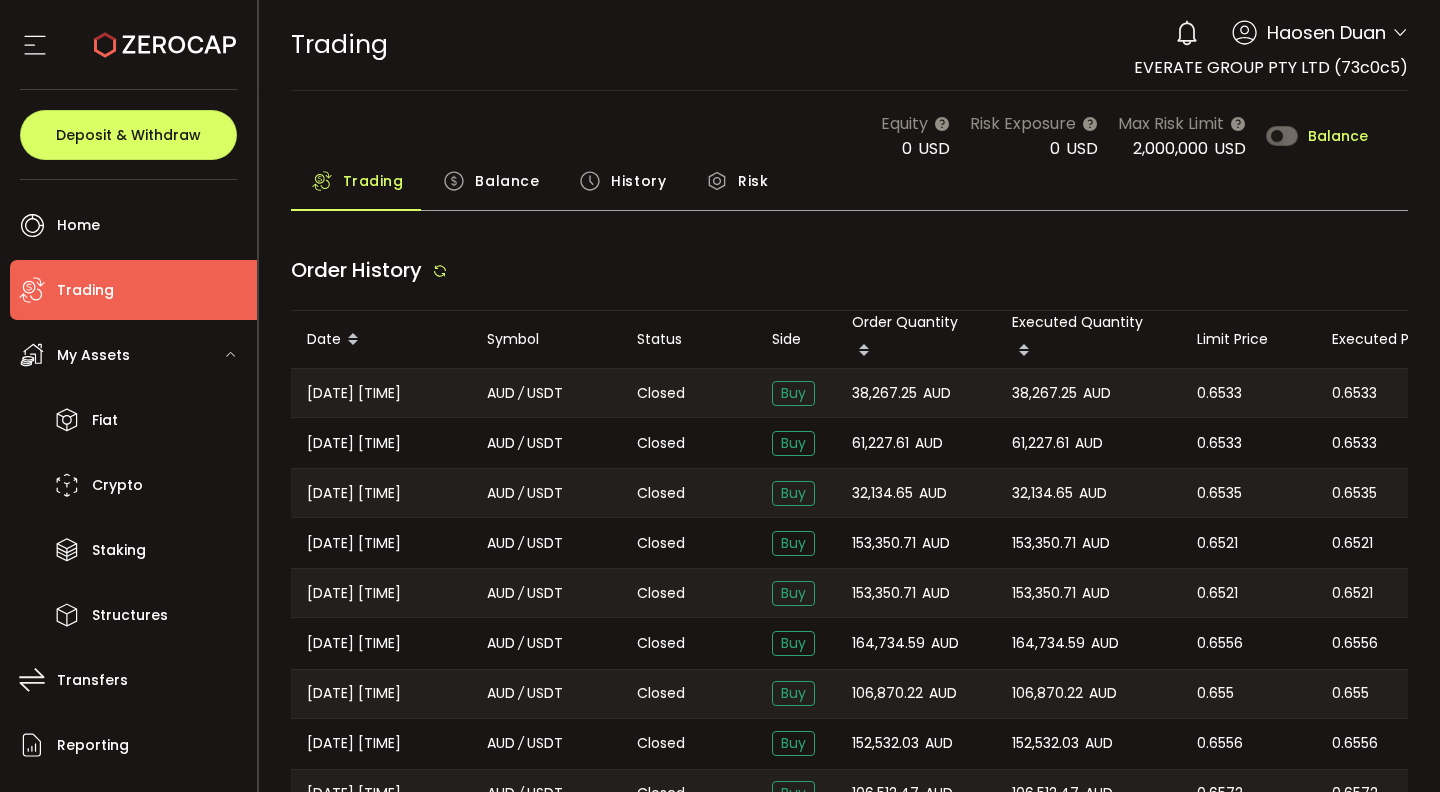 type on "***" 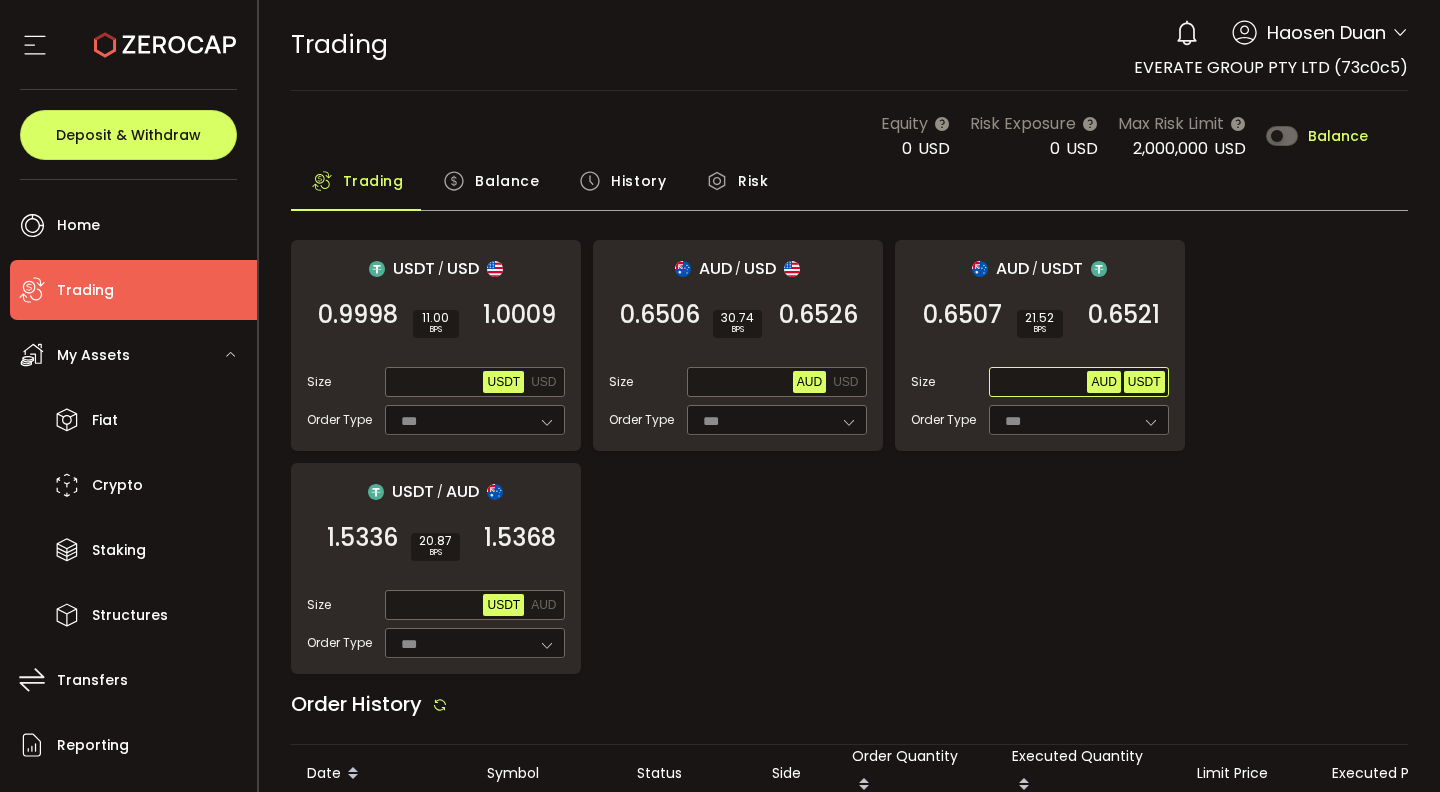 click on "USDT" at bounding box center (1144, 382) 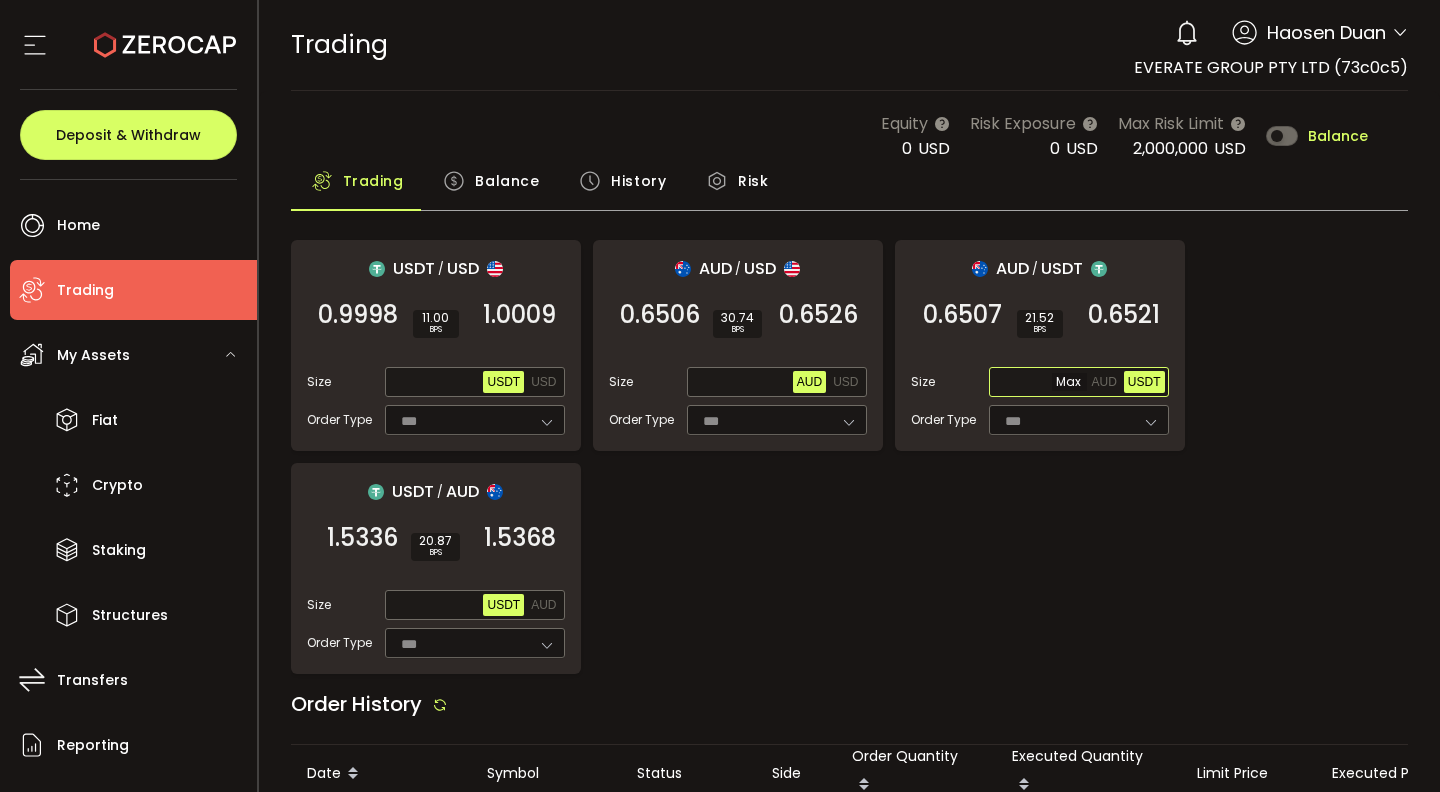 click at bounding box center (1040, 383) 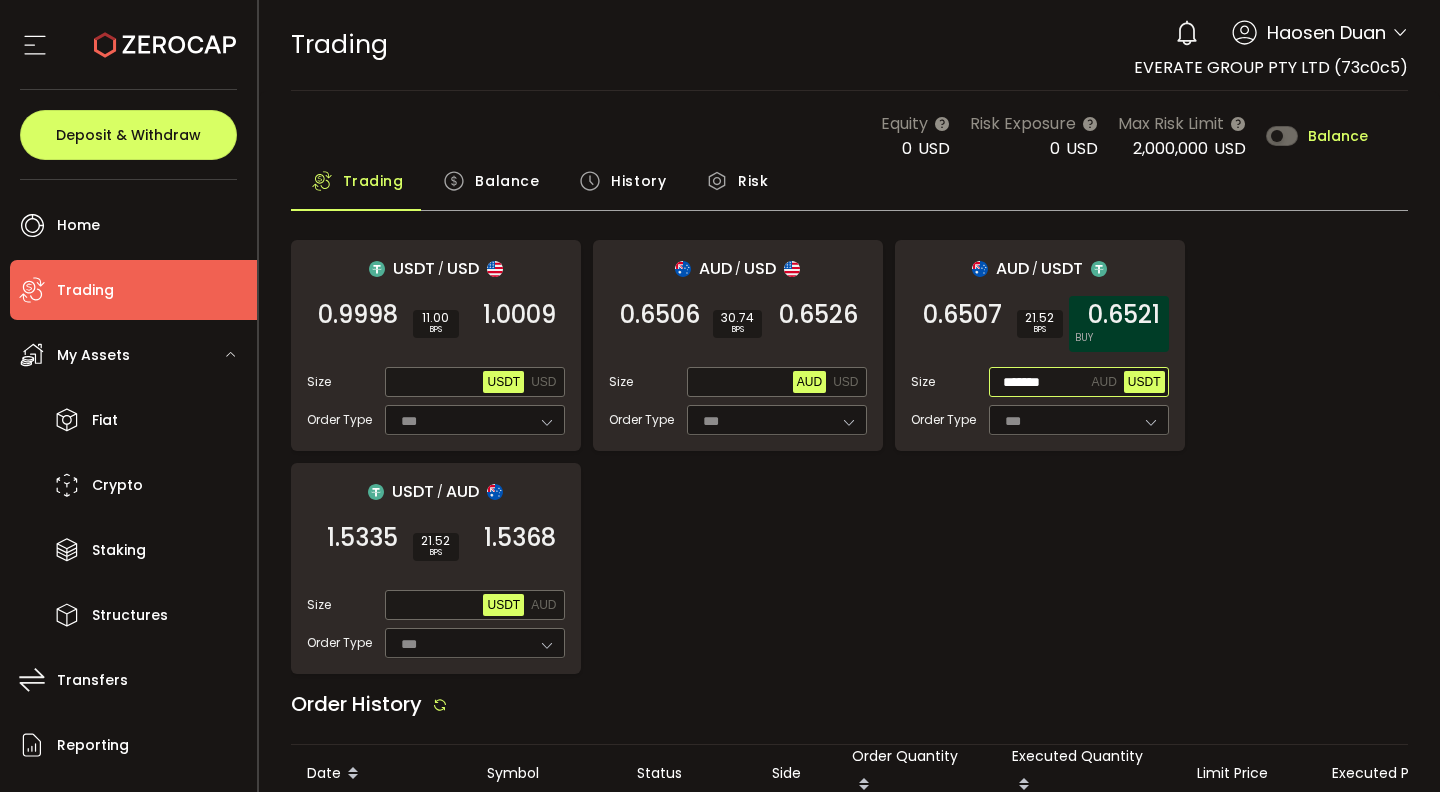 type on "*******" 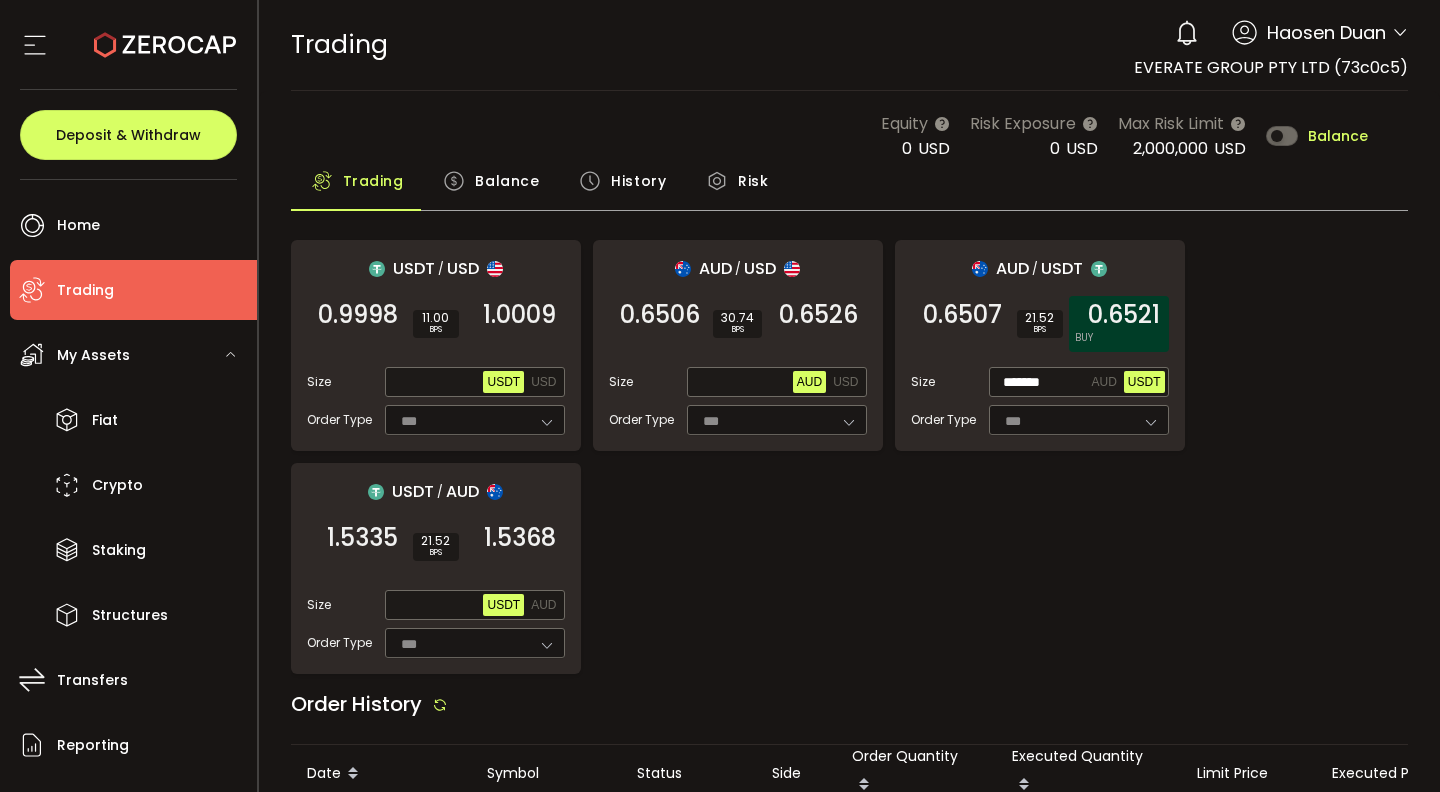 click on "0.6521" at bounding box center [1124, 315] 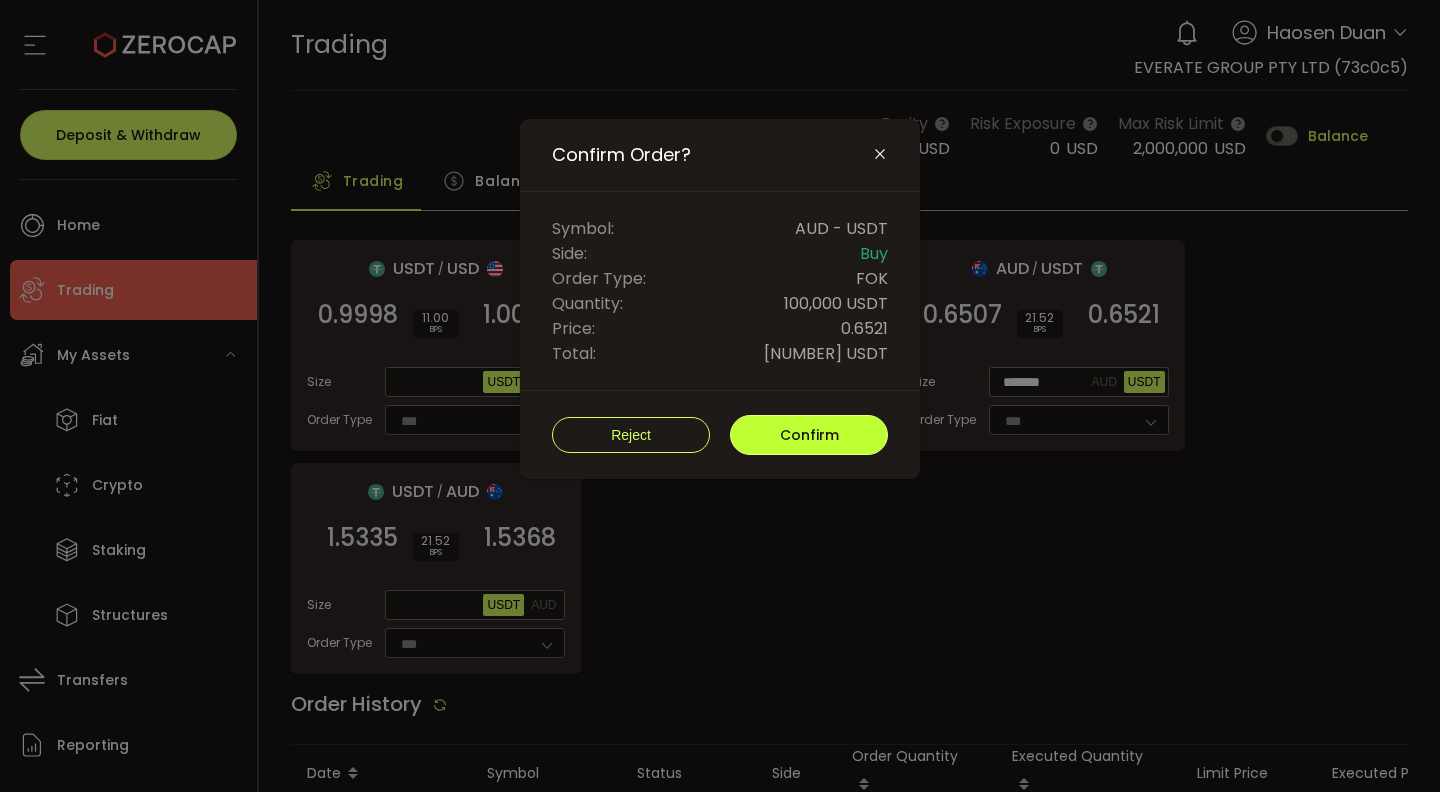 click on "Confirm" at bounding box center [809, 435] 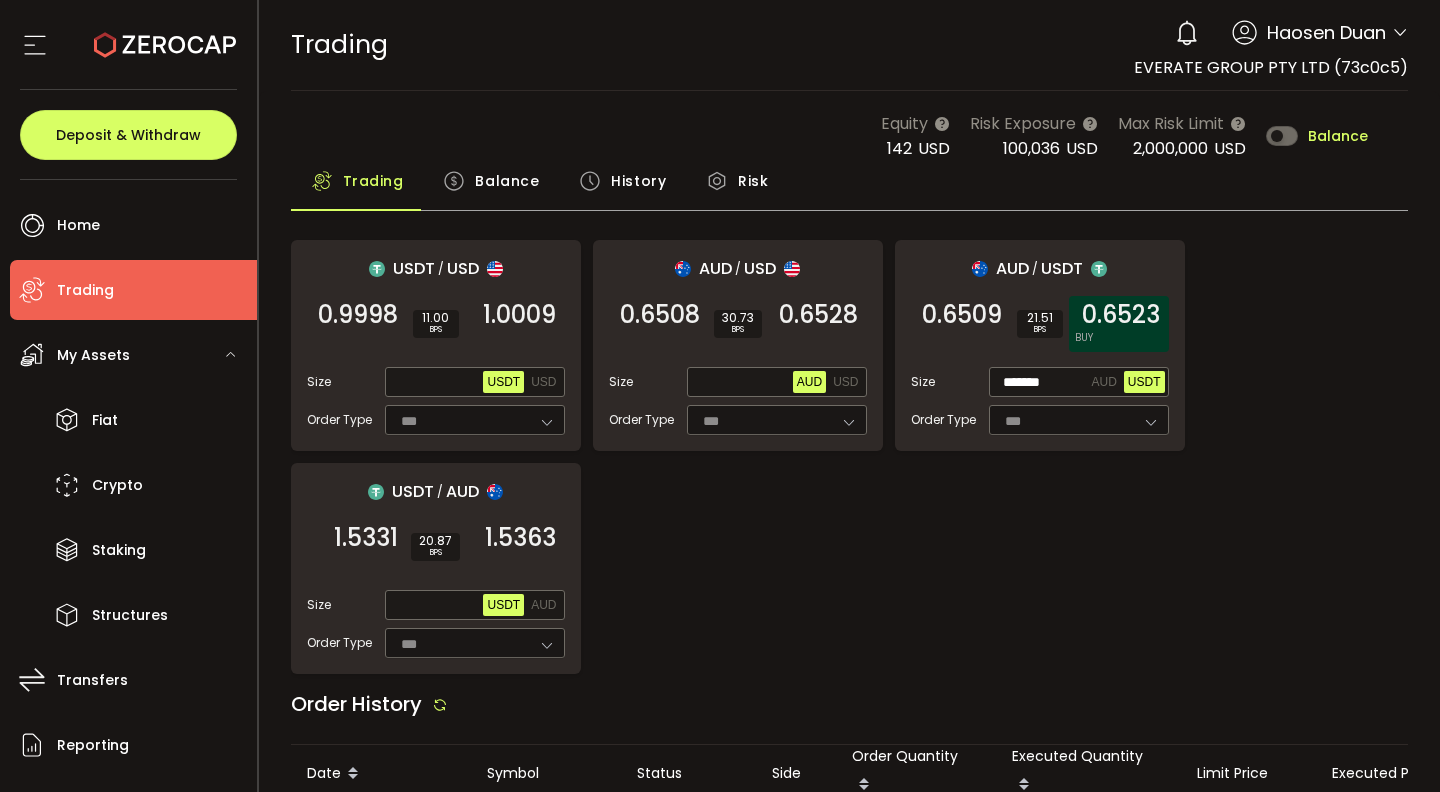 click on "0.6523" at bounding box center (1121, 315) 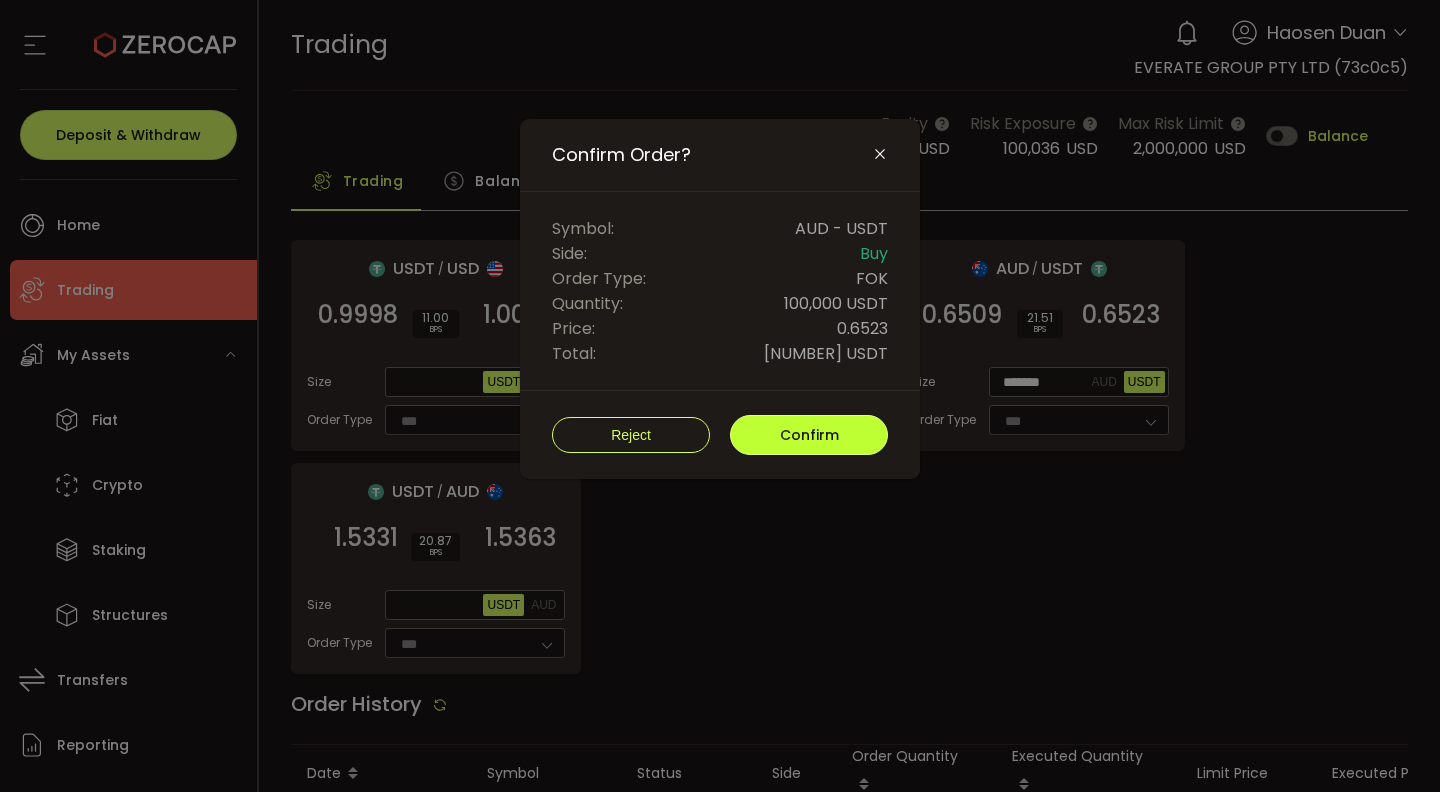 click on "Confirm" at bounding box center [809, 435] 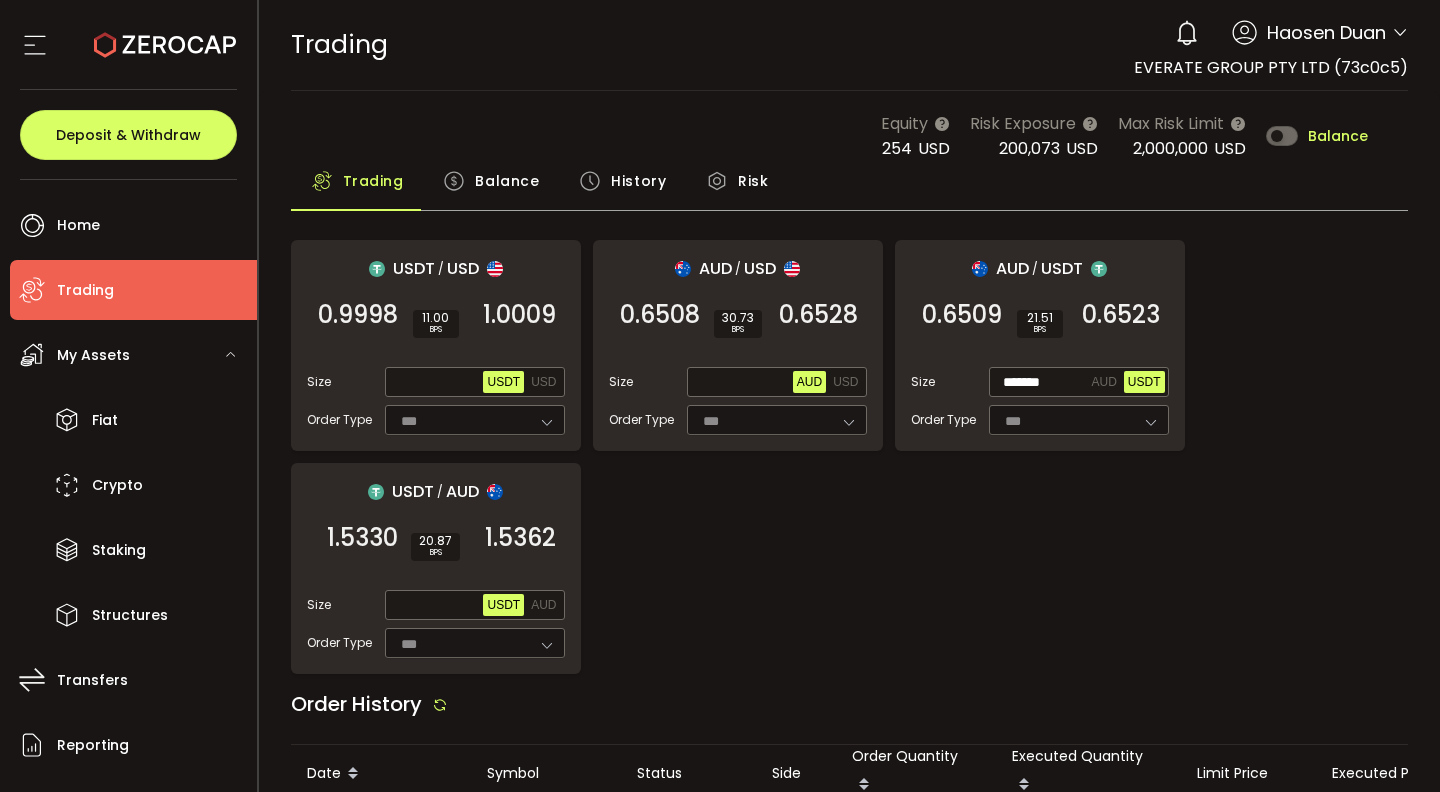click on "USDT / USD 0.9998    SELL 11.00 BPS 1.0009   BUY Size Max USDT USD Order Type *** FOK AUD / USD 0.6508    SELL 30.73 BPS 0.6528   BUY Size Max AUD USD Order Type *** FOK AUD / USDT 0.6509    SELL 21.51 BPS 0.6523   BUY Size ******* AUD USDT Order Type *** FOK USDT / AUD 1.5330    SELL 20.87 BPS 1.5362   BUY Size Max USDT AUD Order Type *** FOK" at bounding box center (850, 457) 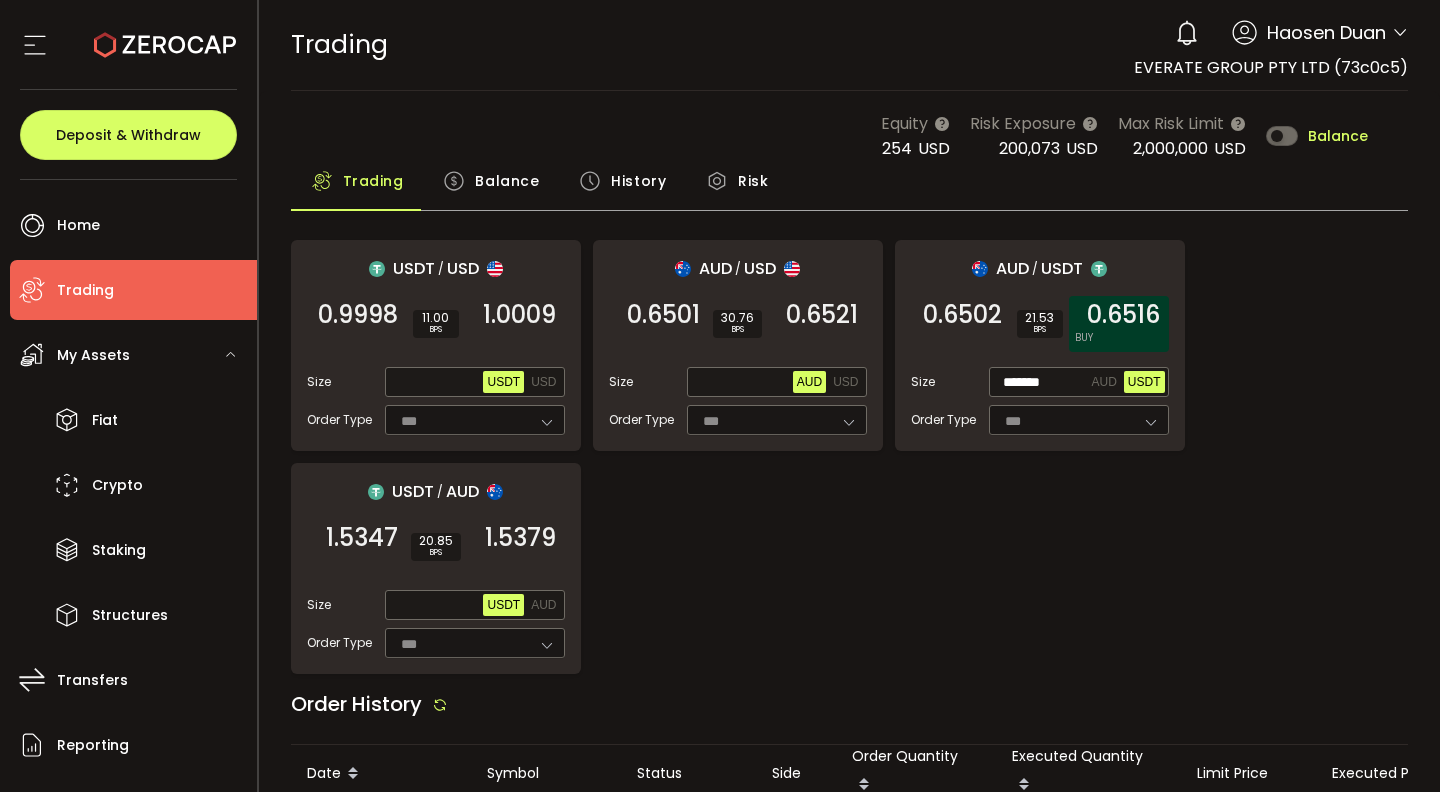 click on "0.6516" at bounding box center [1123, 315] 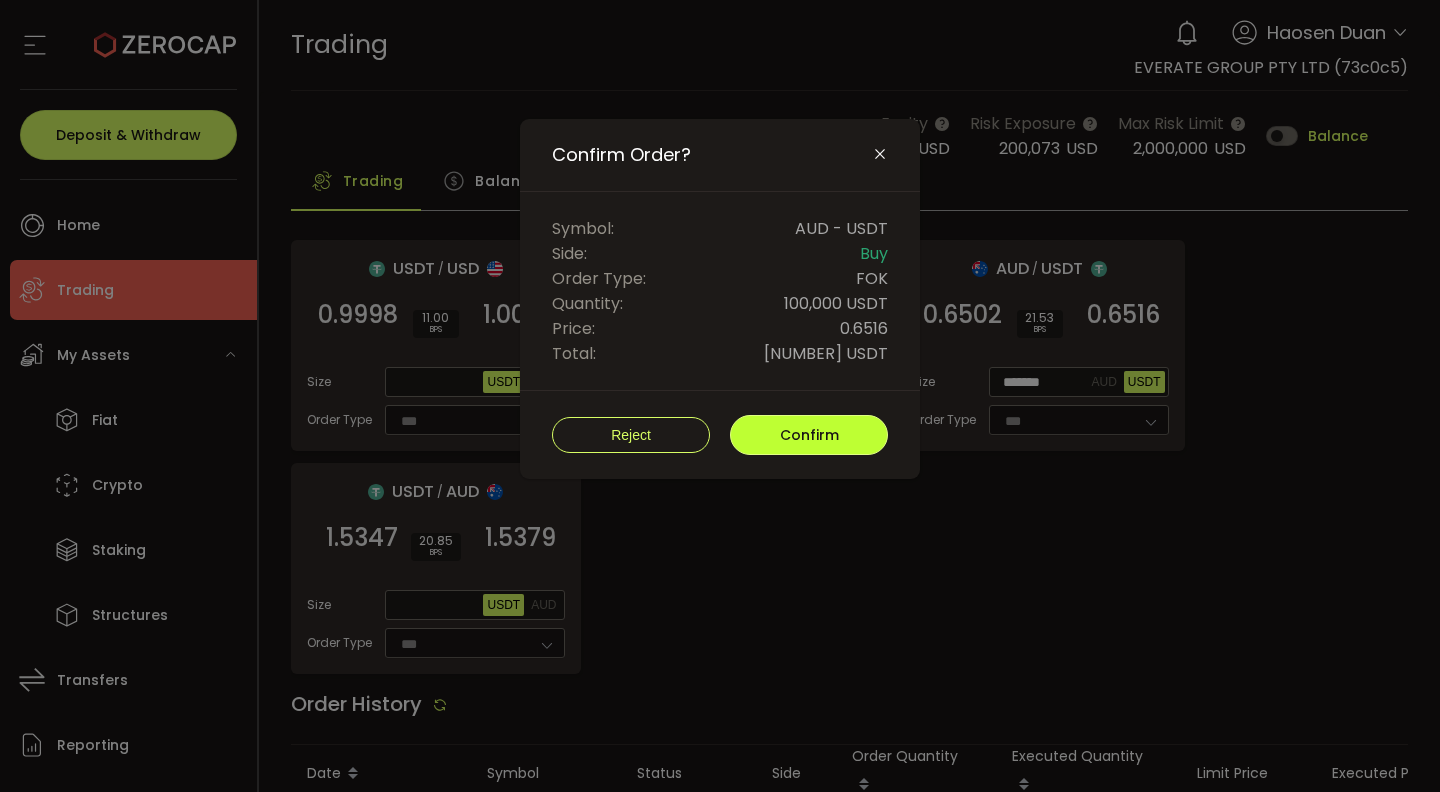 click on "Confirm" at bounding box center [809, 435] 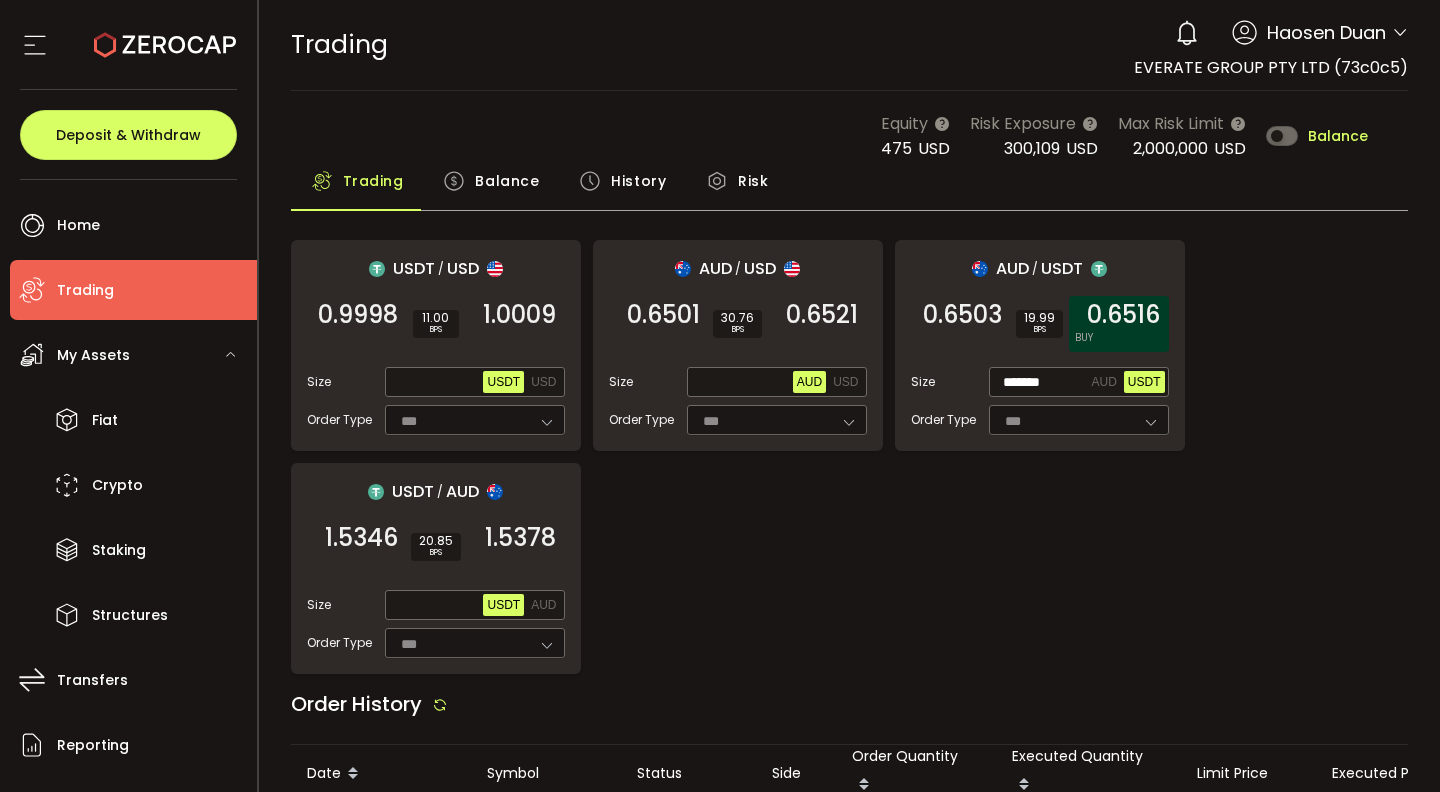 click on "0.6516" at bounding box center [1123, 315] 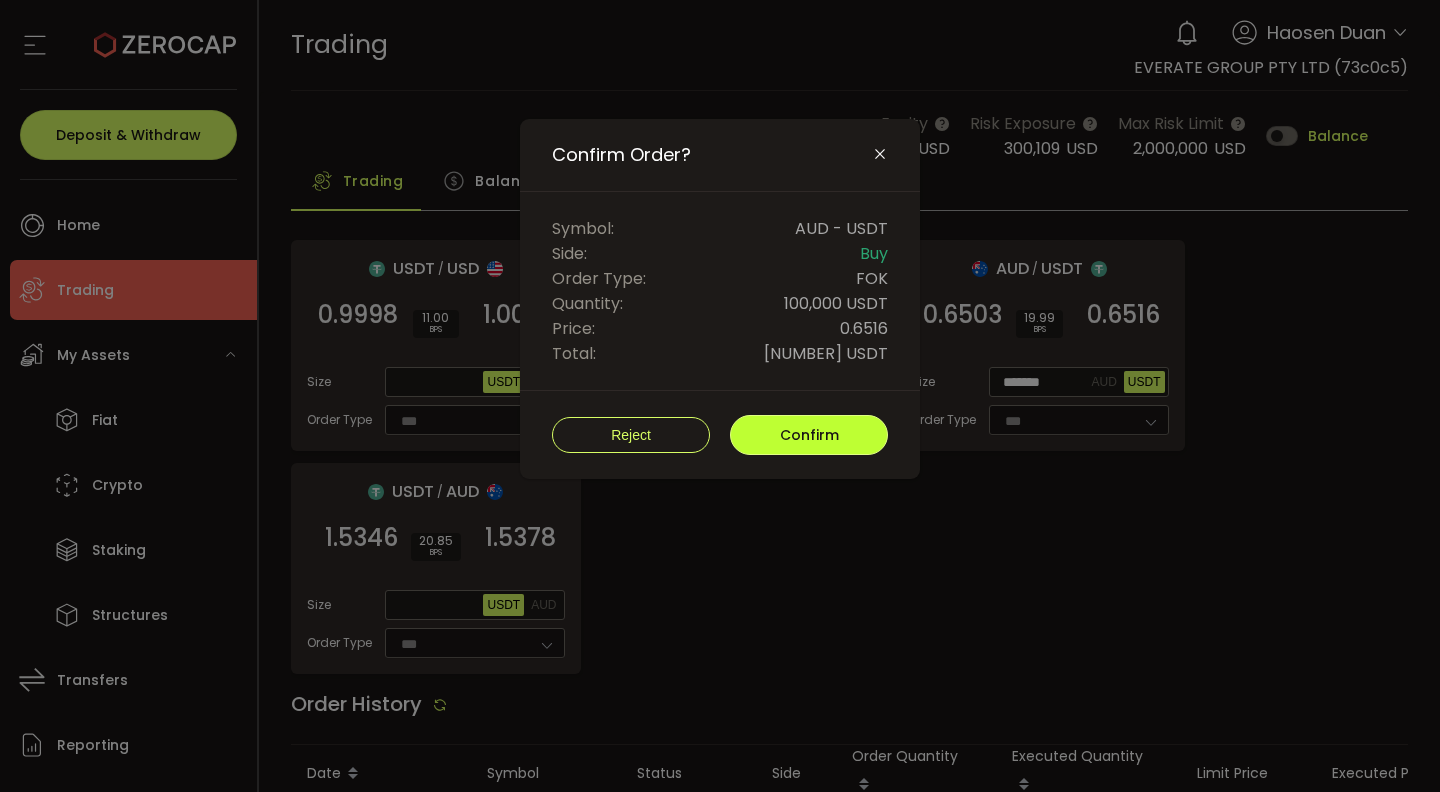 click on "Confirm" at bounding box center (809, 435) 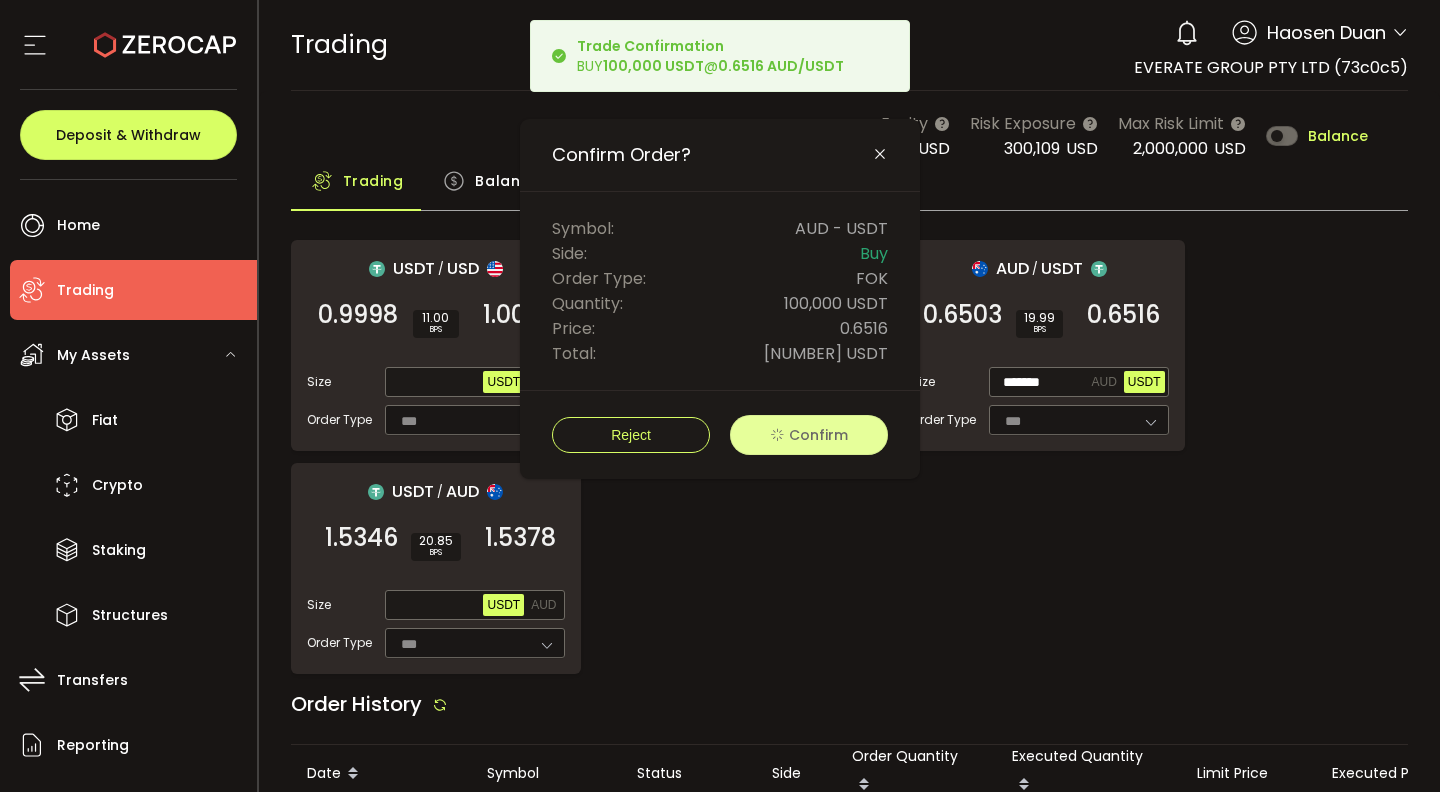 click on "USDT / USD 0.9998    SELL 11.00 BPS 1.0009   BUY Size Max USDT USD Order Type *** FOK AUD / USD 0.6501    SELL 30.76 BPS 0.6521   BUY Size Max AUD USD Order Type *** FOK AUD / USDT 0.6503    SELL 19.99 BPS 0.6516   BUY Size ******* AUD USDT Order Type *** FOK USDT / AUD 1.5346    SELL 20.85 BPS 1.5378   BUY Size Max USDT AUD Order Type *** FOK" at bounding box center (850, 457) 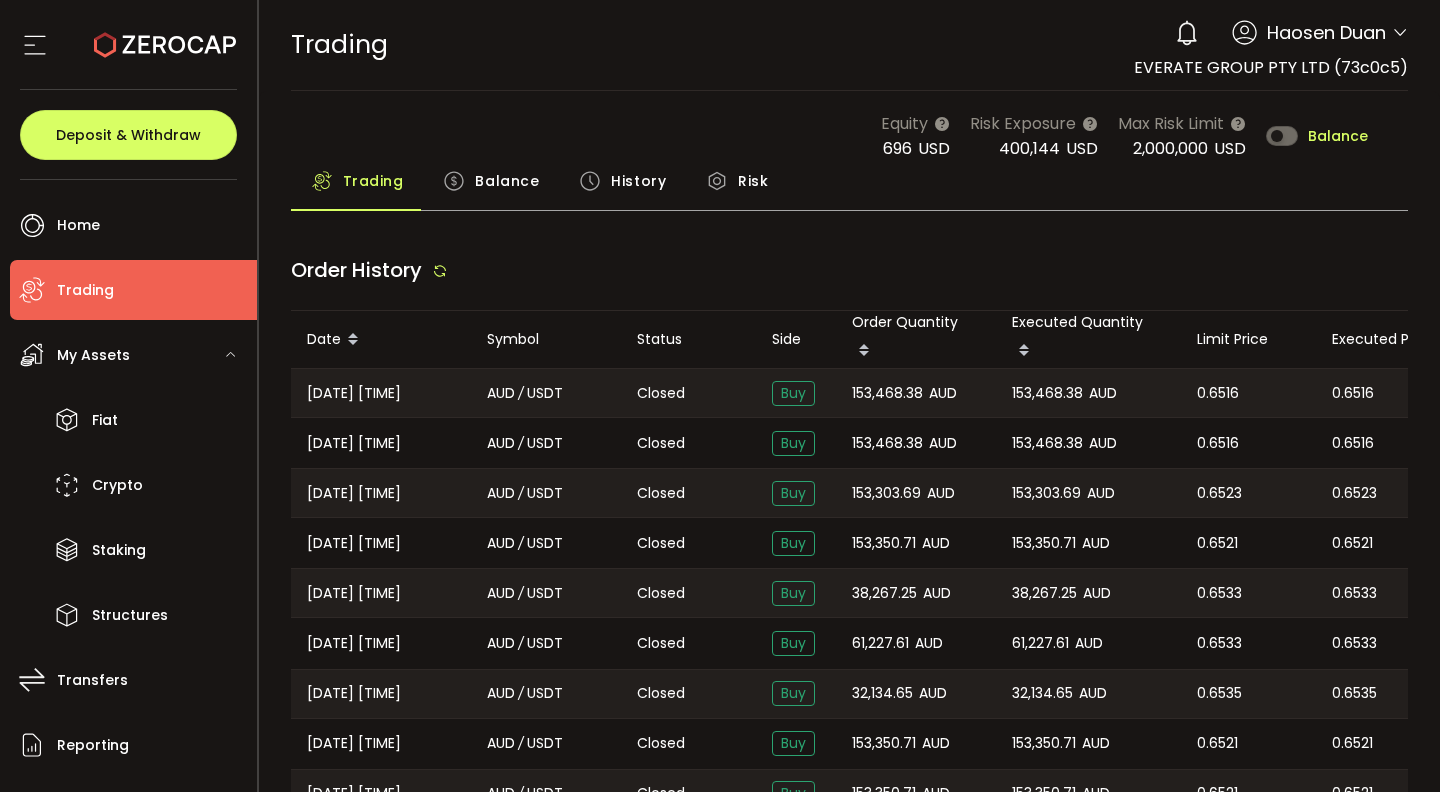 type on "***" 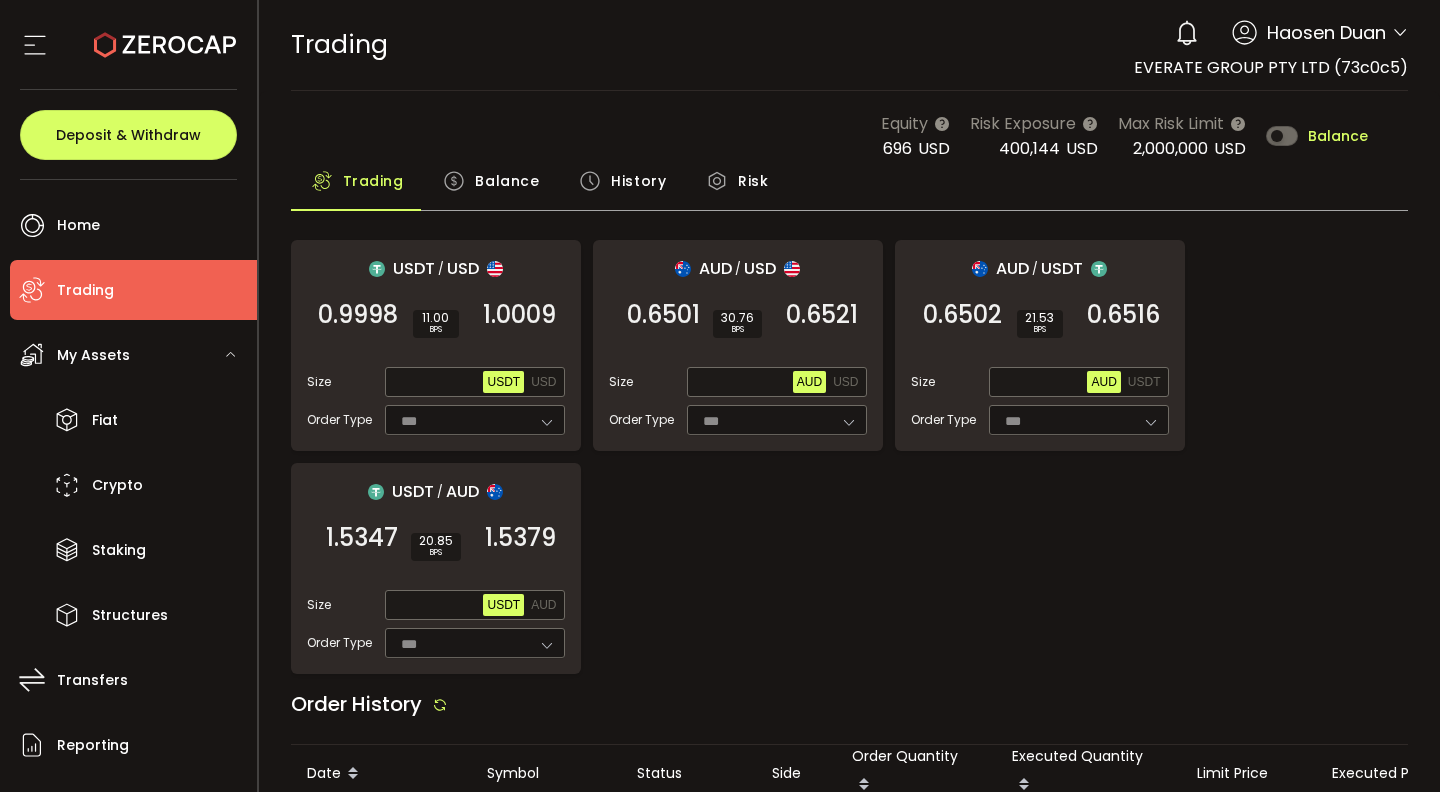scroll, scrollTop: 0, scrollLeft: 0, axis: both 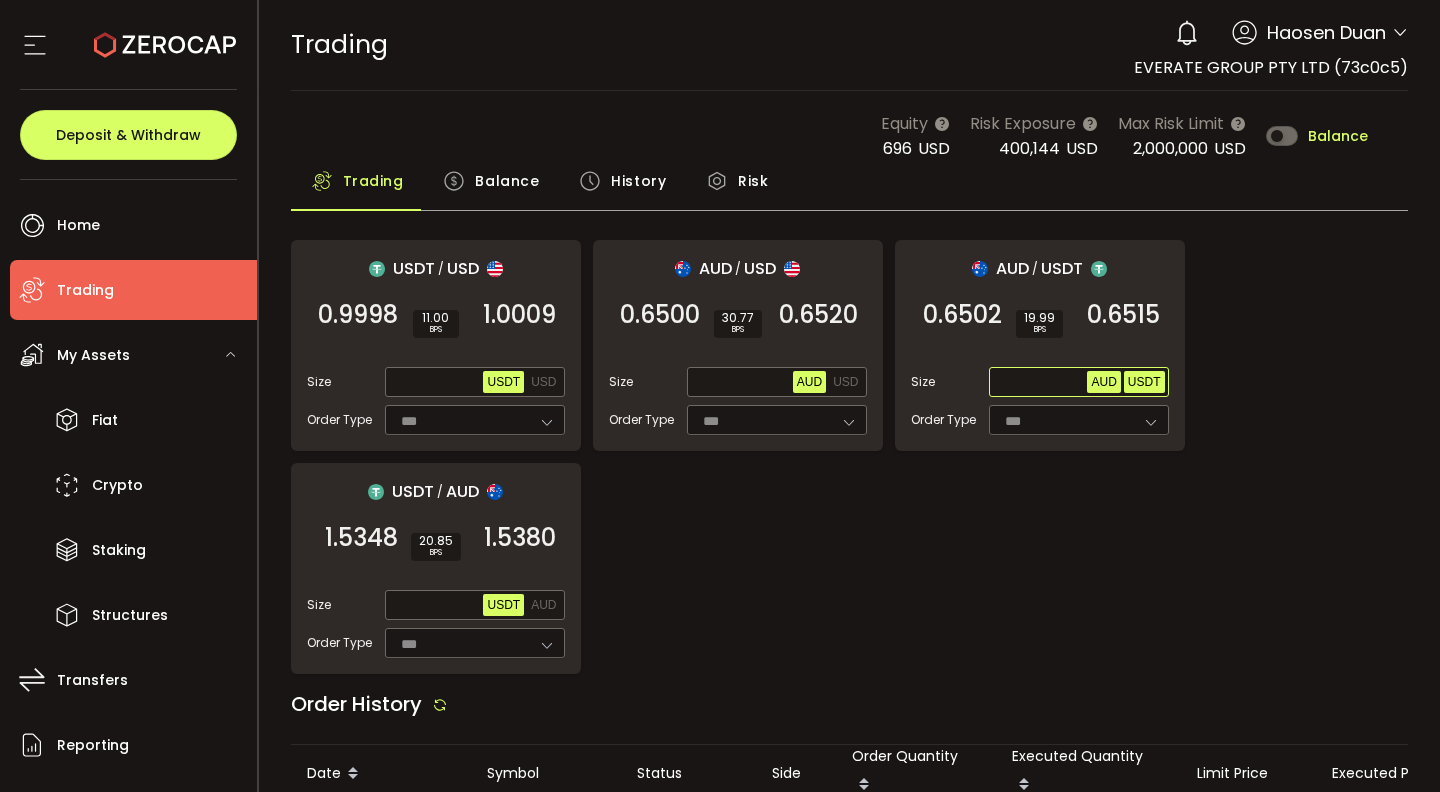 click on "USDT" at bounding box center (1144, 382) 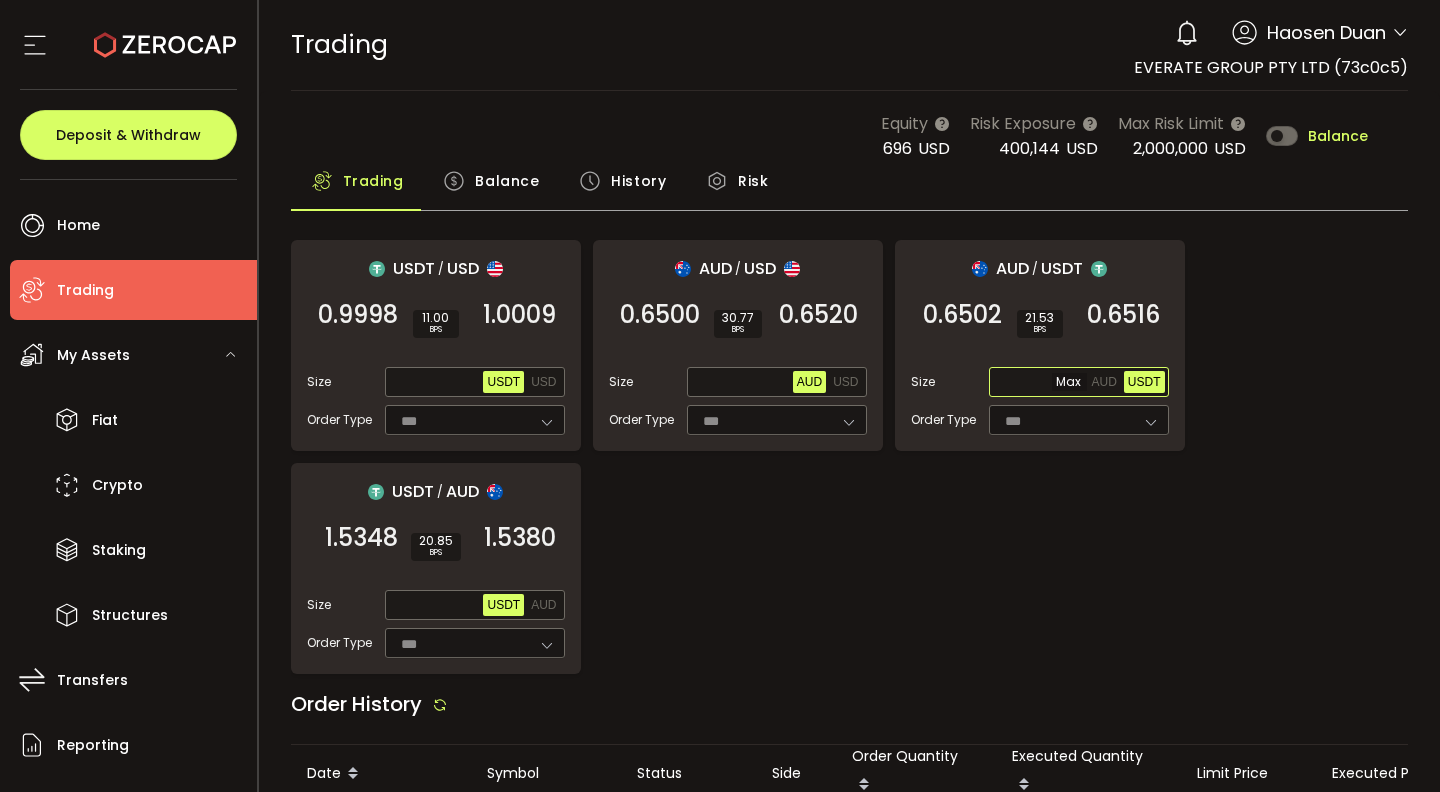 click at bounding box center [1040, 383] 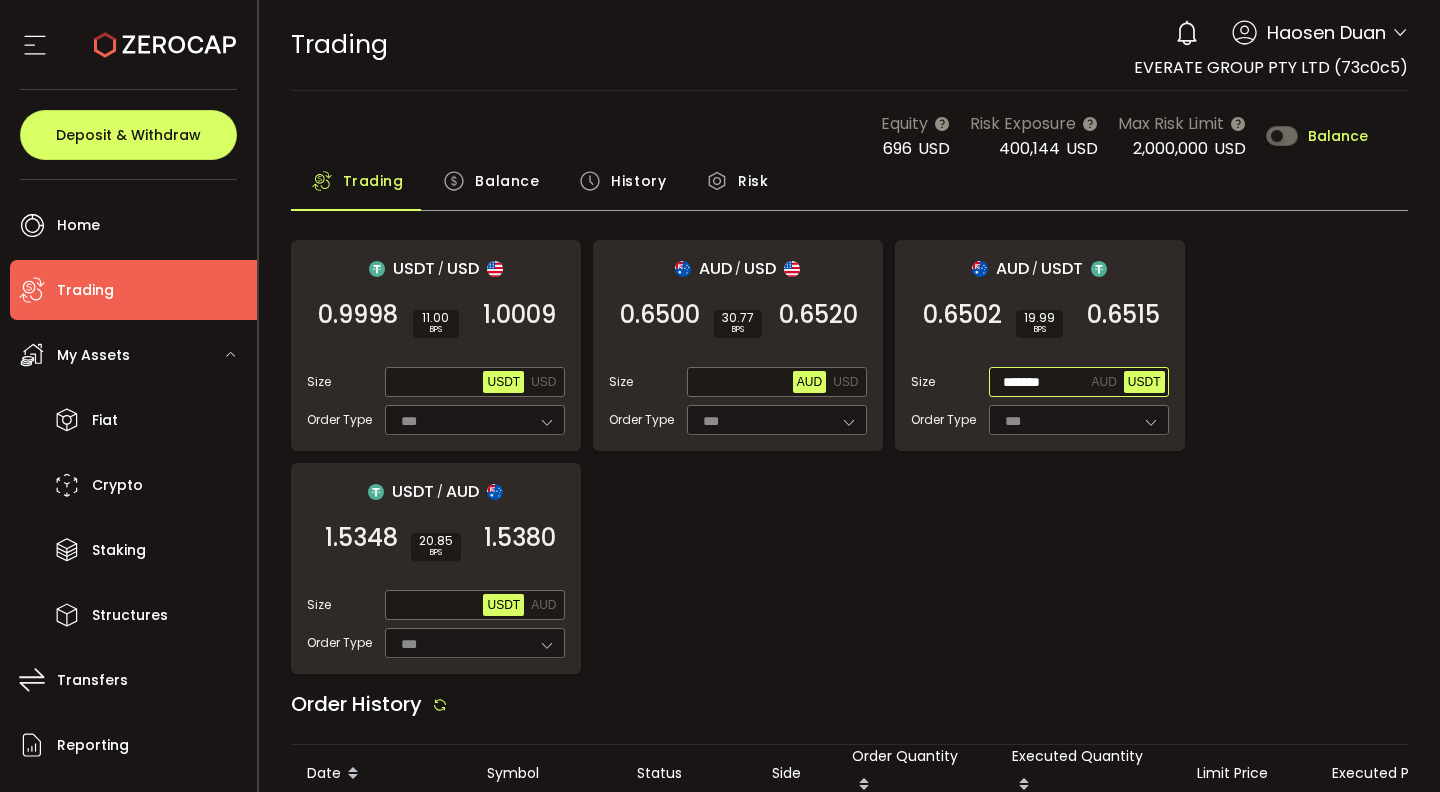 drag, startPoint x: 1037, startPoint y: 380, endPoint x: 998, endPoint y: 377, distance: 39.115215 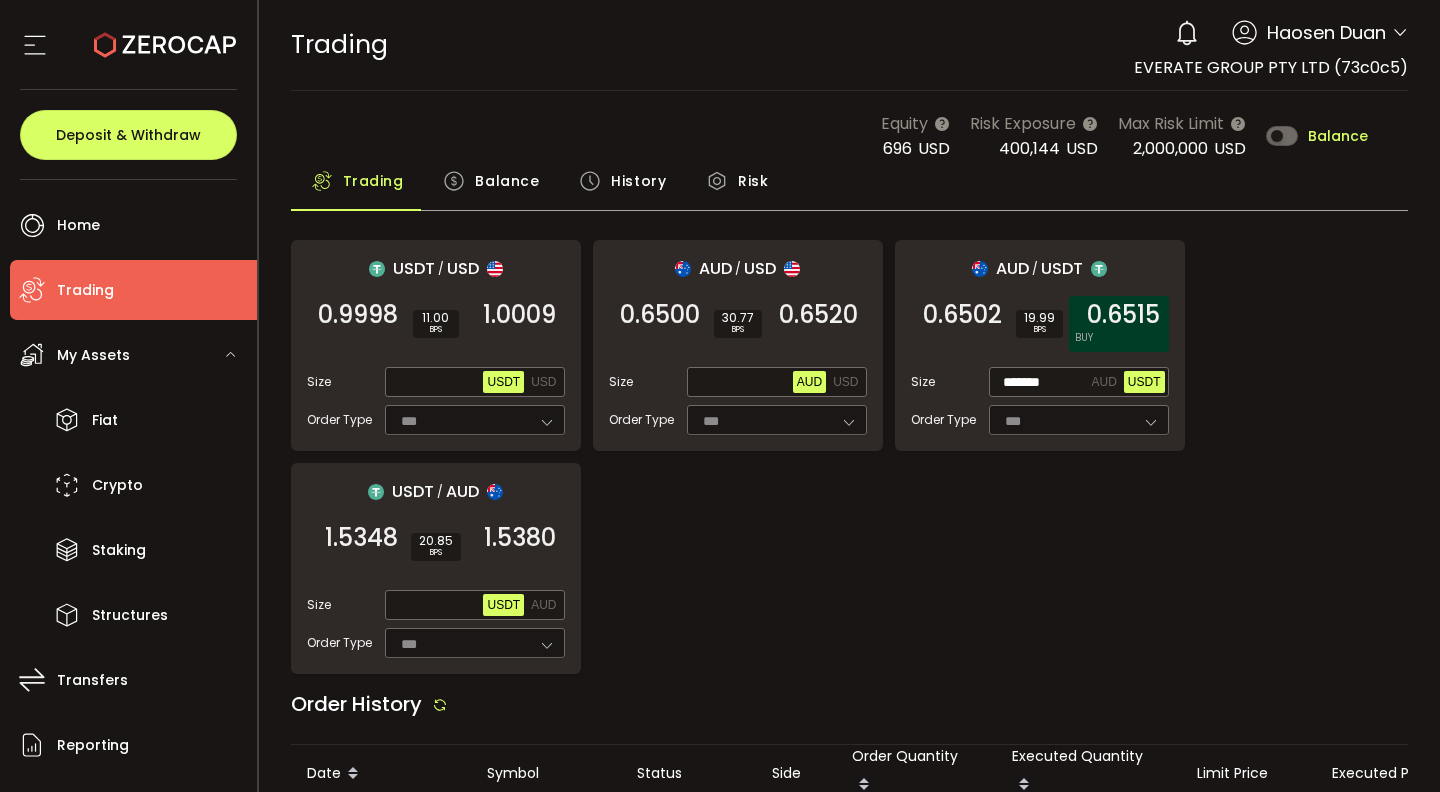 click on "0.6515" at bounding box center (1123, 315) 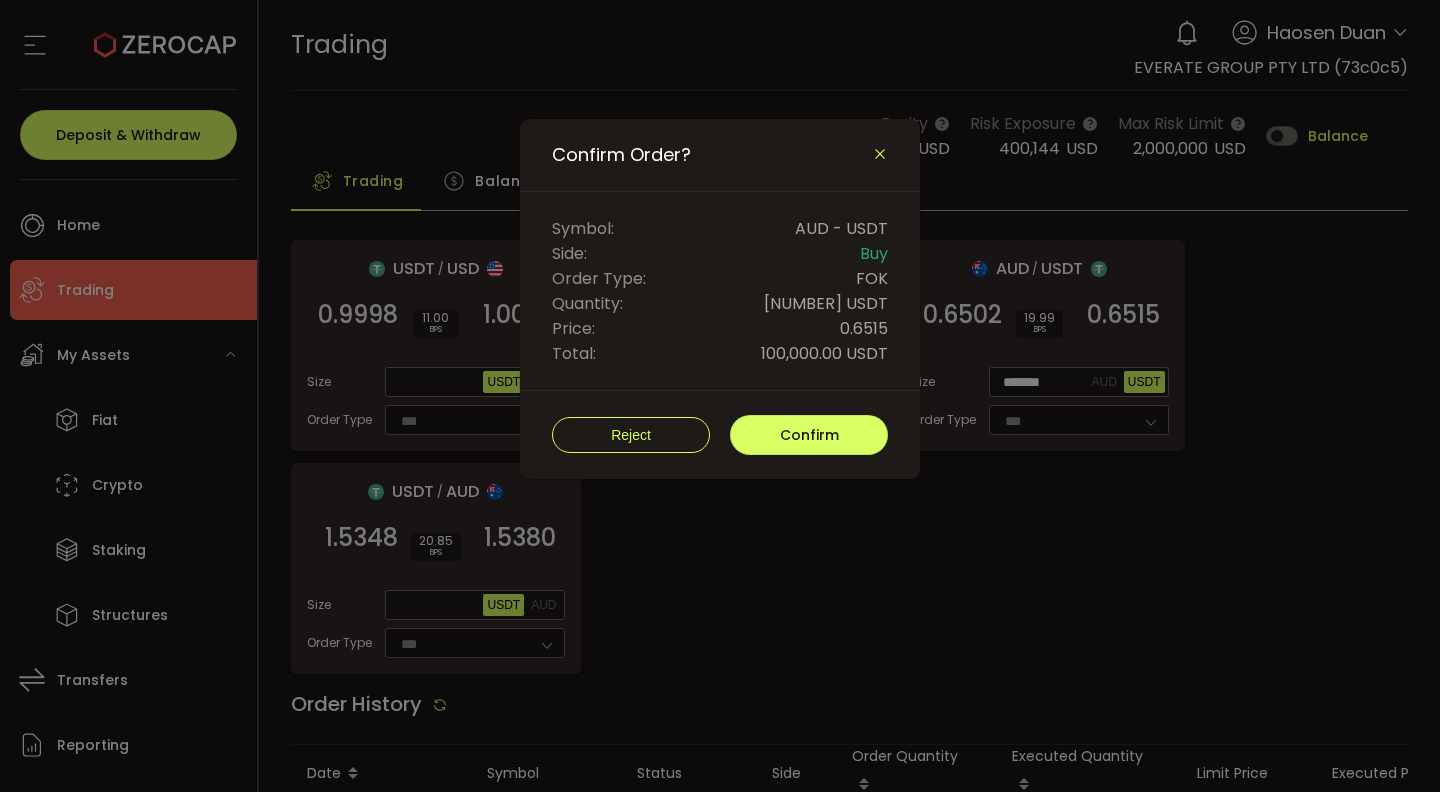 click at bounding box center [880, 154] 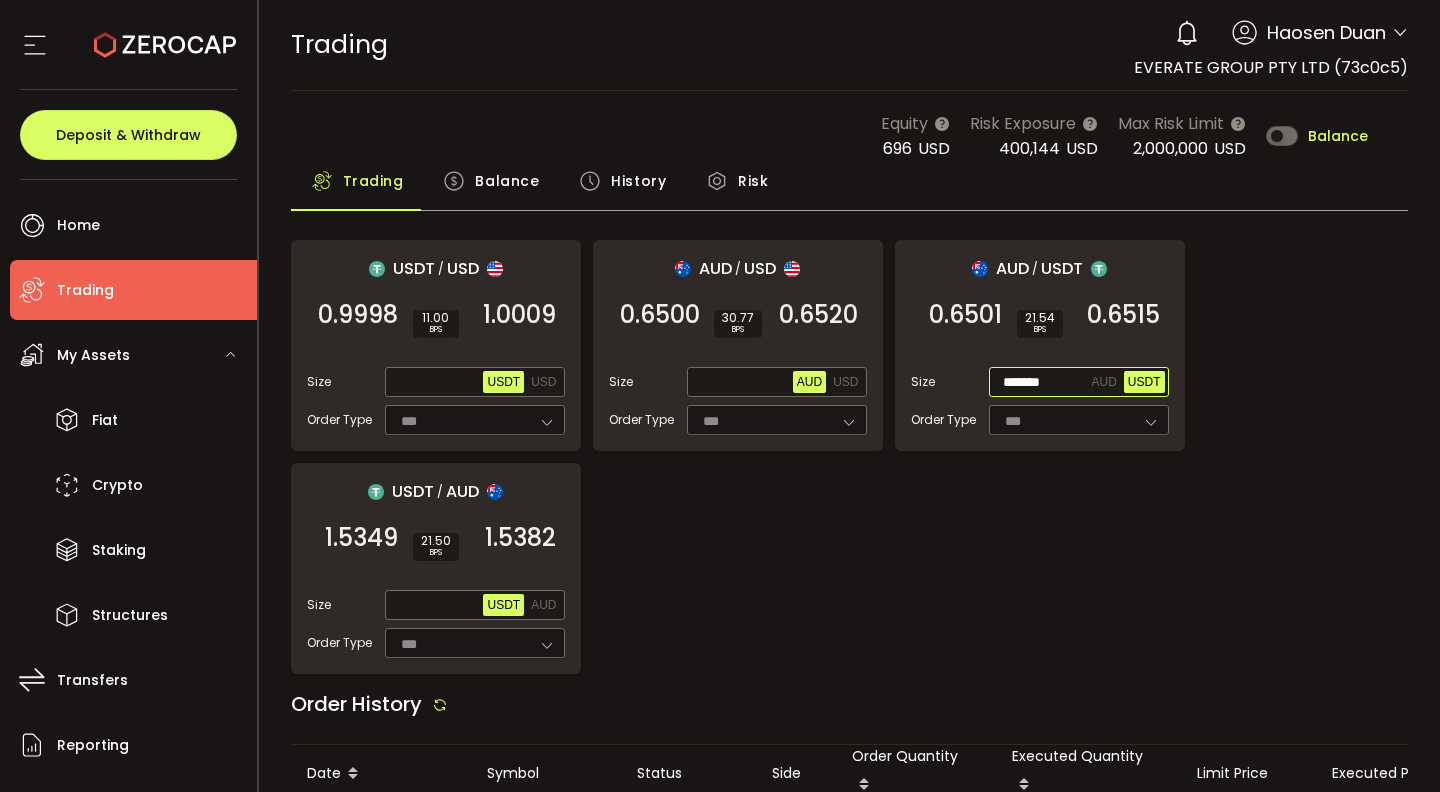 drag, startPoint x: 1026, startPoint y: 383, endPoint x: 1003, endPoint y: 380, distance: 23.194826 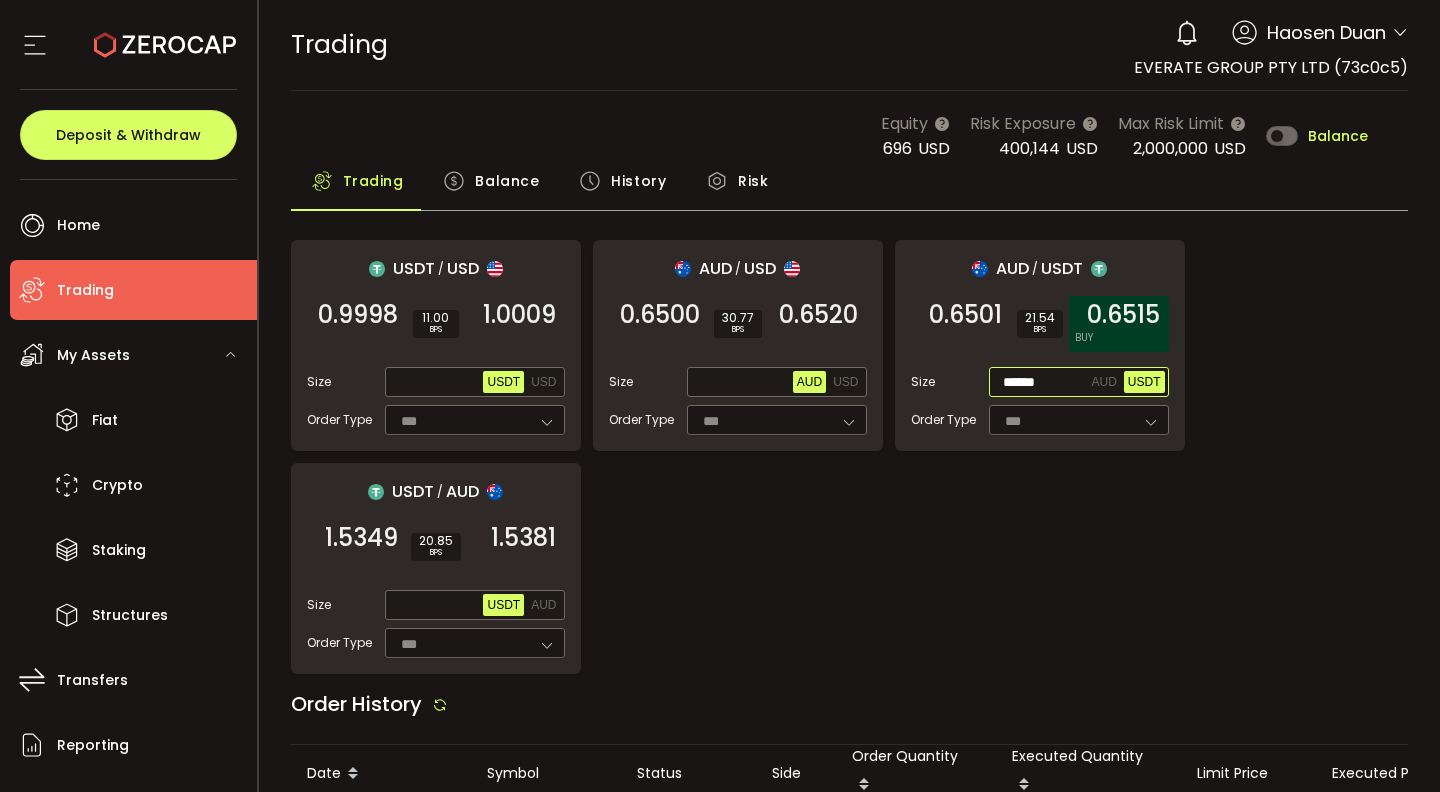 type on "******" 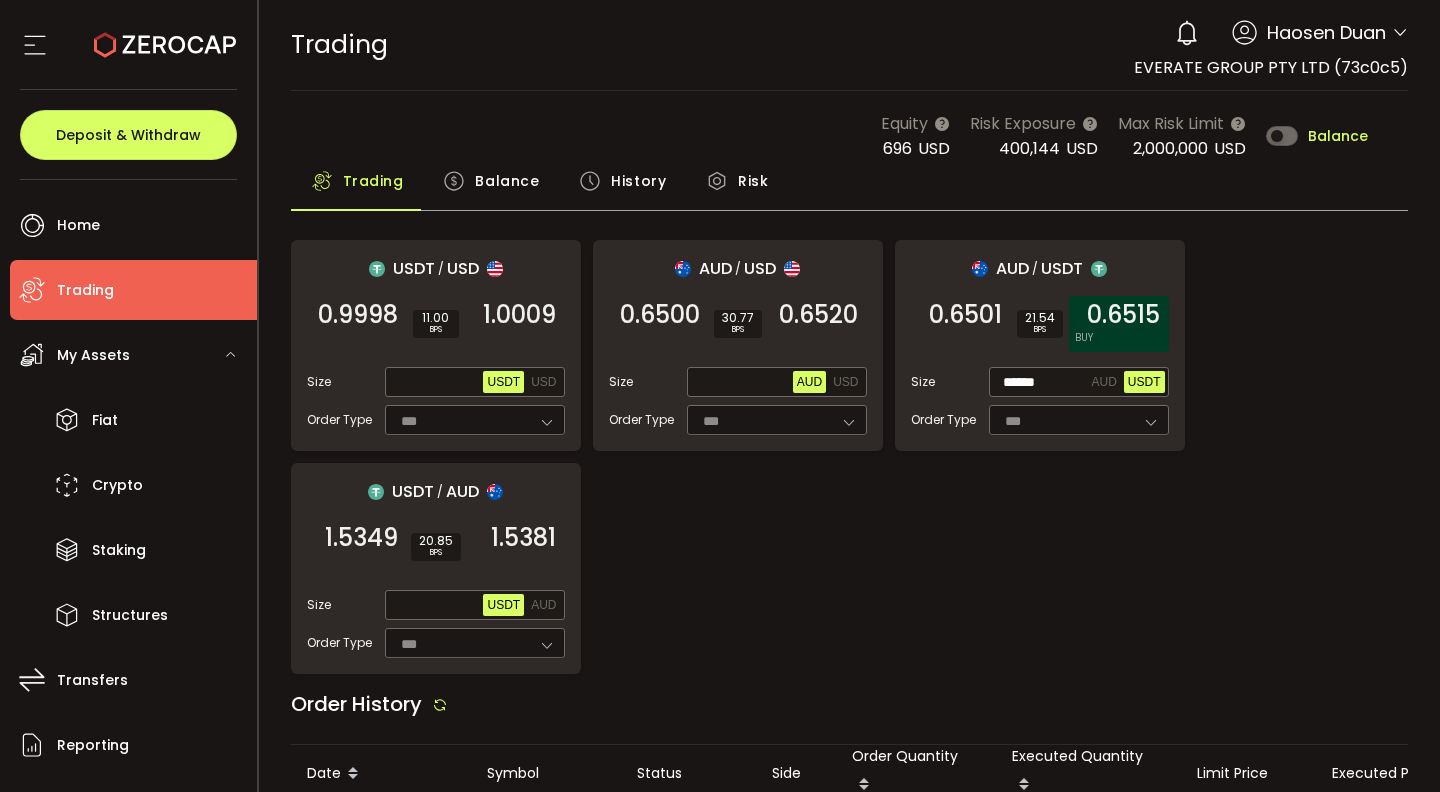 click on "0.6515   BUY" at bounding box center (1119, 324) 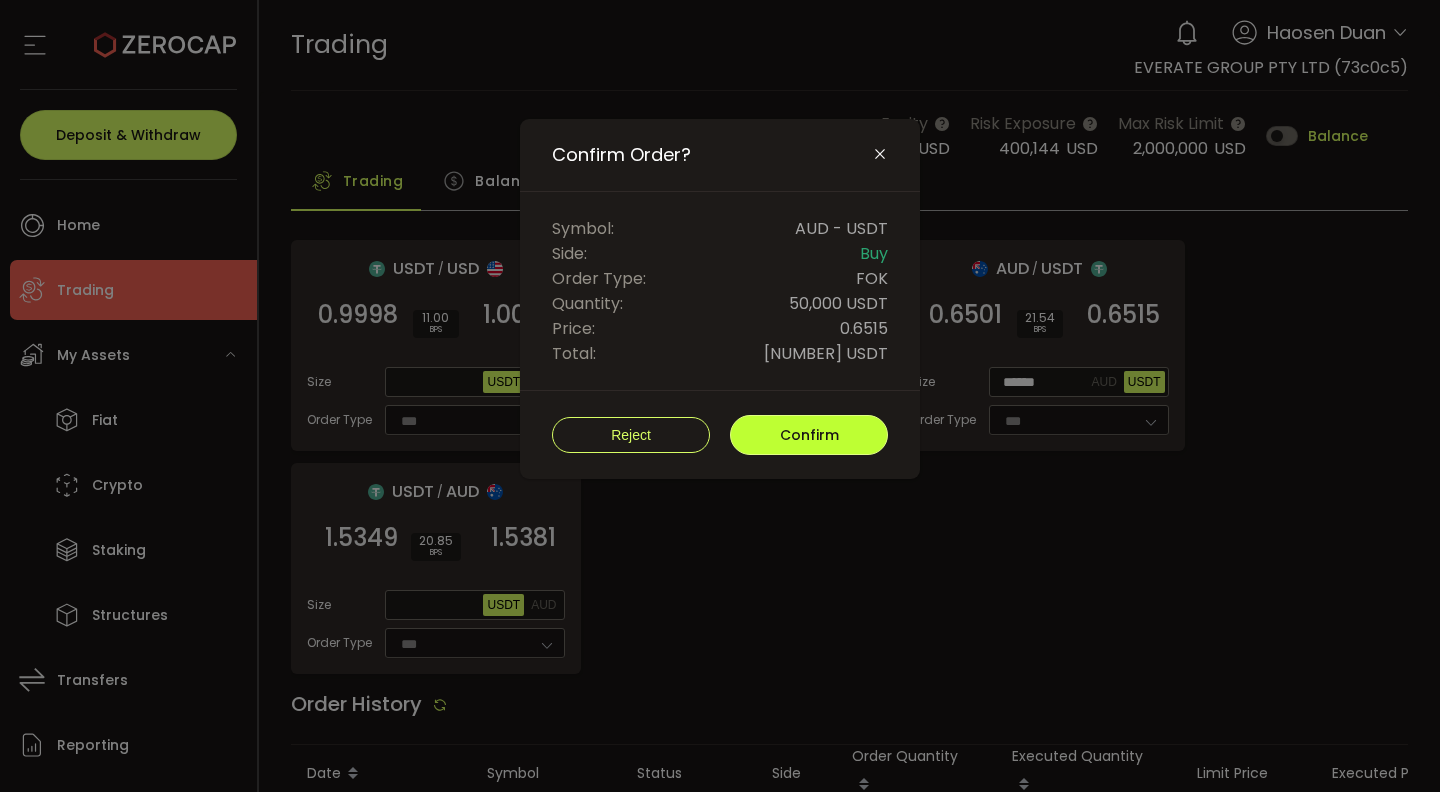 click on "Confirm" at bounding box center (809, 435) 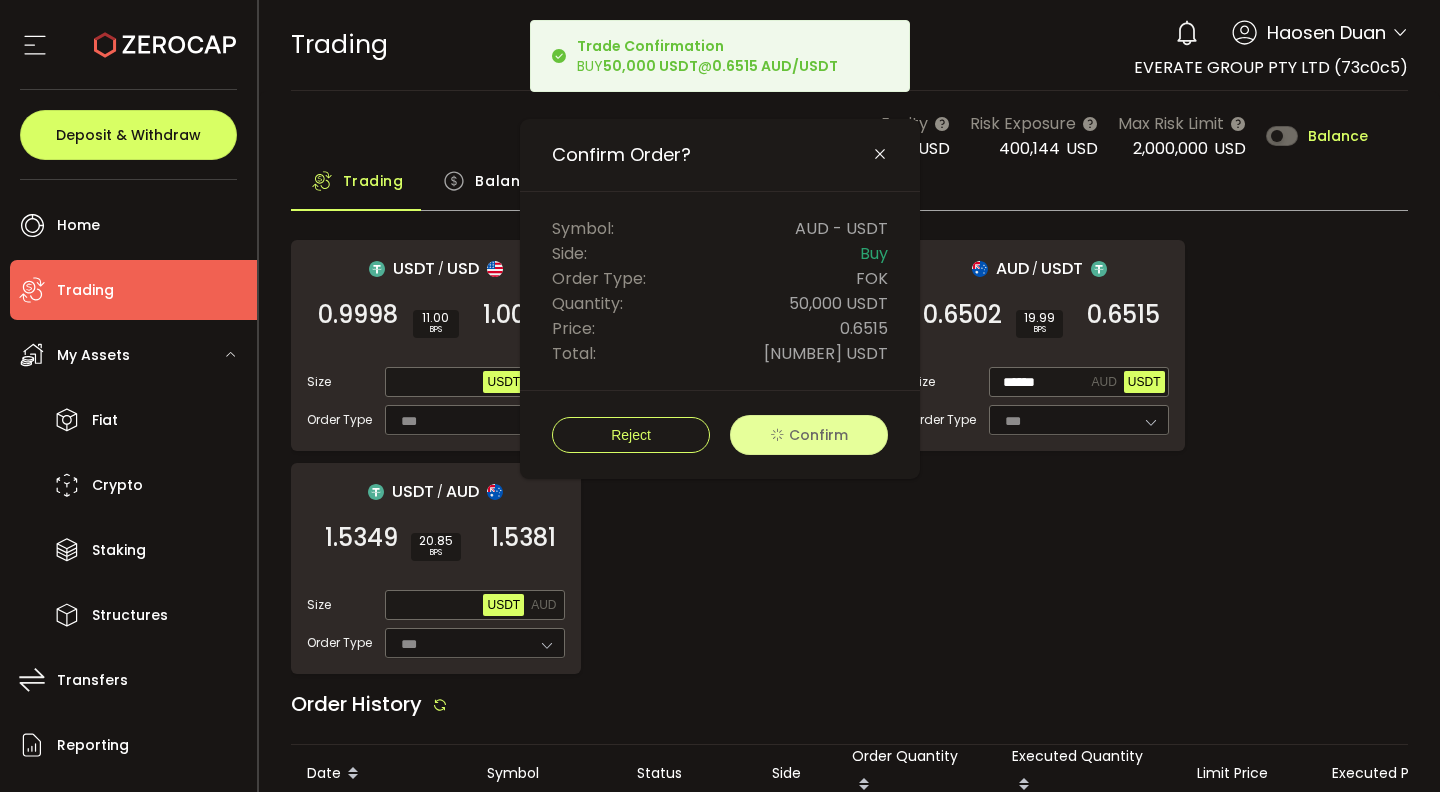 click on "USDT / USD 0.9998    SELL 11.00 BPS 1.0009   BUY Size Max USDT USD Order Type *** FOK AUD / USD 0.6500    SELL 30.77 BPS 0.6520   BUY Size Max AUD USD Order Type *** FOK AUD / USDT 0.6502    SELL 19.99 BPS 0.6515   BUY Size ****** AUD USDT Order Type *** FOK USDT / AUD 1.5349    SELL 20.85 BPS 1.5381   BUY Size Max USDT AUD Order Type *** FOK" at bounding box center [850, 457] 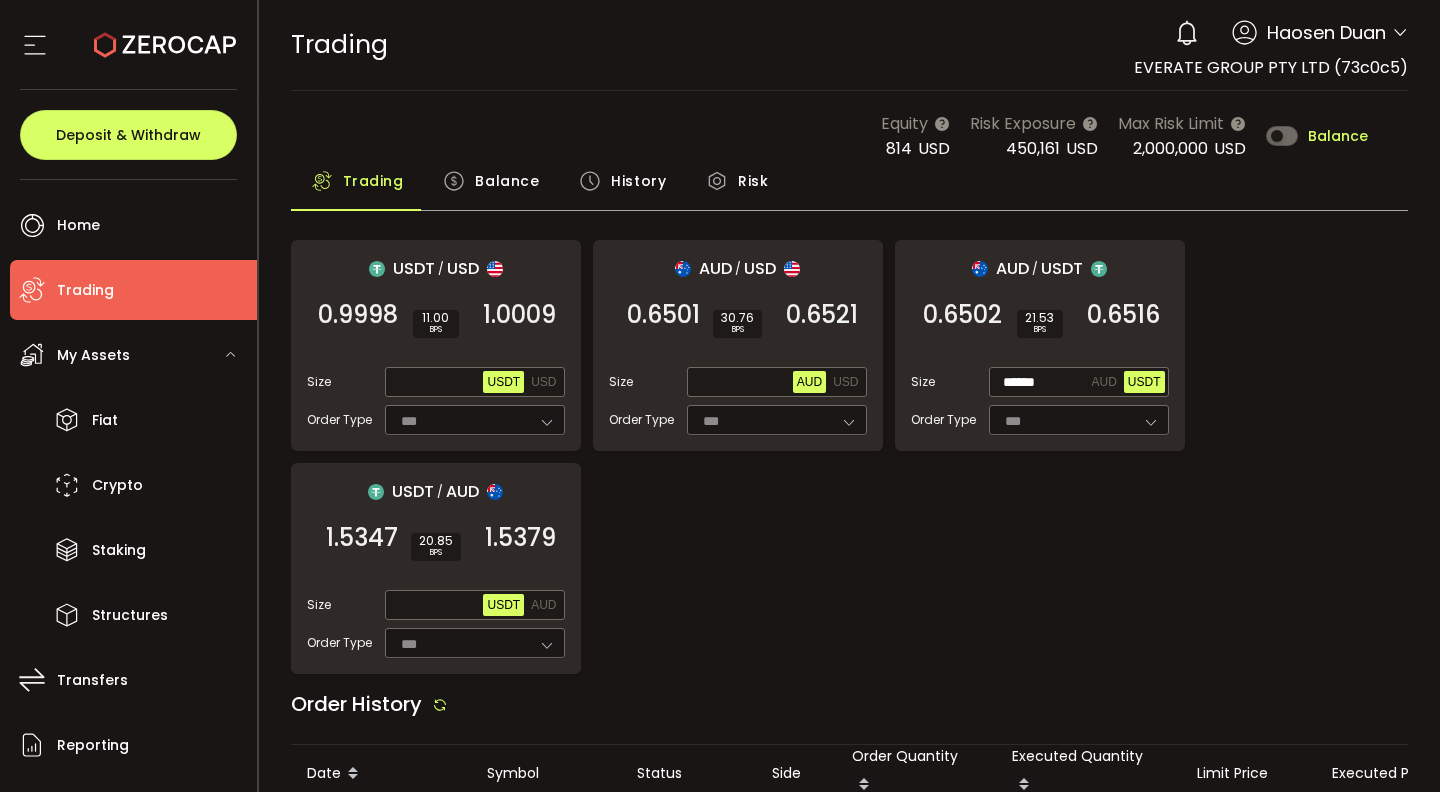 click on "USDT / USD 0.9998    SELL 11.00 BPS 1.0009   BUY Size Max USDT USD Order Type *** FOK AUD / USD 0.6501    SELL 30.76 BPS 0.6521   BUY Size Max AUD USD Order Type *** FOK AUD / USDT 0.6502    SELL 21.53 BPS 0.6516   BUY Size ****** AUD USDT Order Type *** FOK USDT / AUD 1.5347    SELL 20.85 BPS 1.5379   BUY Size Max USDT AUD Order Type *** FOK" at bounding box center [850, 457] 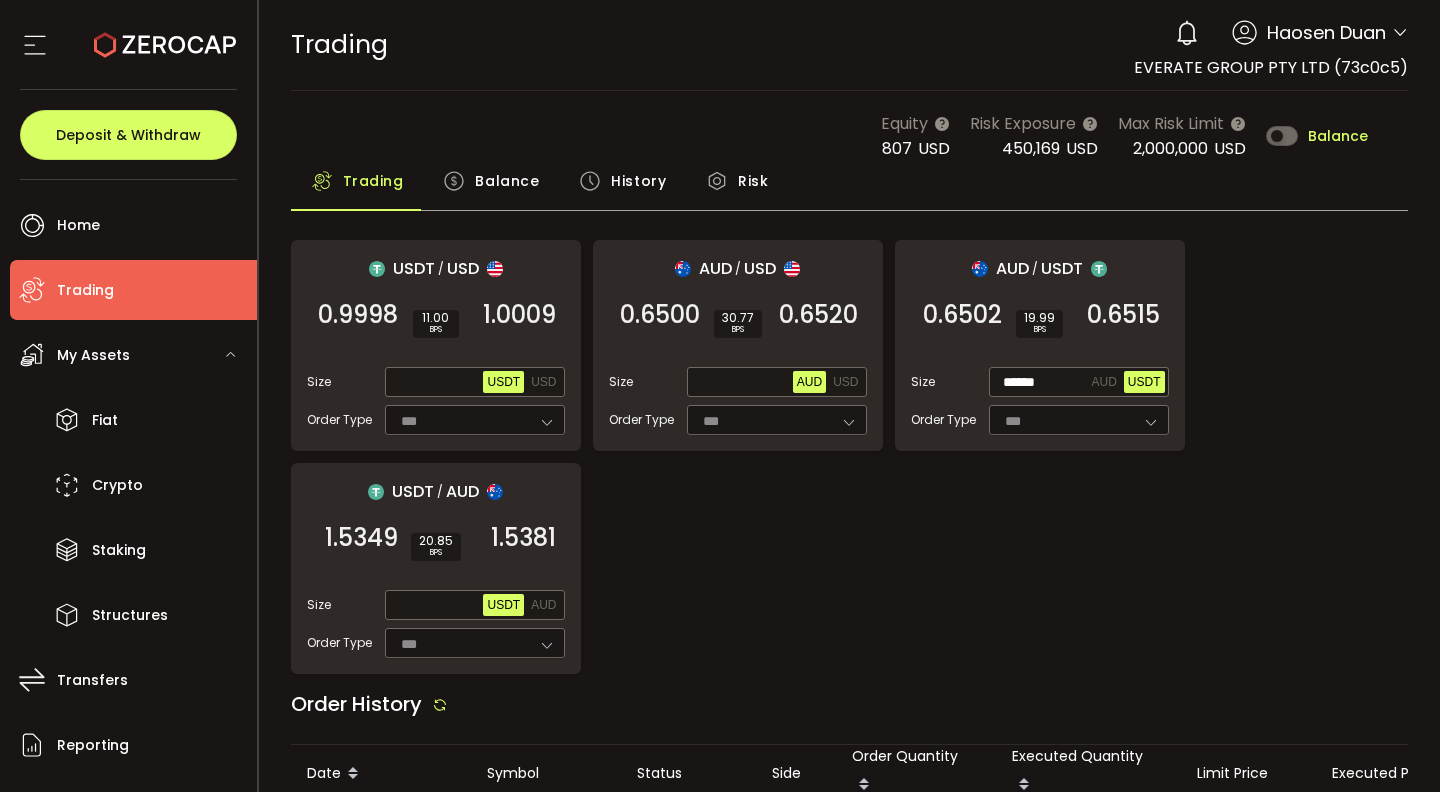 click on "0.6515" at bounding box center [1123, 315] 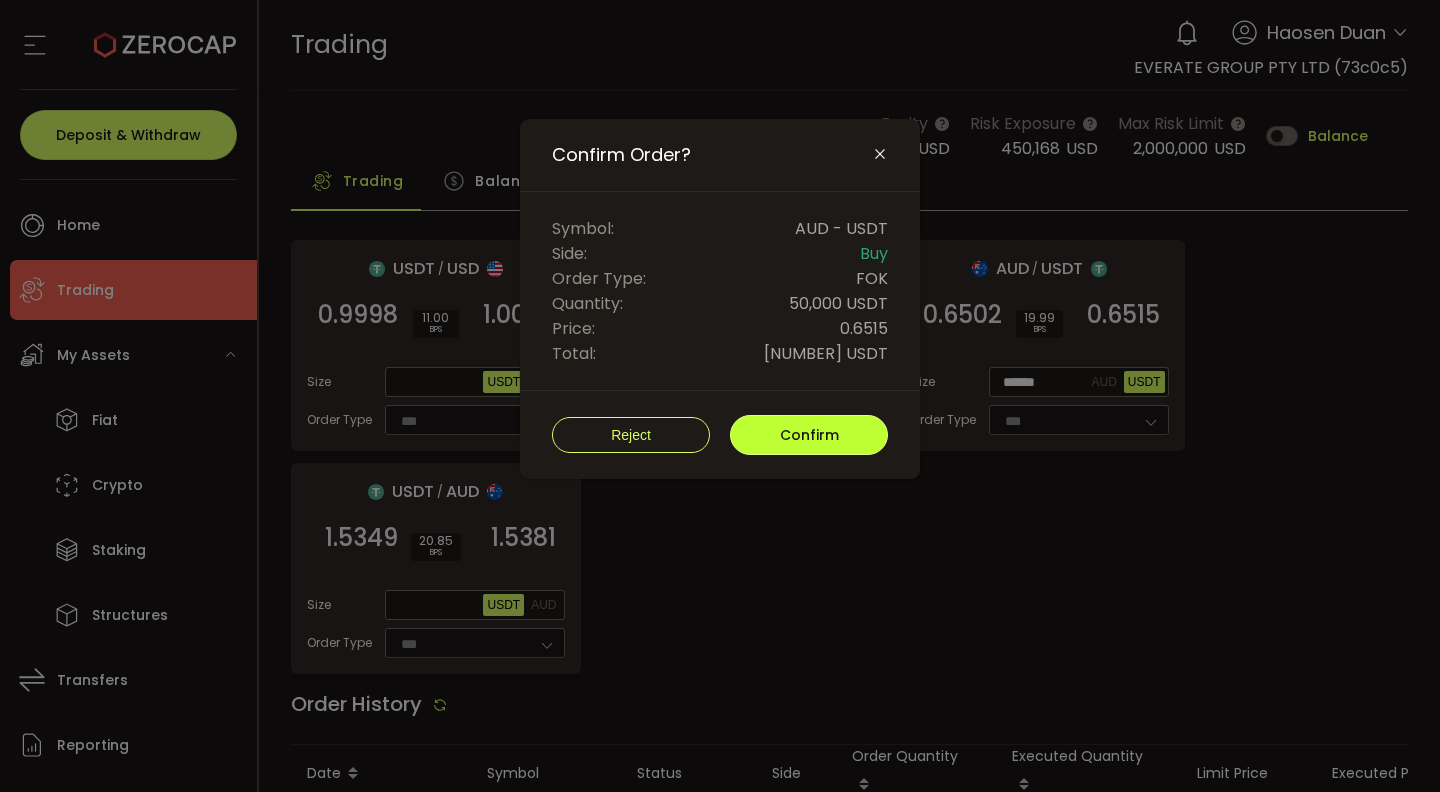 click on "Confirm" at bounding box center (809, 435) 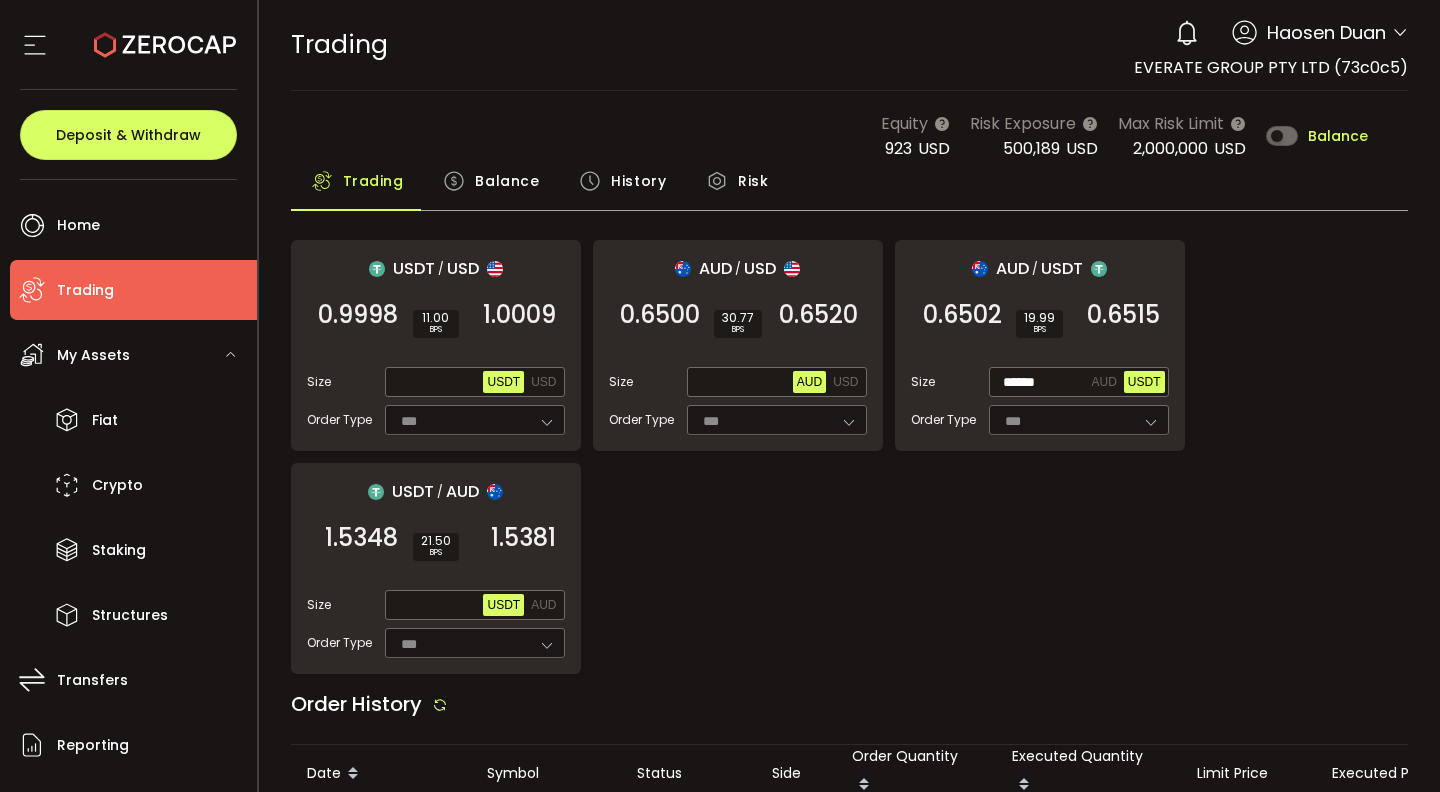 click on "USDT / USD 0.9998    SELL 11.00 BPS 1.0009   BUY Size Max USDT USD Order Type *** FOK AUD / USD 0.6500    SELL 30.77 BPS 0.6520   BUY Size Max AUD USD Order Type *** FOK AUD / USDT 0.6502    SELL 19.99 BPS 0.6515   BUY Size ****** AUD USDT Order Type *** FOK USDT / AUD 1.5348    SELL 21.50 BPS 1.5381   BUY Size Max USDT AUD Order Type *** FOK" at bounding box center [850, 457] 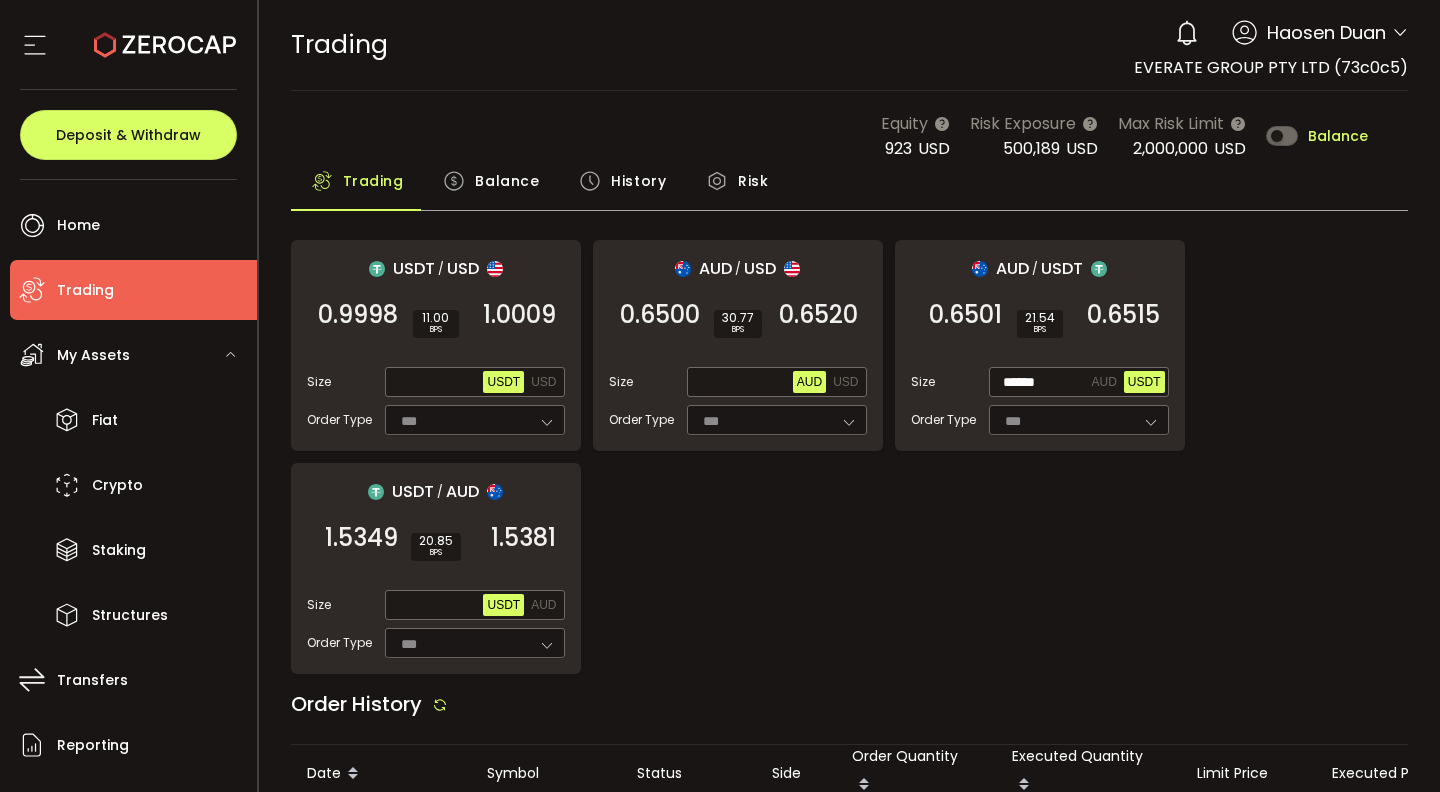 click on "Balance" at bounding box center [507, 181] 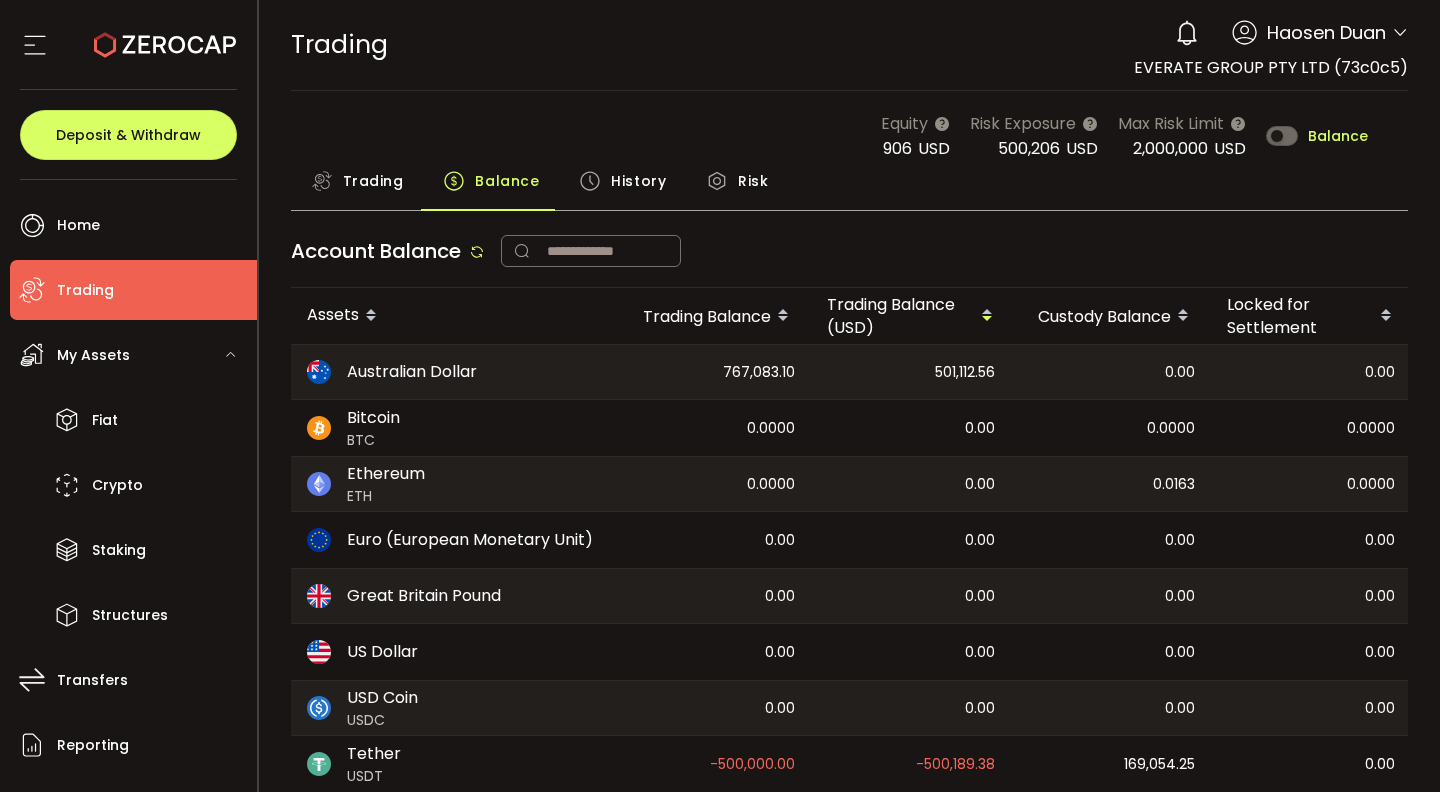 click on "Trading" at bounding box center (357, 186) 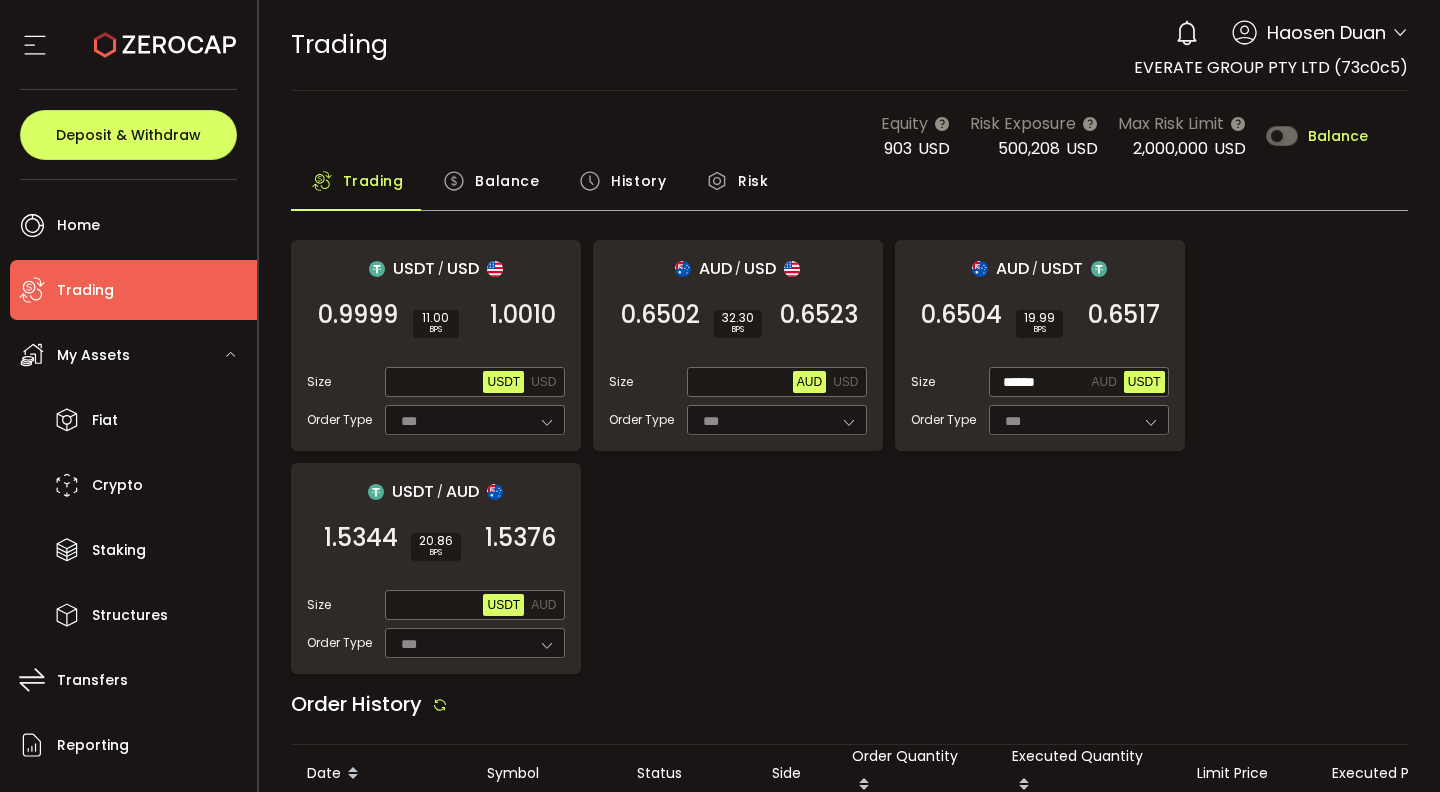 click on "USDT / USD 0.9999    SELL 11.00 BPS 1.0010   BUY Size Max USDT USD Order Type *** FOK AUD / USD 0.6502    SELL 32.30 BPS 0.6523   BUY Size Max AUD USD Order Type *** FOK AUD / USDT 0.6504    SELL 19.99 BPS 0.6517   BUY Size ****** AUD USDT Order Type *** FOK USDT / AUD 1.5344    SELL 20.86 BPS 1.5376   BUY Size Max USDT AUD Order Type *** FOK" at bounding box center (850, 457) 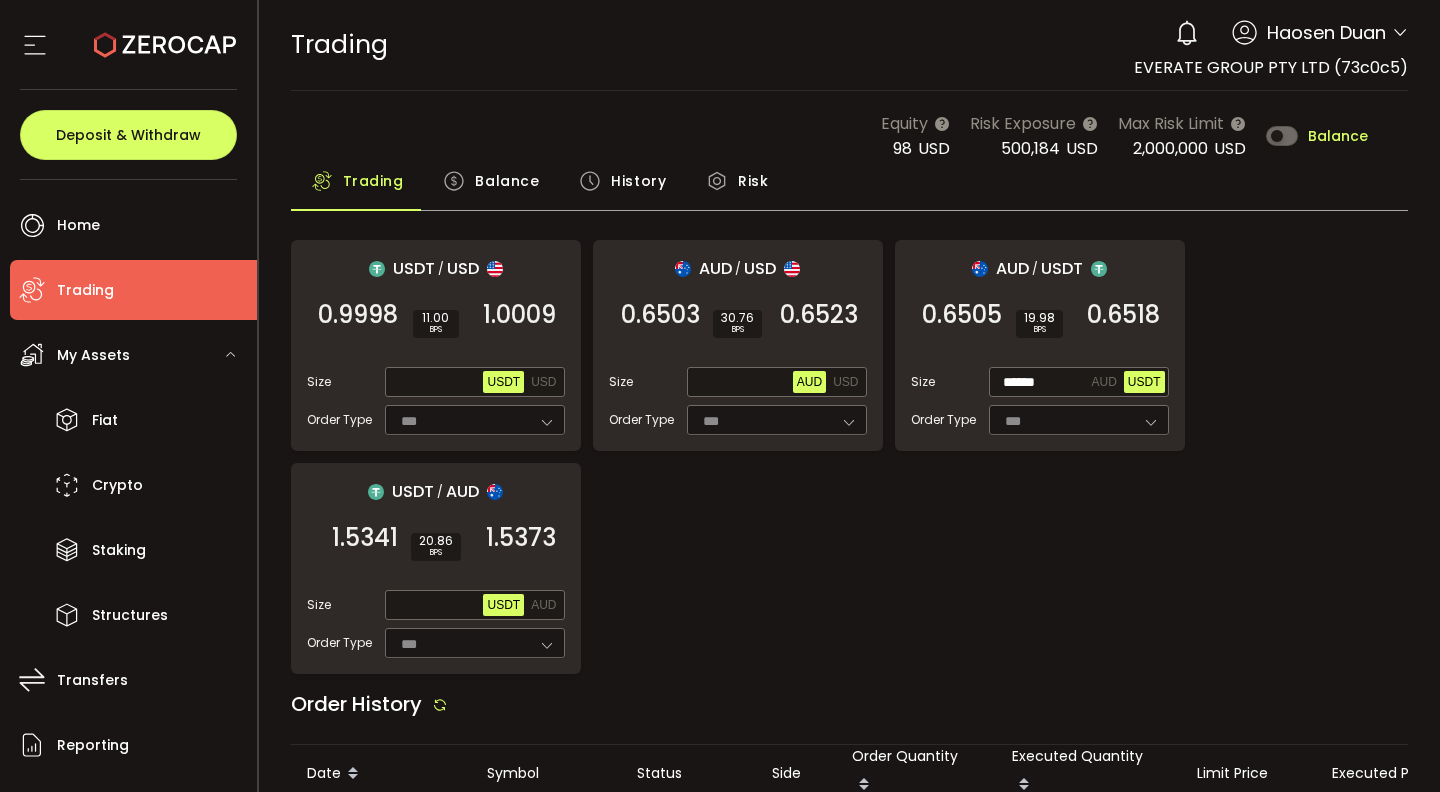 click on "USDT / USD 0.9998    SELL 11.00 BPS 1.0009   BUY Size Max USDT USD Order Type *** FOK AUD / USD 0.6503    SELL 30.76 BPS 0.6523   BUY Size Max AUD USD Order Type *** FOK AUD / USDT 0.6505    SELL 19.98 BPS 0.6518   BUY Size ****** AUD USDT Order Type *** FOK USDT / AUD 1.5341    SELL 20.86 BPS 1.5373   BUY Size Max USDT AUD Order Type *** FOK" at bounding box center (850, 457) 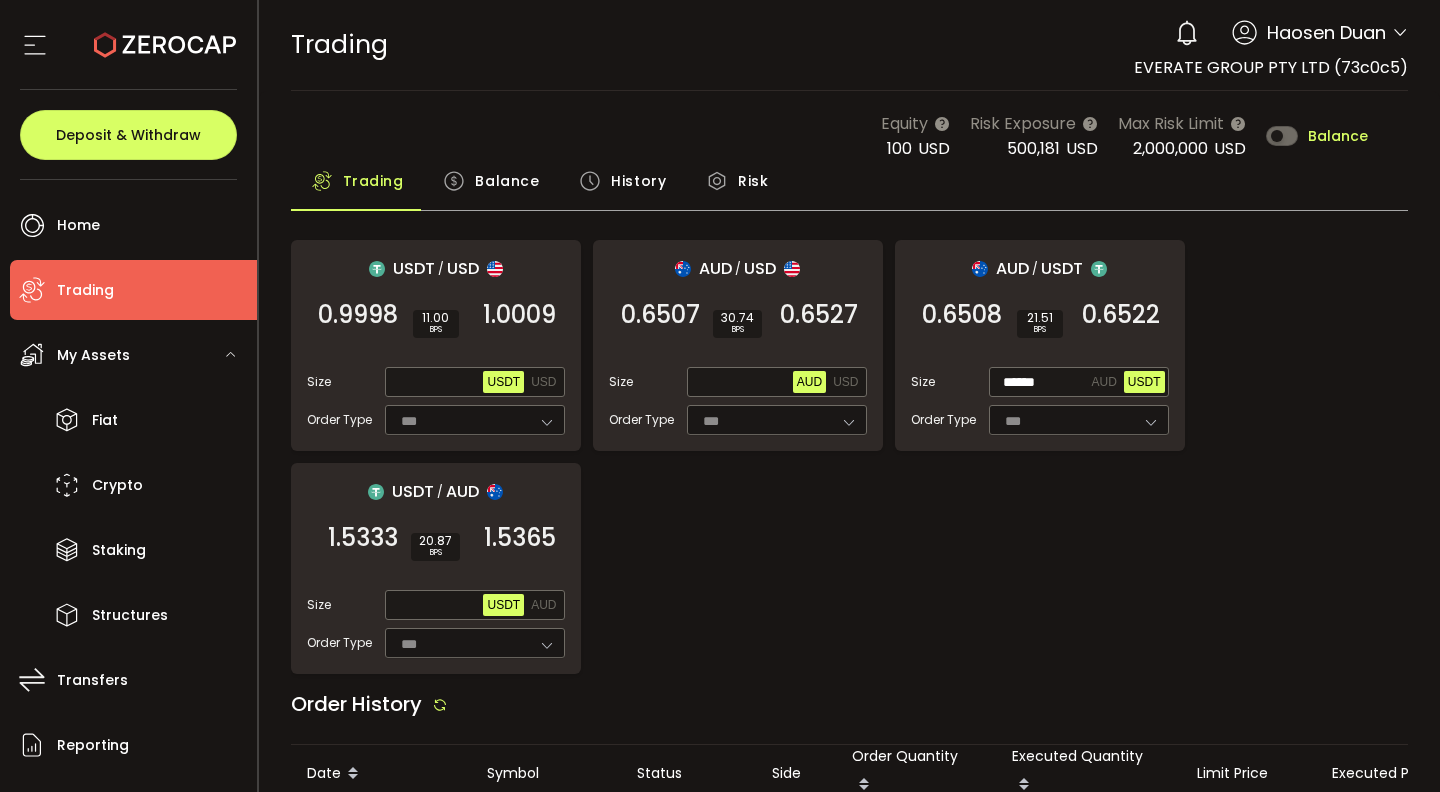 click on "Balance" at bounding box center [507, 181] 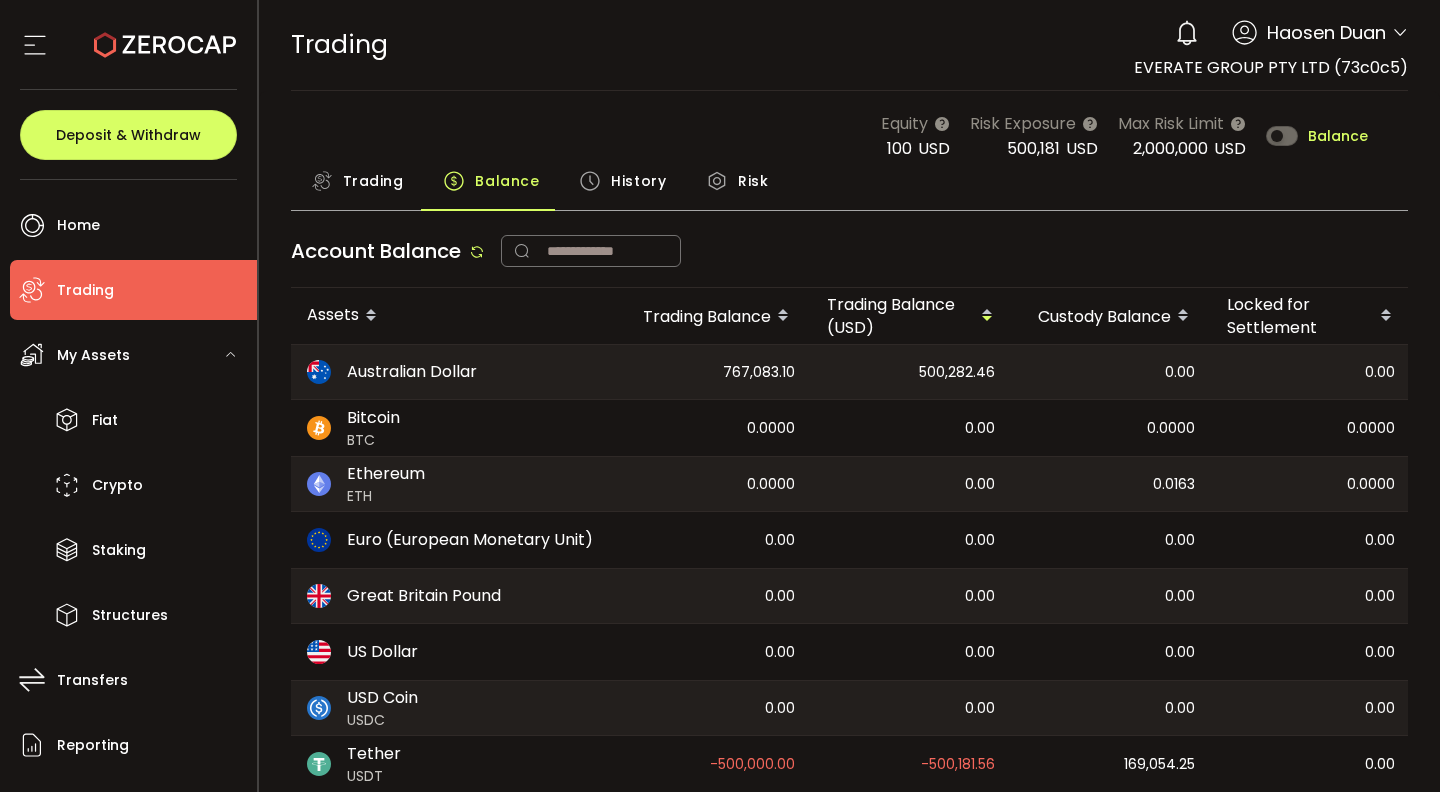 click on "History" at bounding box center (638, 181) 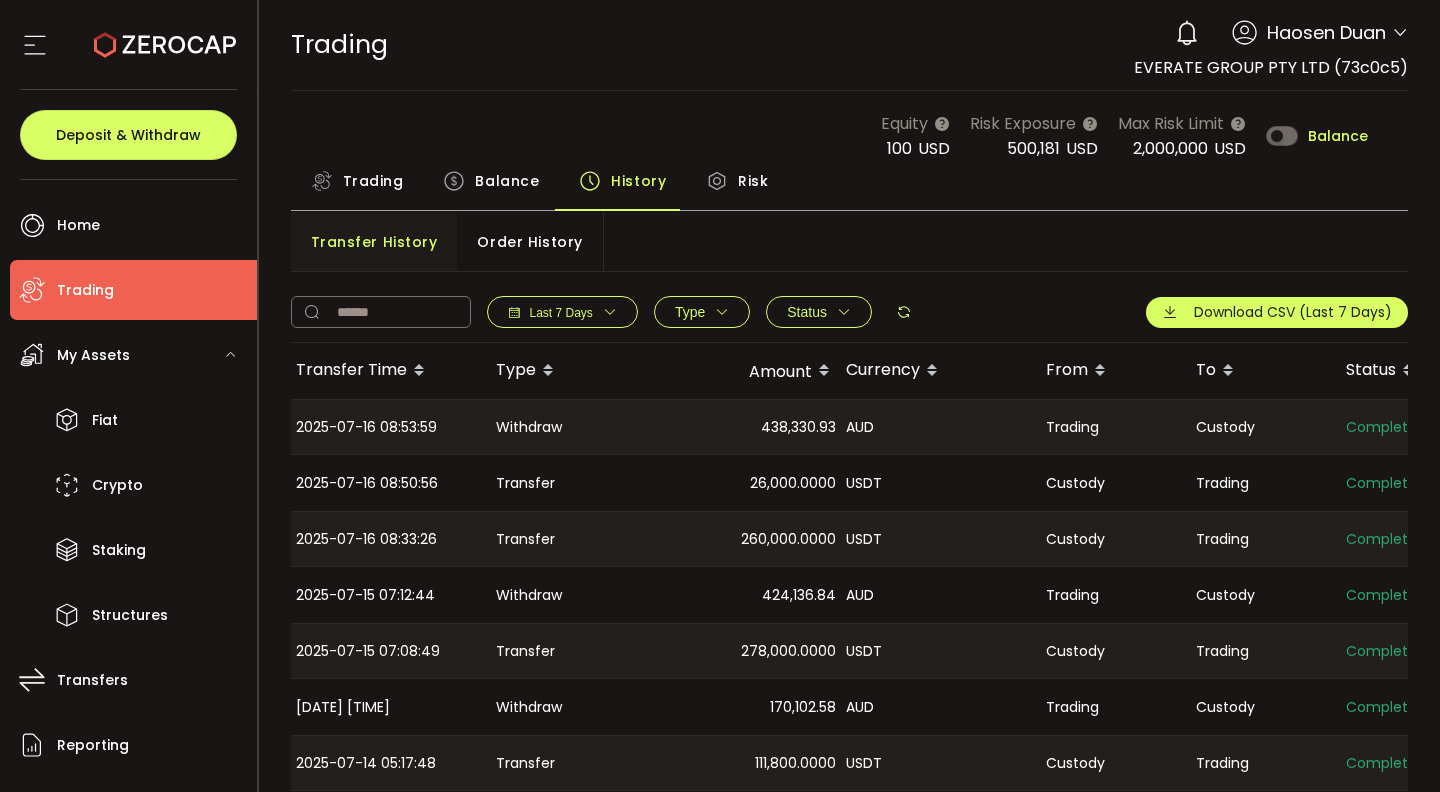 click on "Order History" at bounding box center [529, 242] 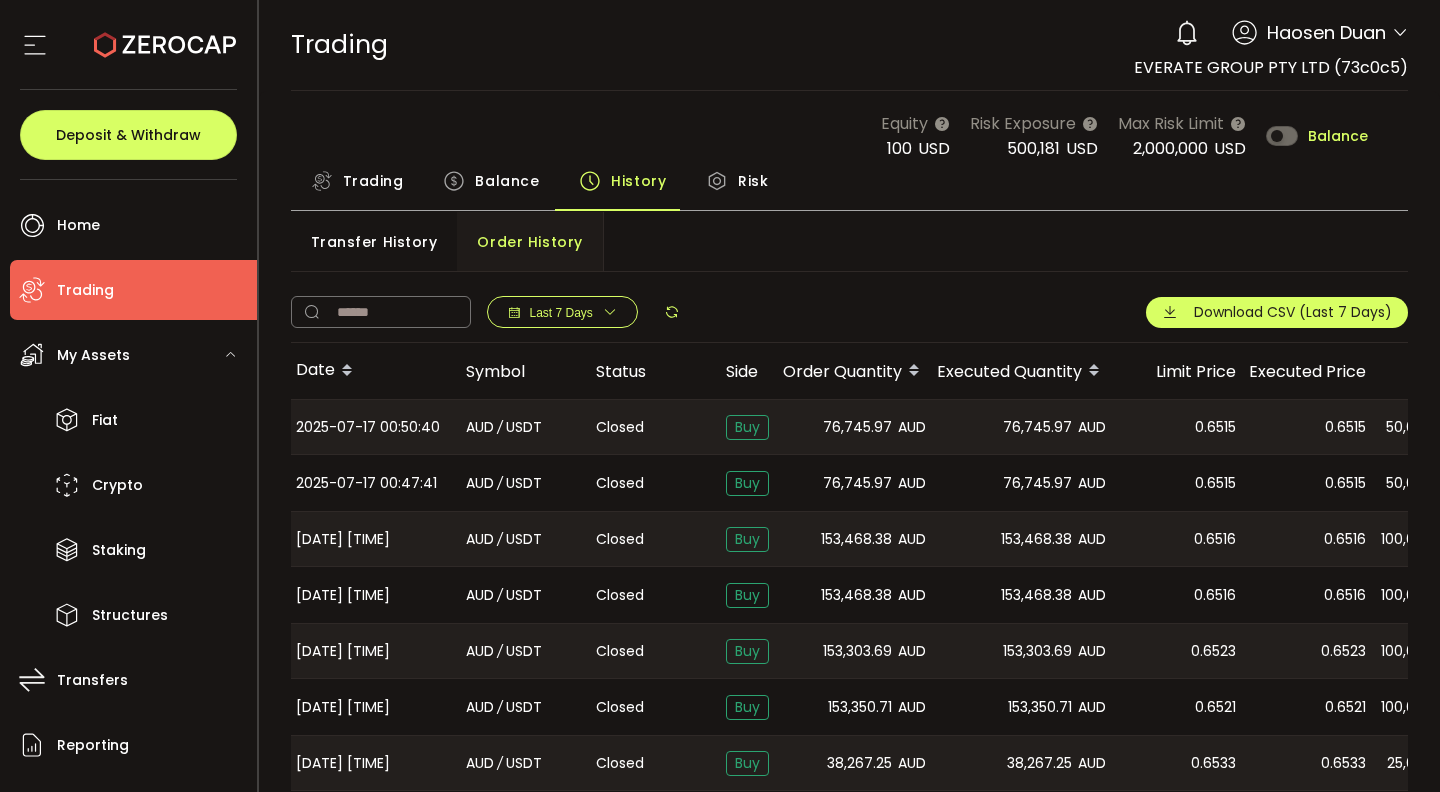 click on "Trading" at bounding box center [373, 181] 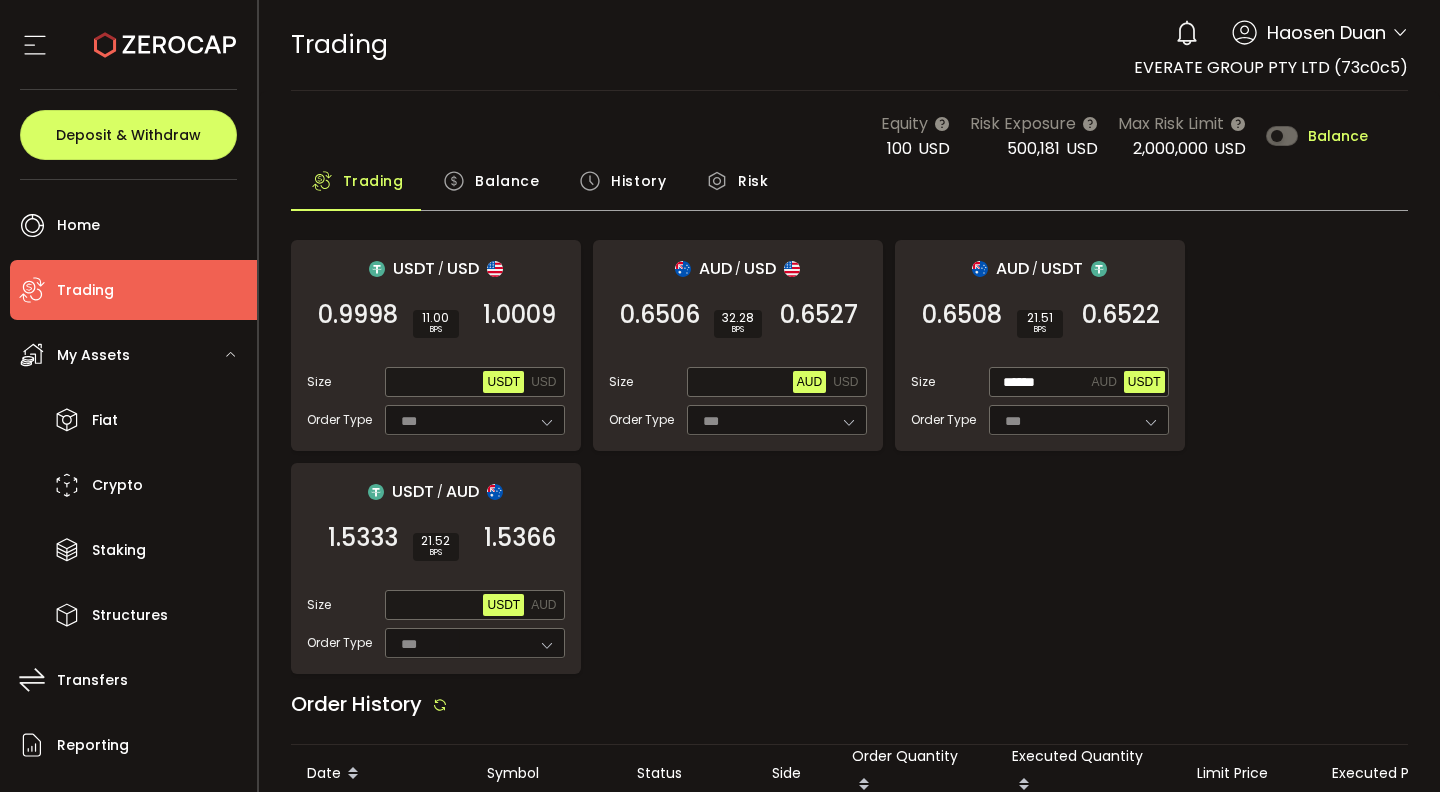 click on "USDT / USD 0.9998    SELL 11.00 BPS 1.0009   BUY Size Max USDT USD Order Type *** FOK AUD / USD 0.6506    SELL 32.28 BPS 0.6527   BUY Size Max AUD USD Order Type *** FOK AUD / USDT 0.6508    SELL 21.51 BPS 0.6522   BUY Size ****** AUD USDT Order Type *** FOK USDT / AUD 1.5333    SELL 21.52 BPS 1.5366   BUY Size Max USDT AUD Order Type *** FOK" at bounding box center [850, 457] 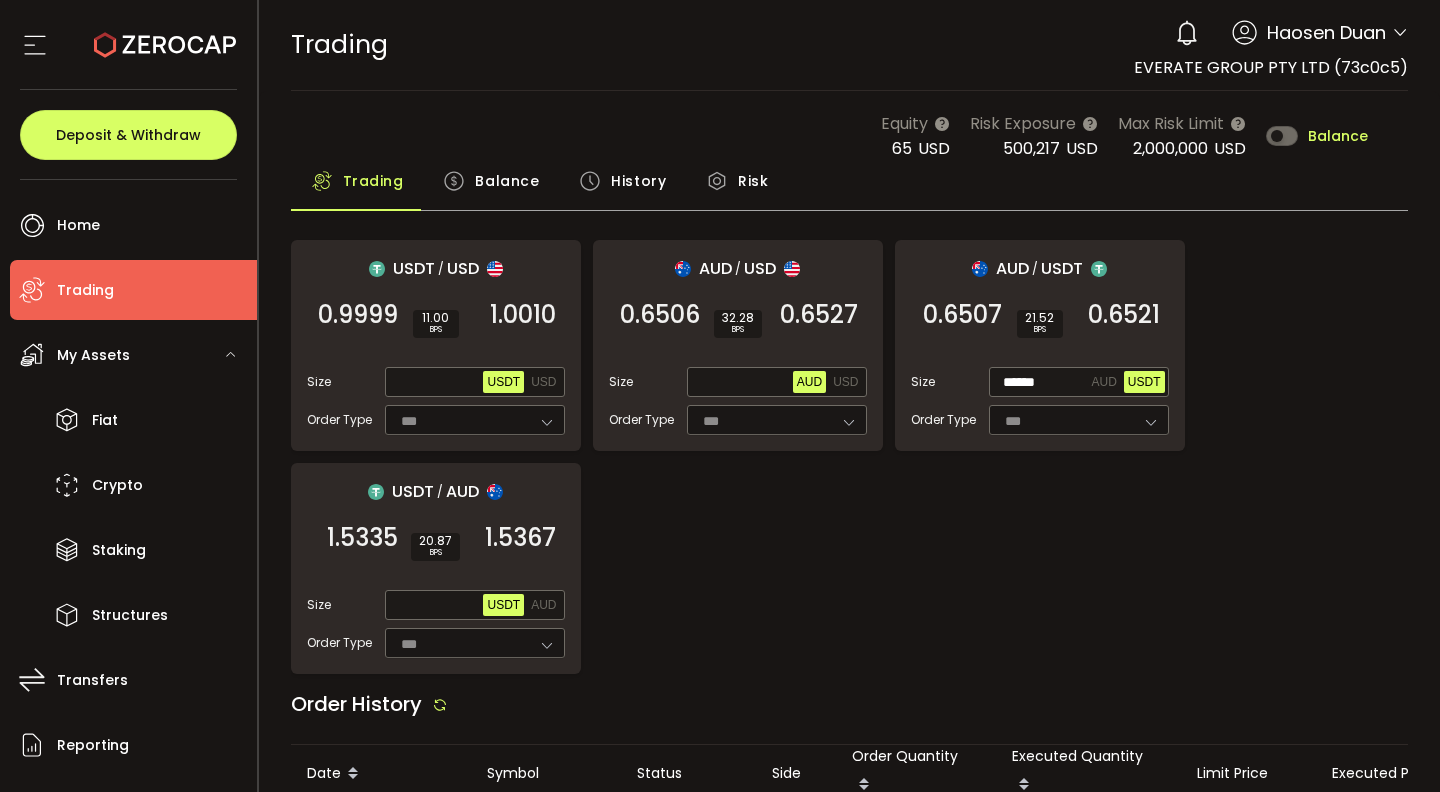 click on "Balance" at bounding box center (507, 181) 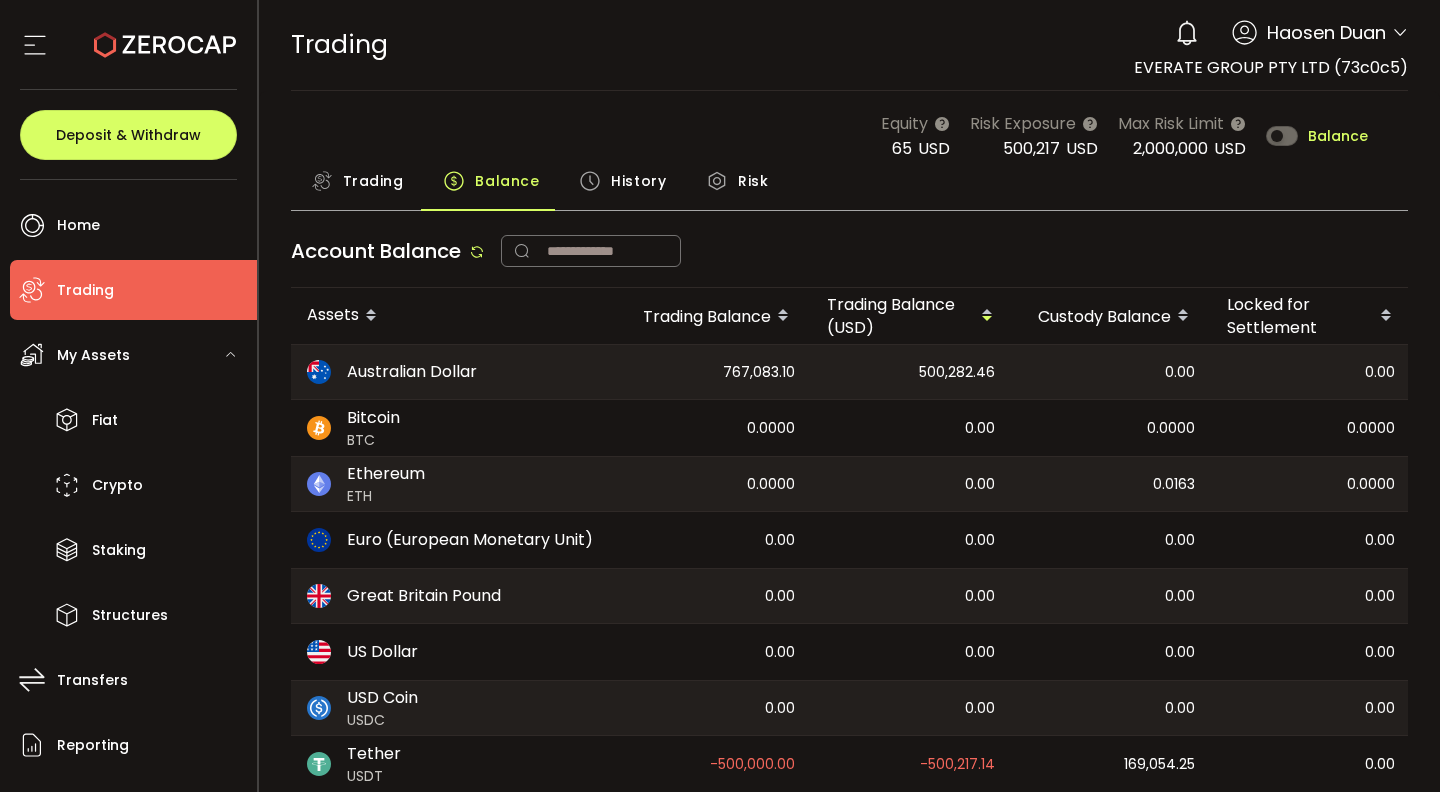 drag, startPoint x: 1239, startPoint y: 623, endPoint x: 1435, endPoint y: 624, distance: 196.00255 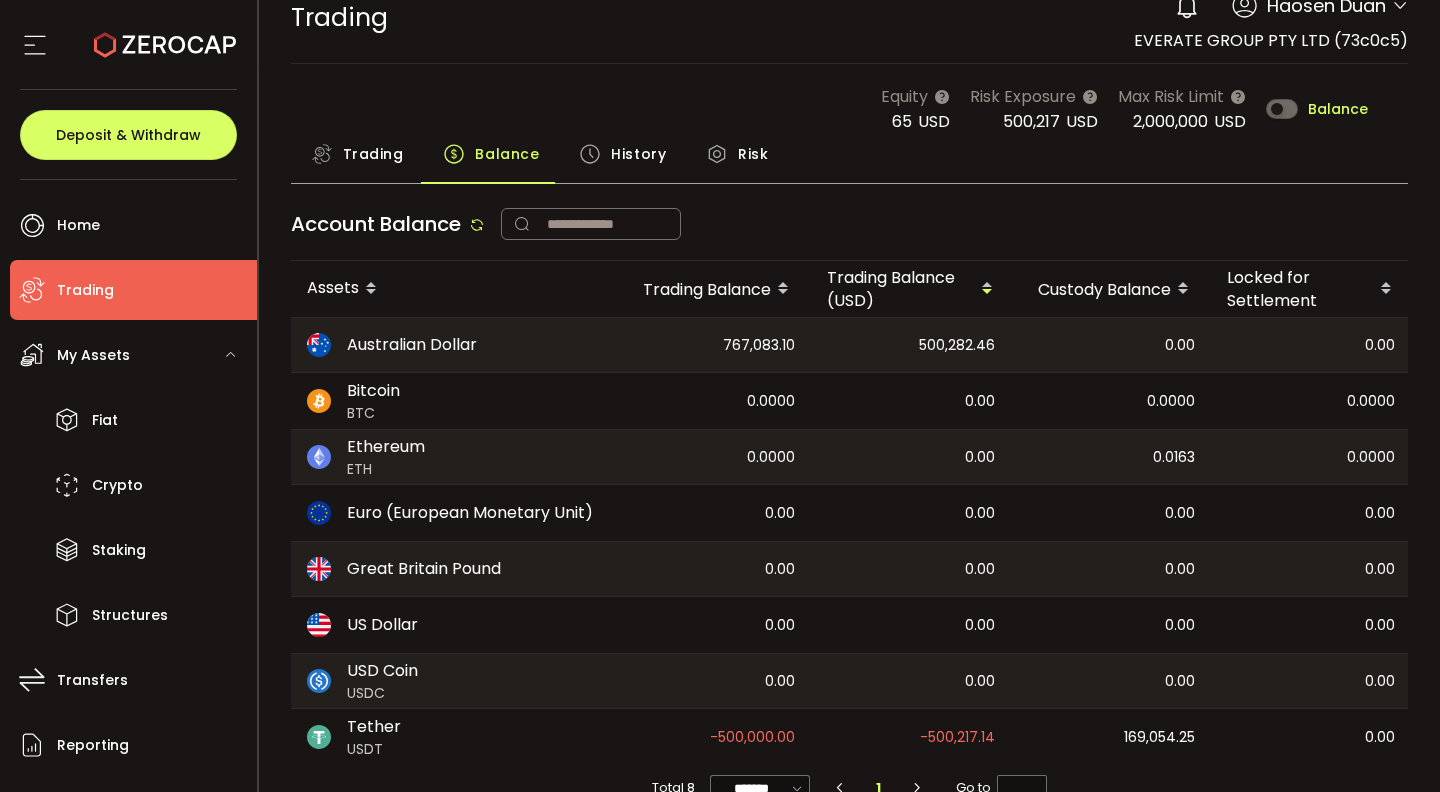 scroll, scrollTop: 73, scrollLeft: 0, axis: vertical 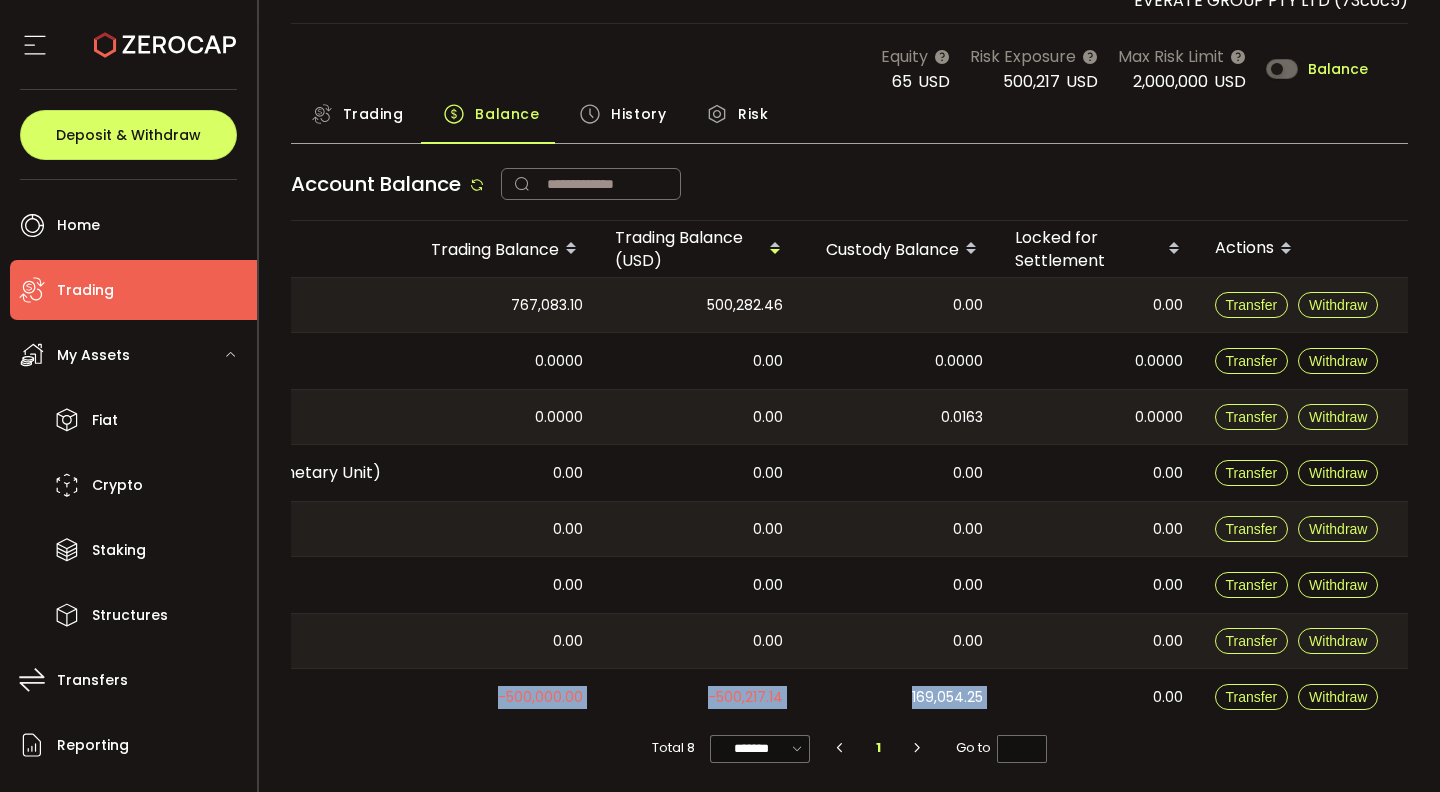 drag, startPoint x: 1432, startPoint y: 647, endPoint x: 1439, endPoint y: 638, distance: 11.401754 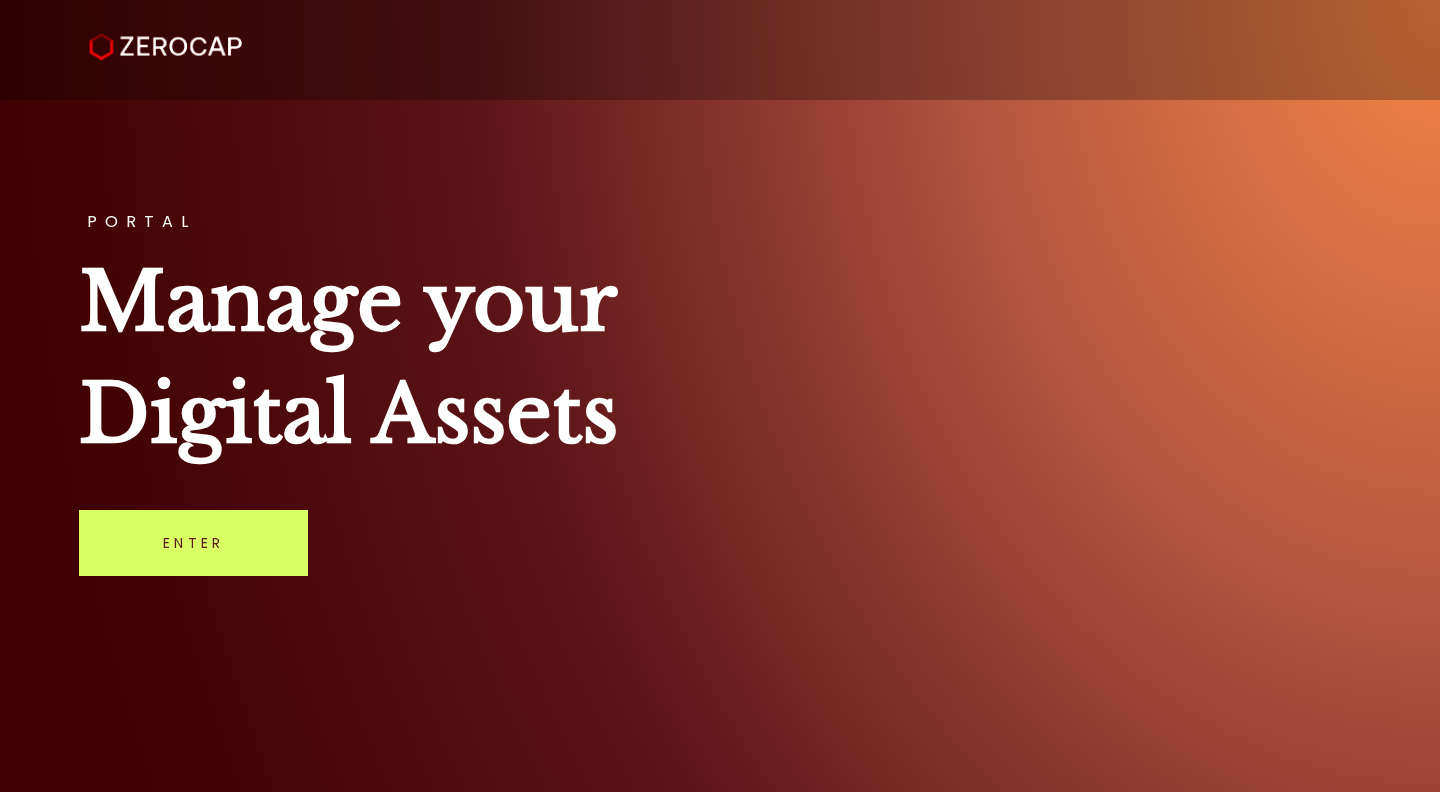 scroll, scrollTop: 0, scrollLeft: 0, axis: both 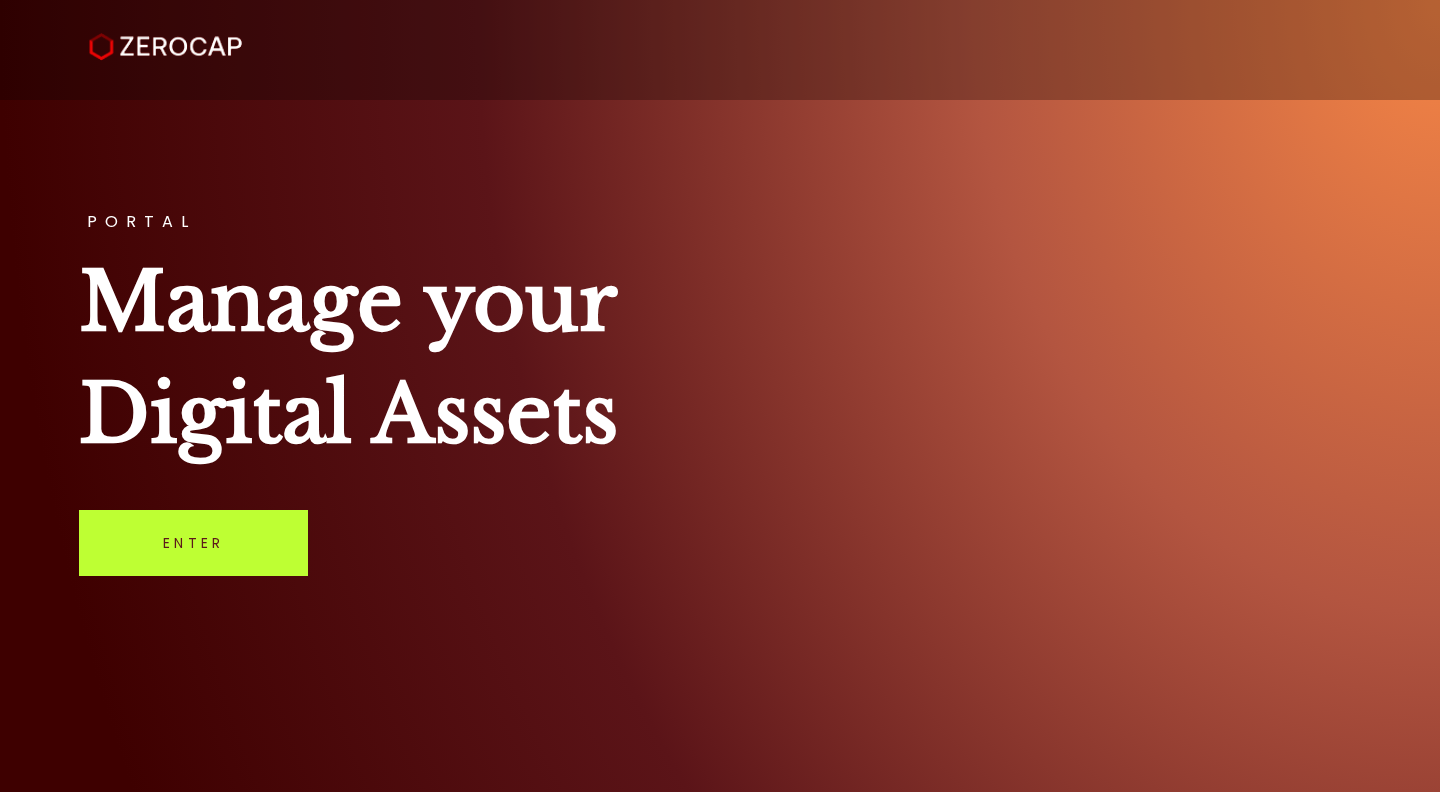 click on "Enter" at bounding box center (193, 543) 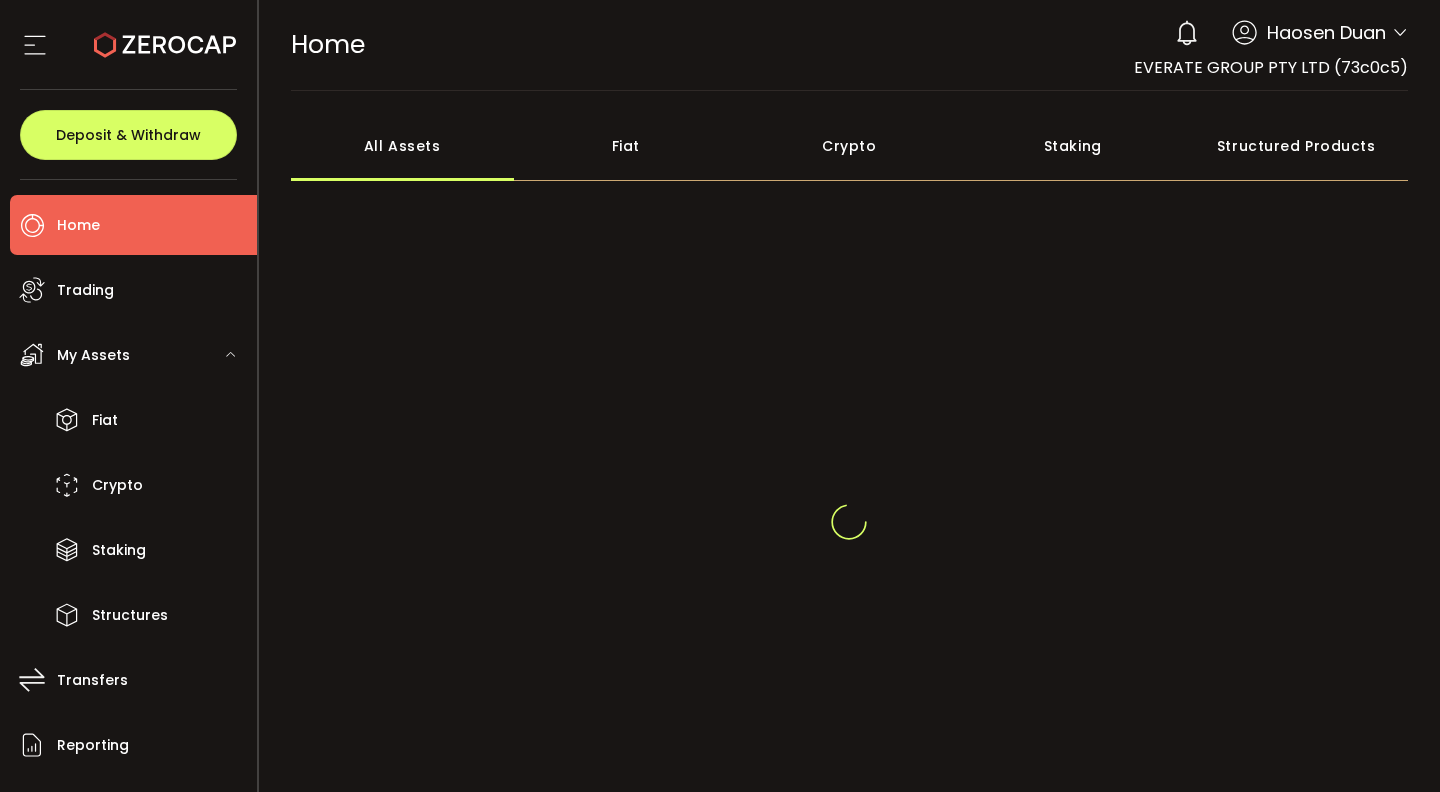 scroll, scrollTop: 0, scrollLeft: 0, axis: both 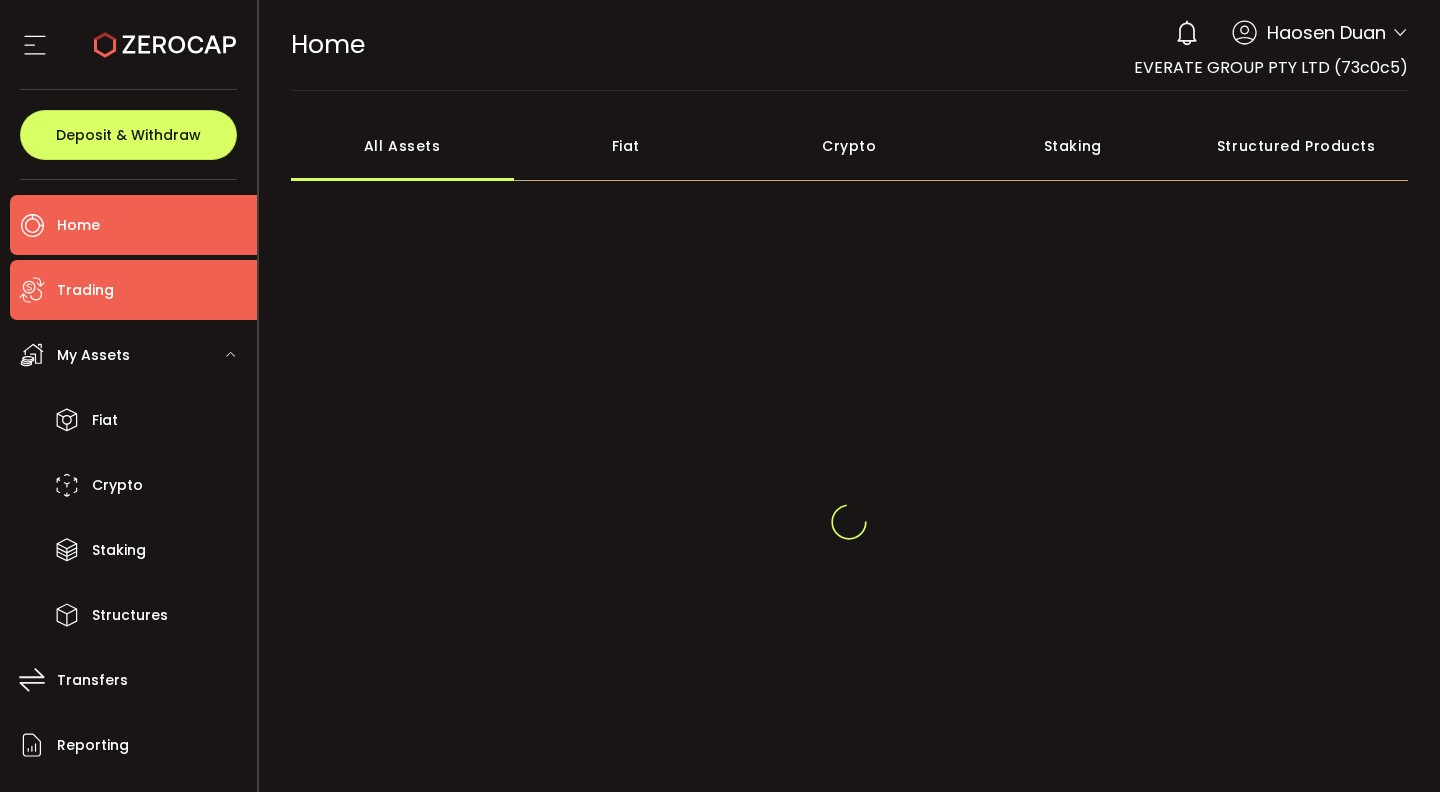 click on "Trading" at bounding box center [133, 290] 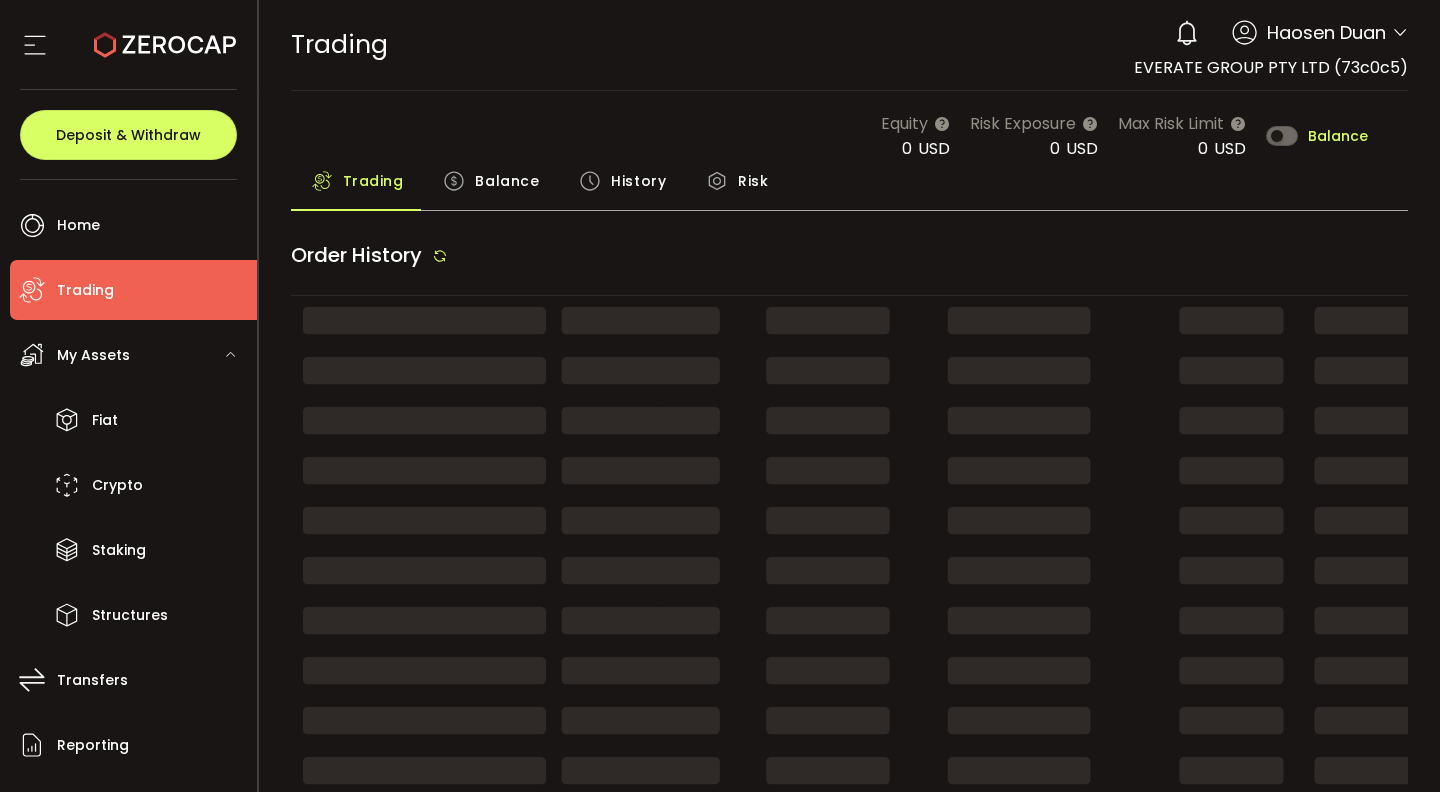 scroll, scrollTop: 0, scrollLeft: 0, axis: both 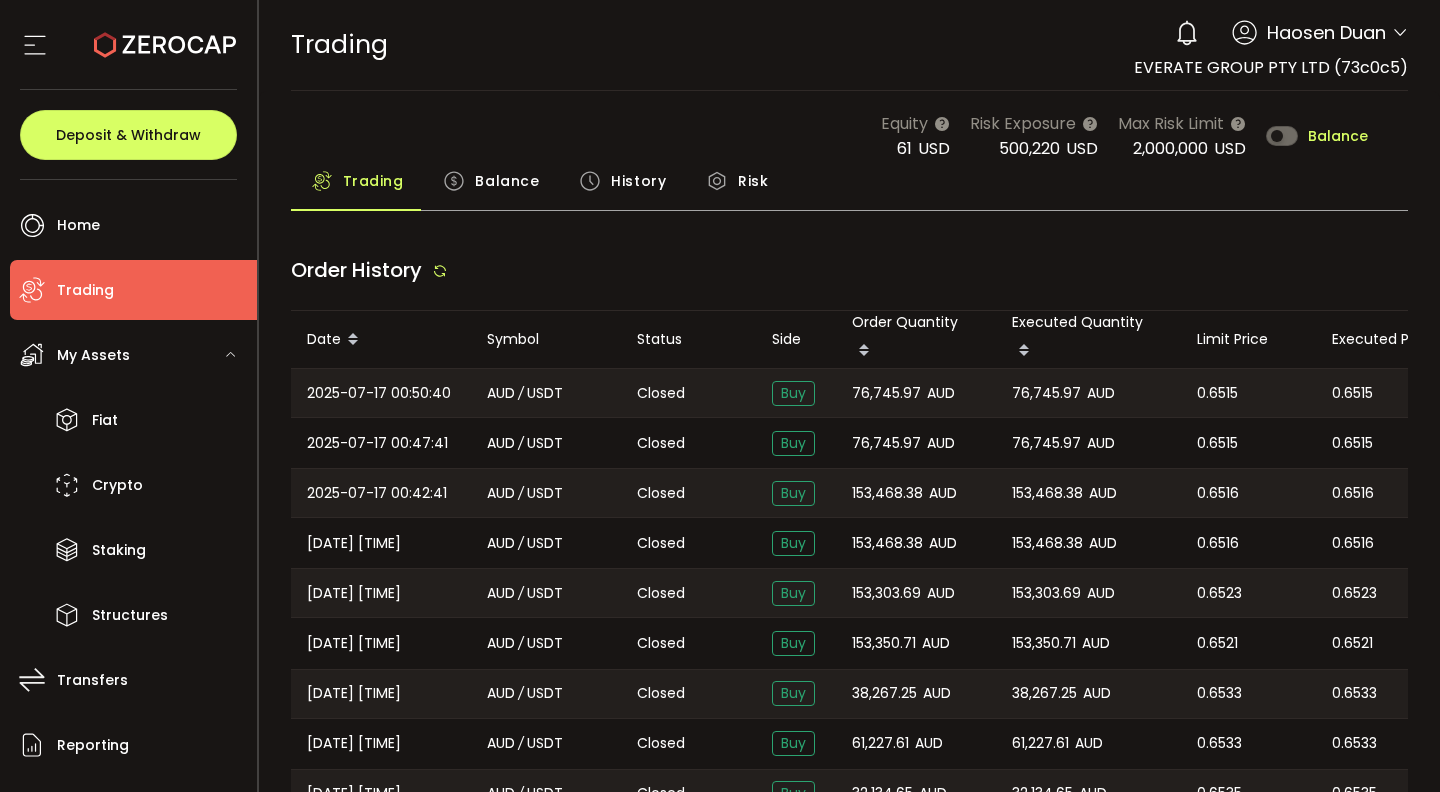 type on "***" 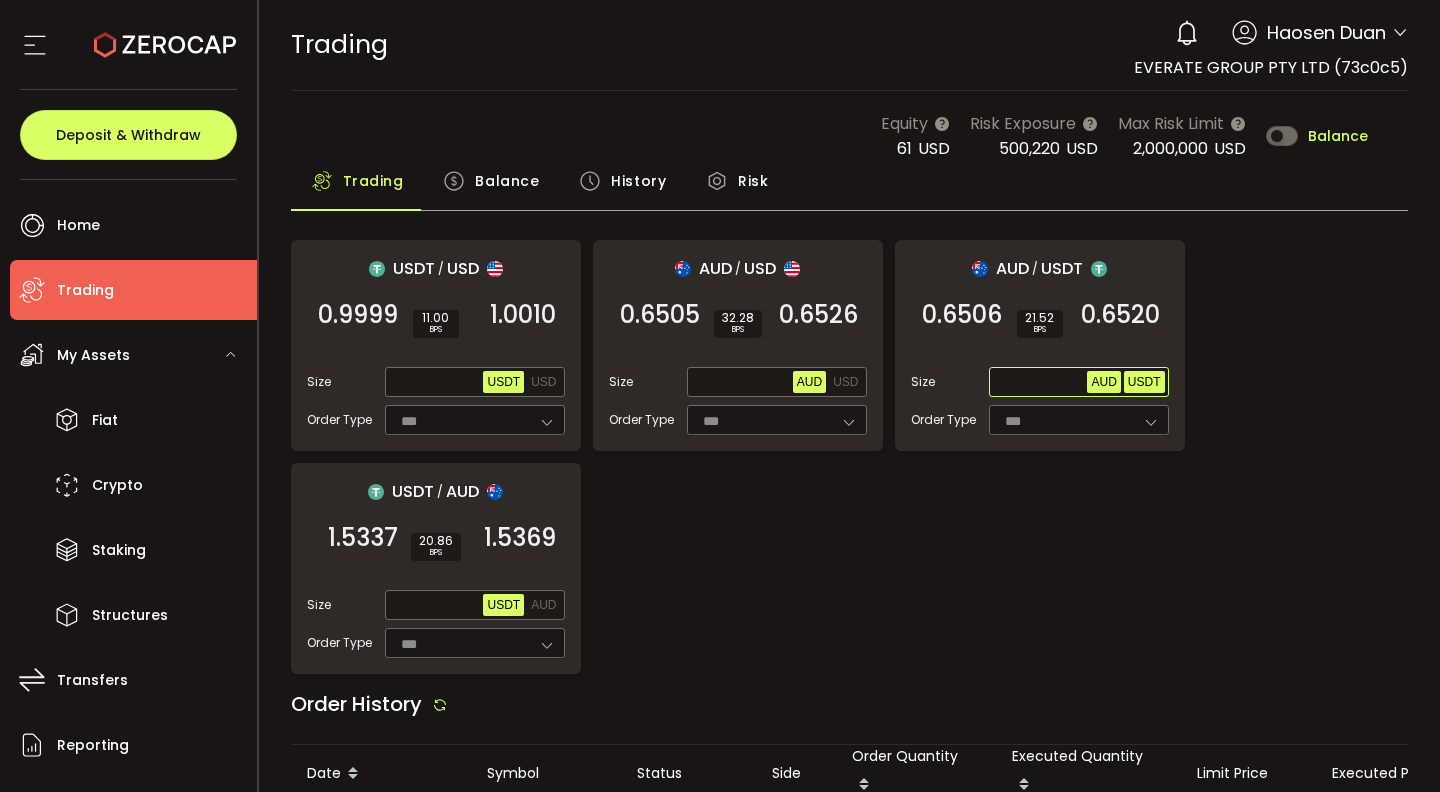 click on "USDT" at bounding box center [1144, 382] 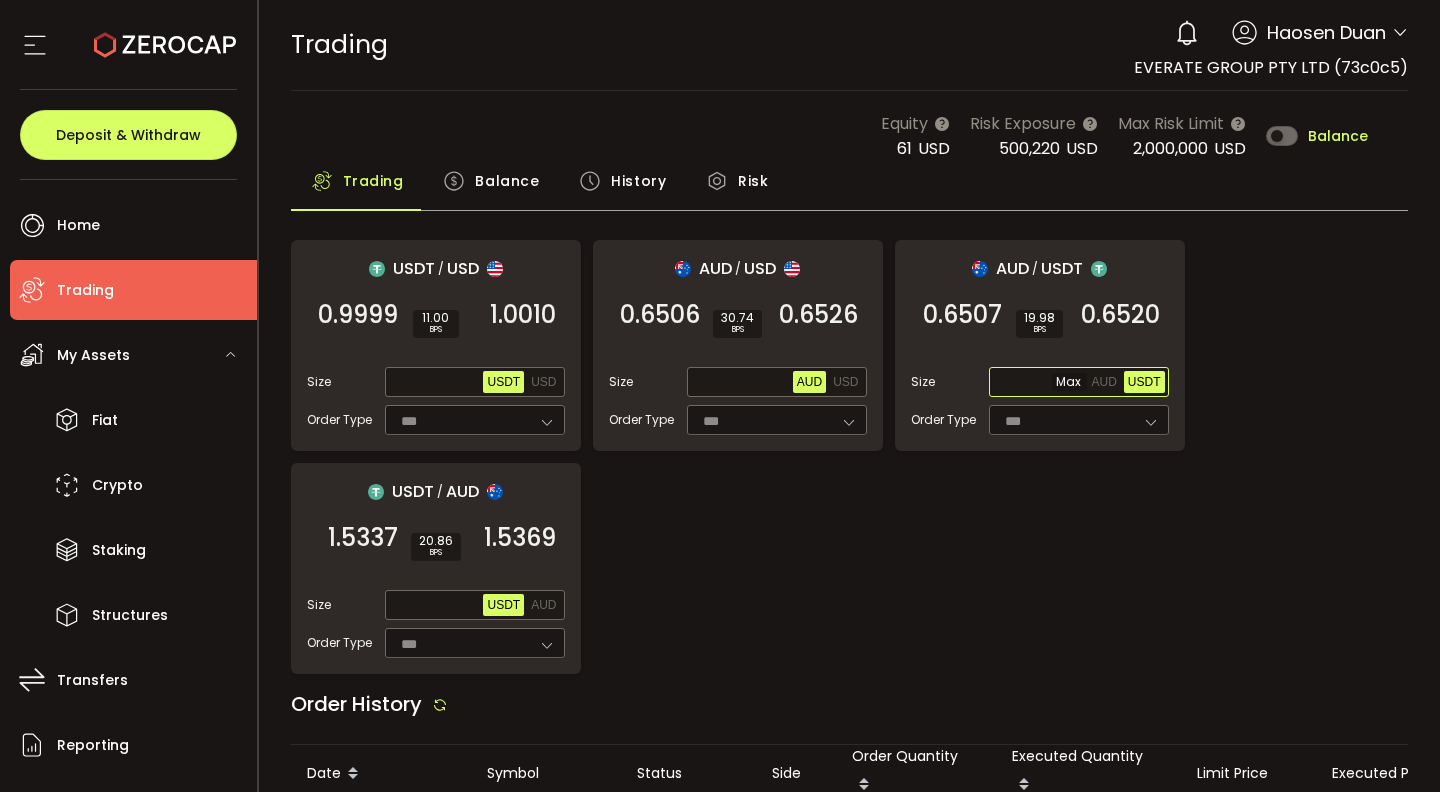 click at bounding box center [1040, 383] 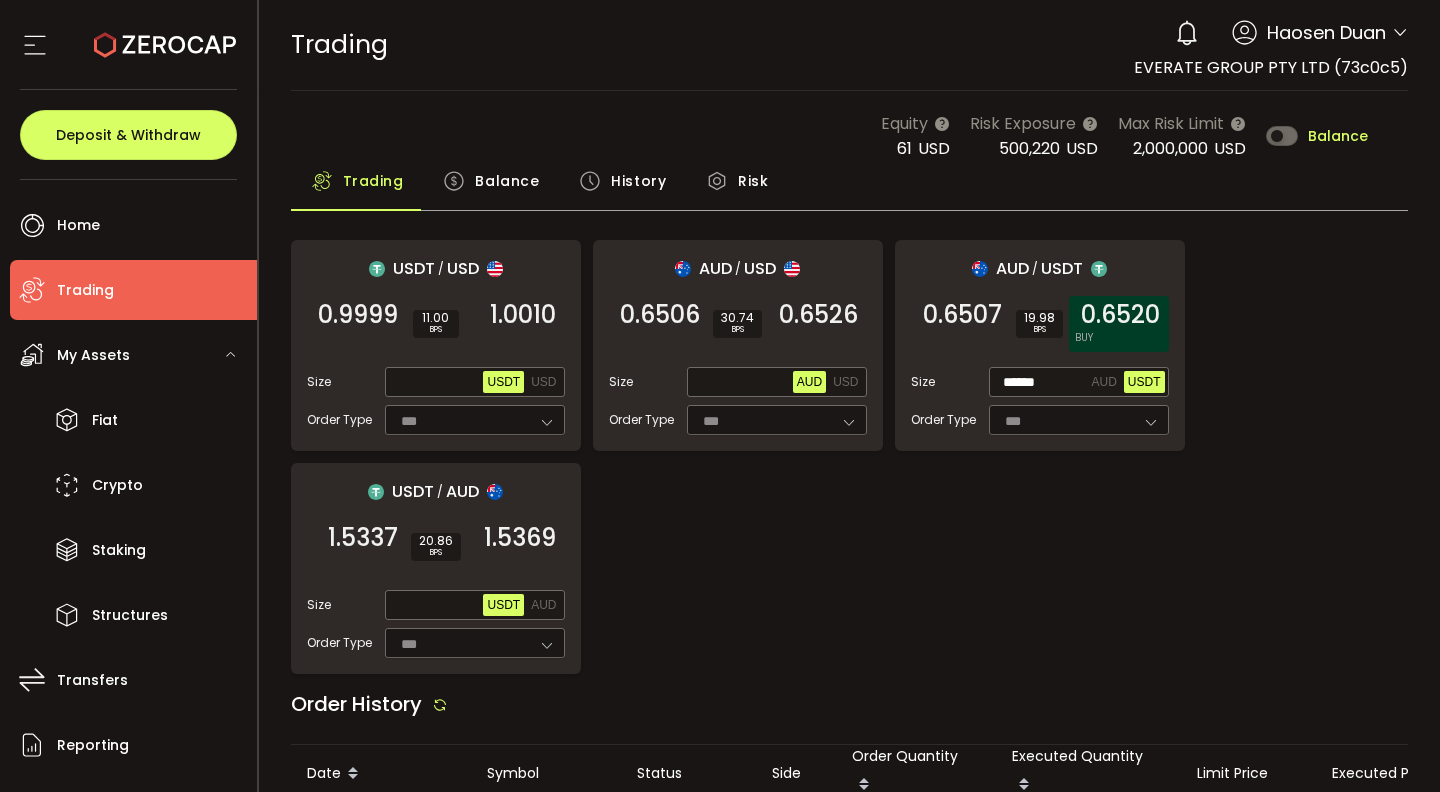 click on "0.6520" at bounding box center (1120, 315) 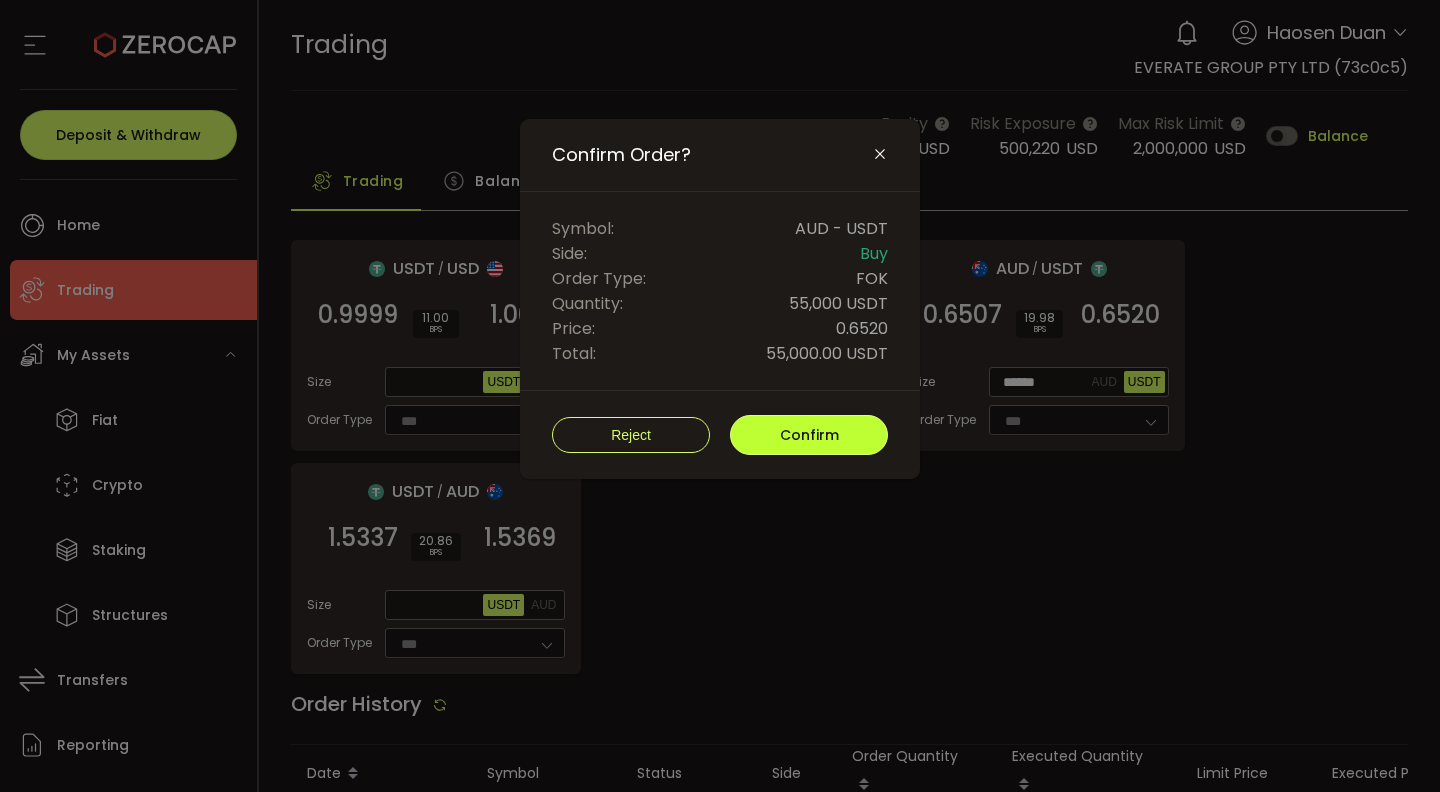 click on "Confirm" at bounding box center [809, 435] 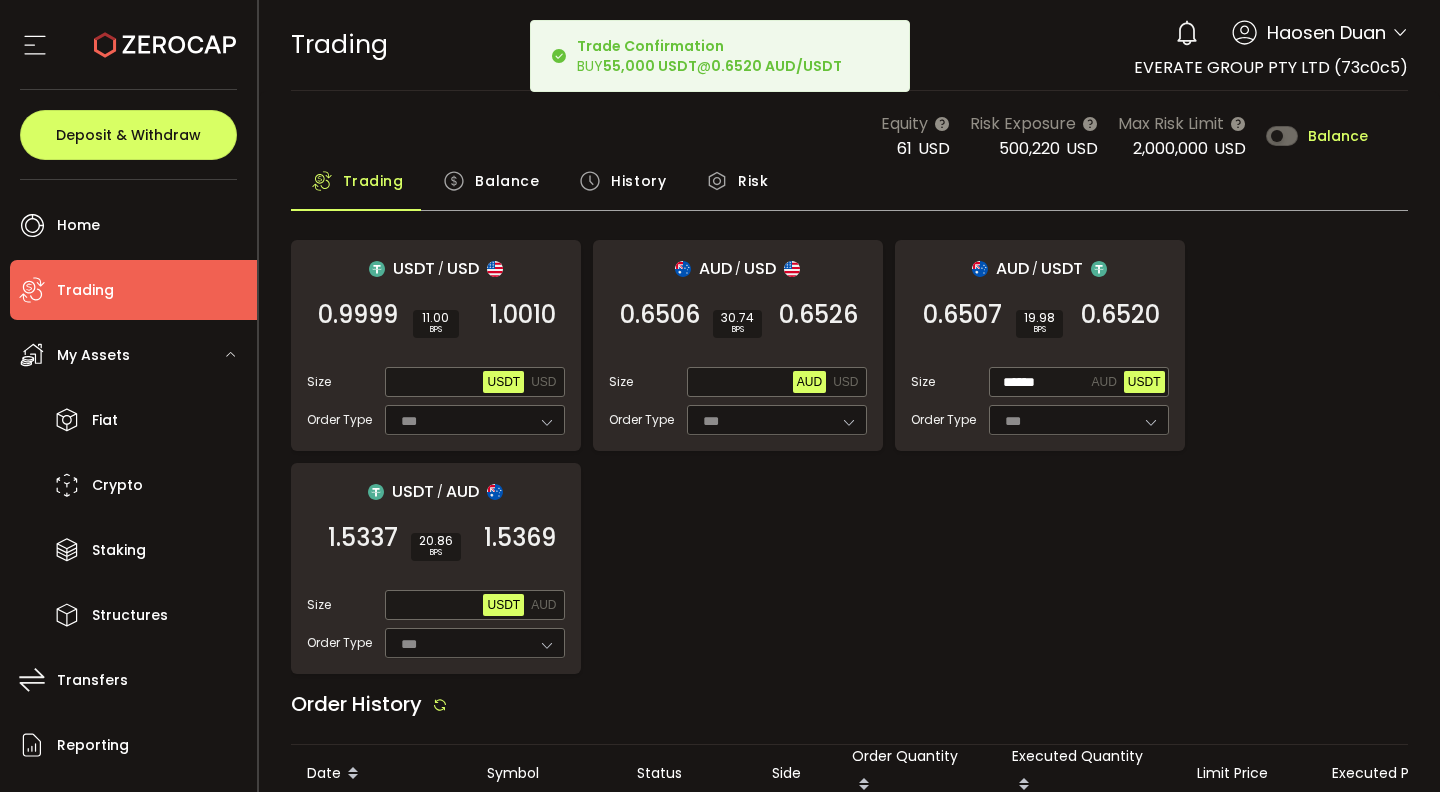click on "USDT / USD 0.9999    SELL 11.00 BPS 1.0010   BUY Size Max USDT USD Order Type *** FOK AUD / USD 0.6506    SELL 30.74 BPS 0.6526   BUY Size Max AUD USD Order Type *** FOK AUD / USDT 0.6507    SELL 19.98 BPS 0.6520   BUY Size ****** AUD USDT Order Type *** FOK USDT / AUD 1.5337    SELL 20.86 BPS 1.5369   BUY Size Max USDT AUD Order Type *** FOK" at bounding box center [850, 457] 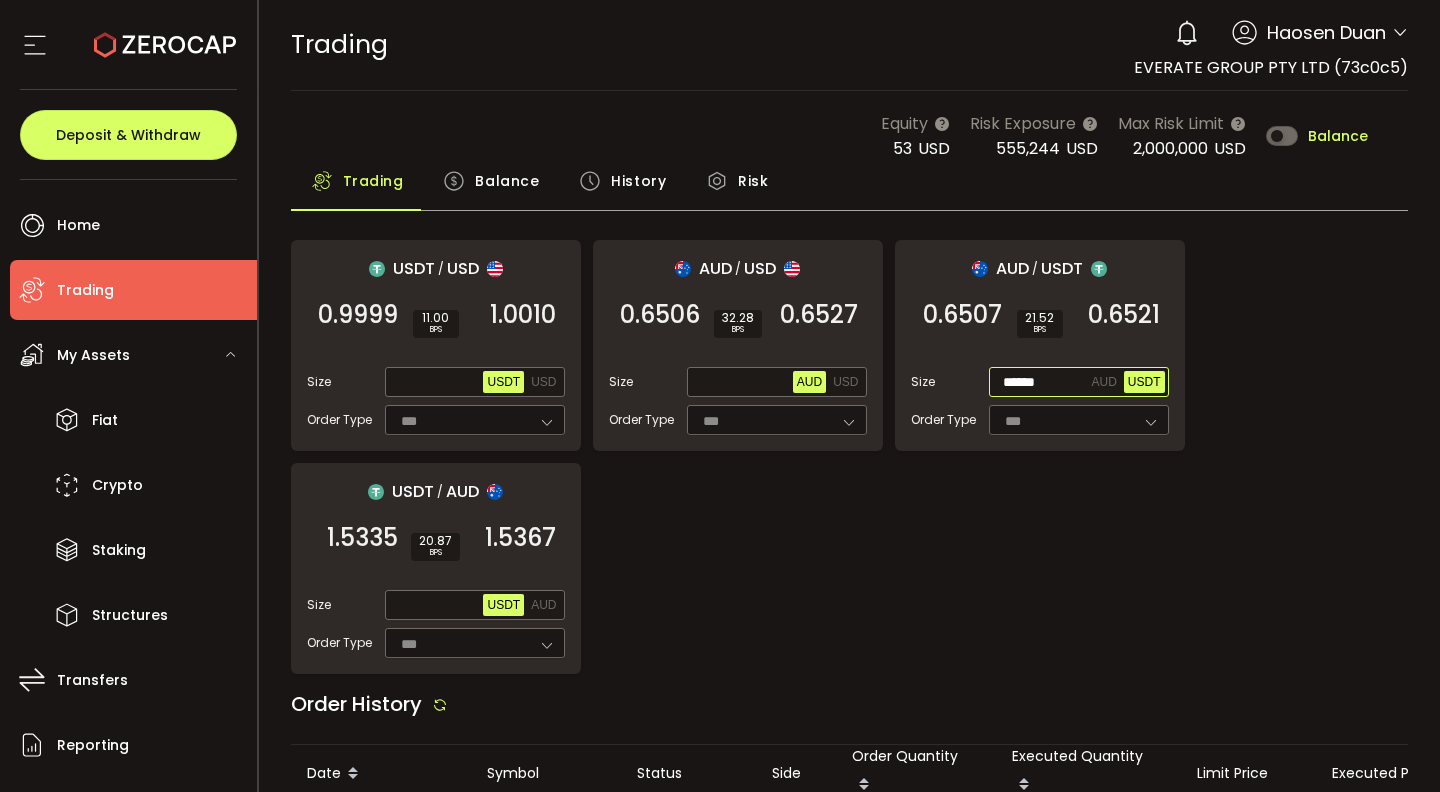 drag, startPoint x: 1064, startPoint y: 381, endPoint x: 1012, endPoint y: 380, distance: 52.009613 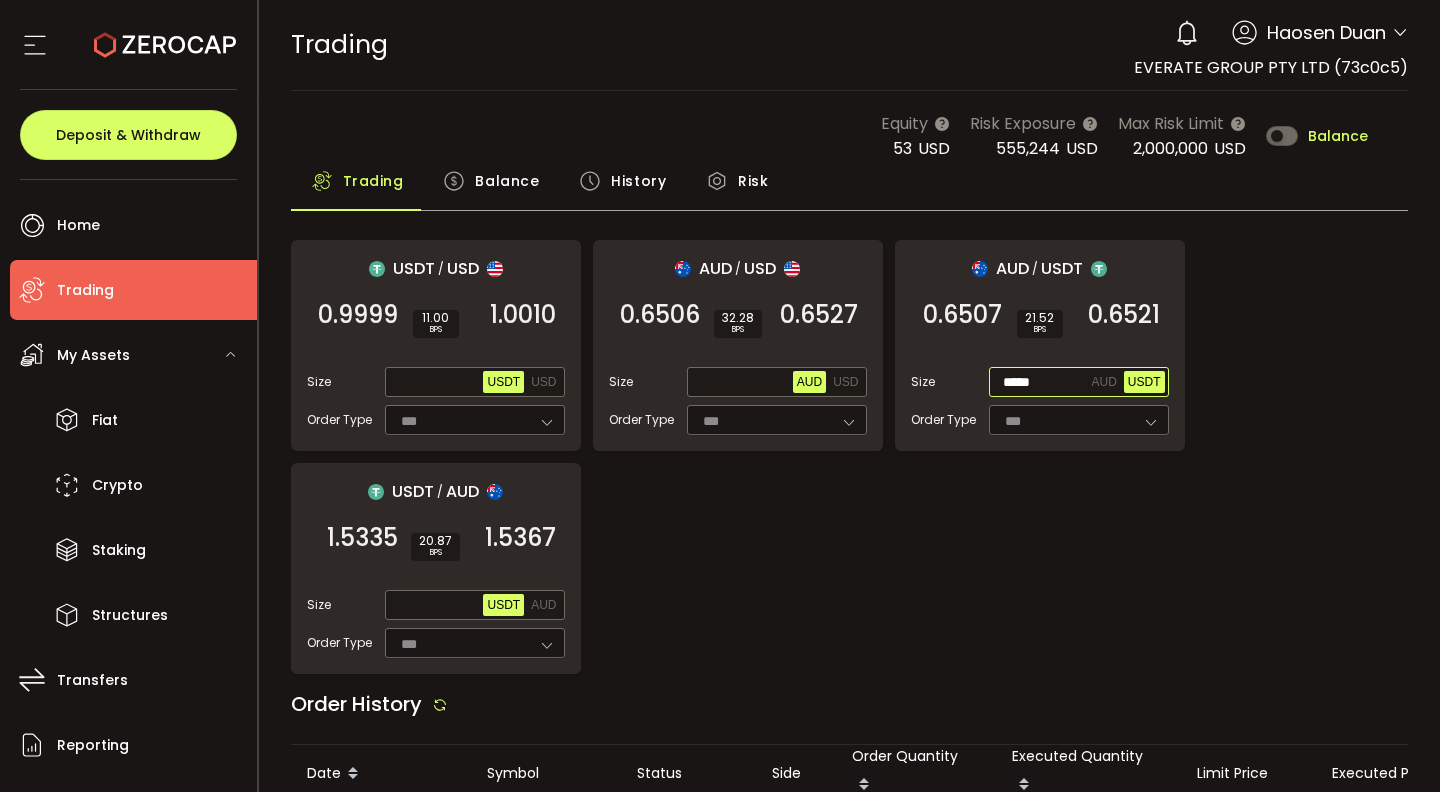 type on "******" 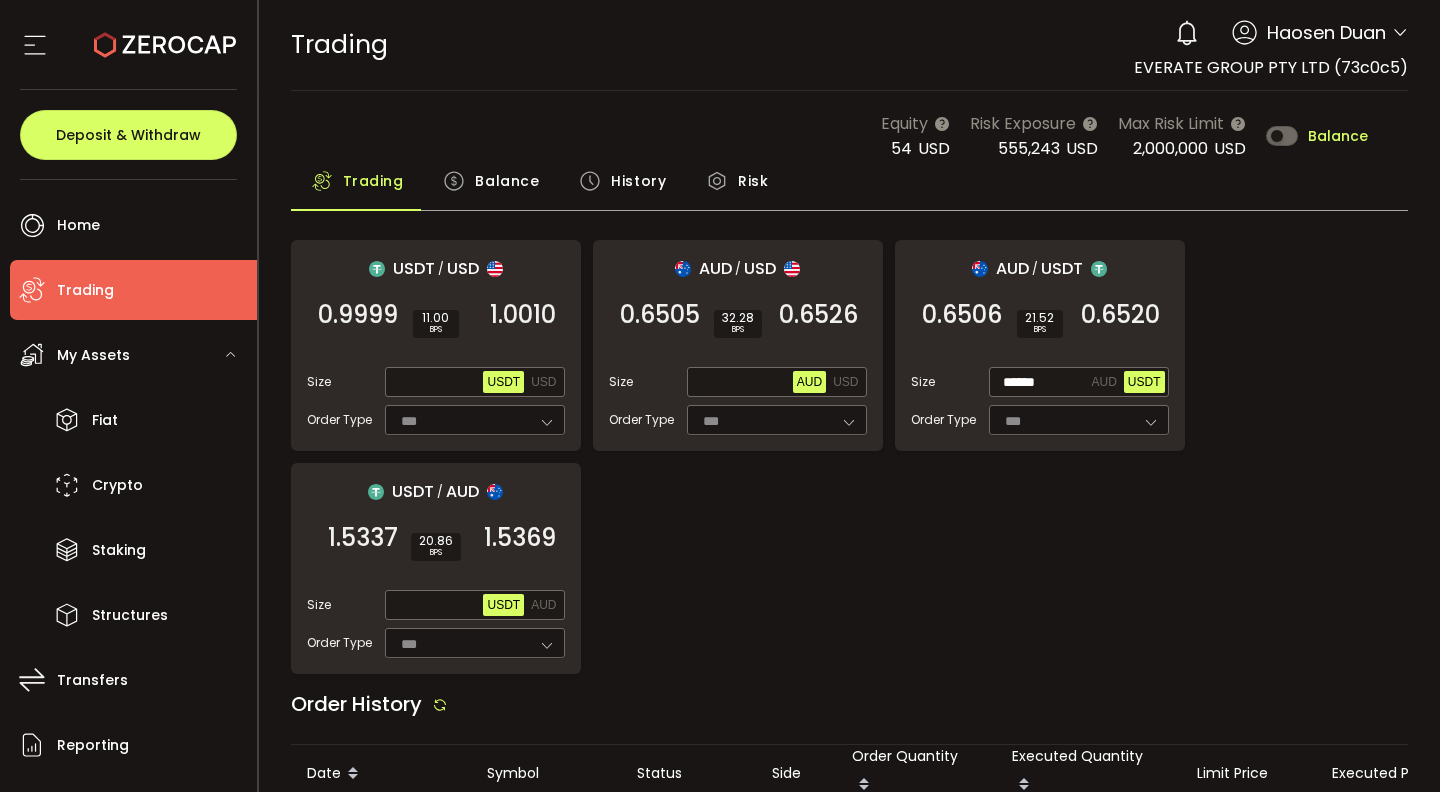 click on "Balance" at bounding box center (507, 181) 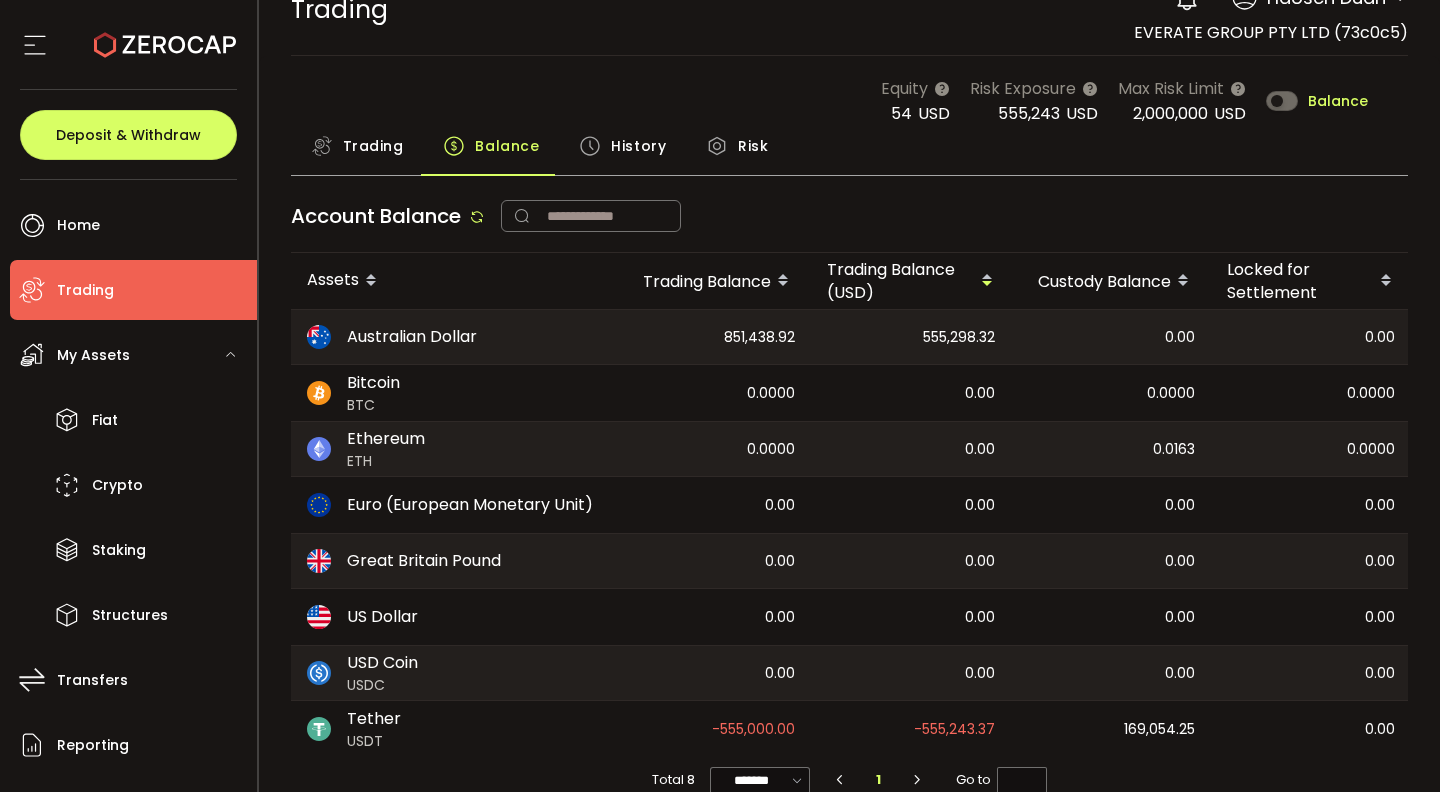 scroll, scrollTop: 73, scrollLeft: 0, axis: vertical 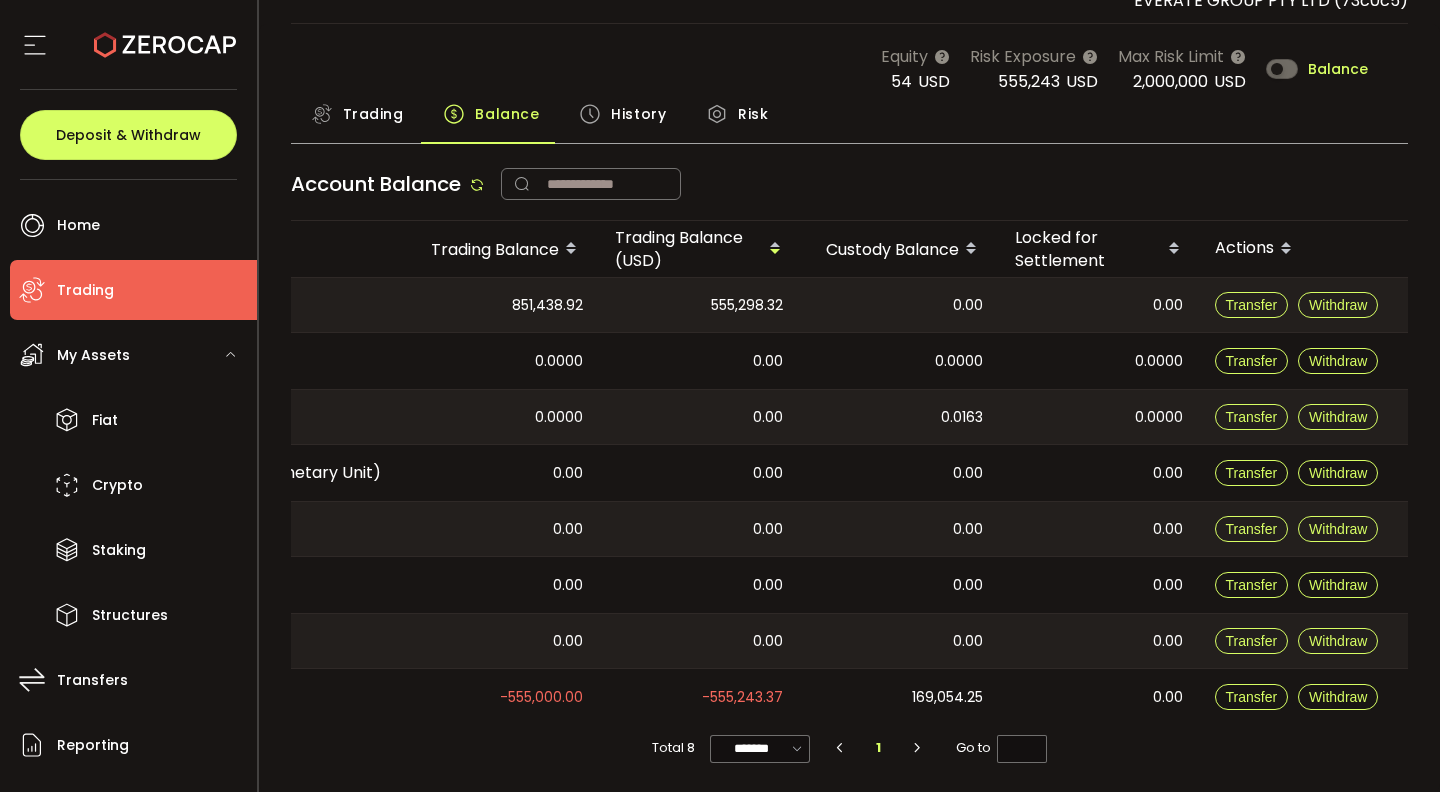 drag, startPoint x: 1151, startPoint y: 592, endPoint x: 1439, endPoint y: 556, distance: 290.24127 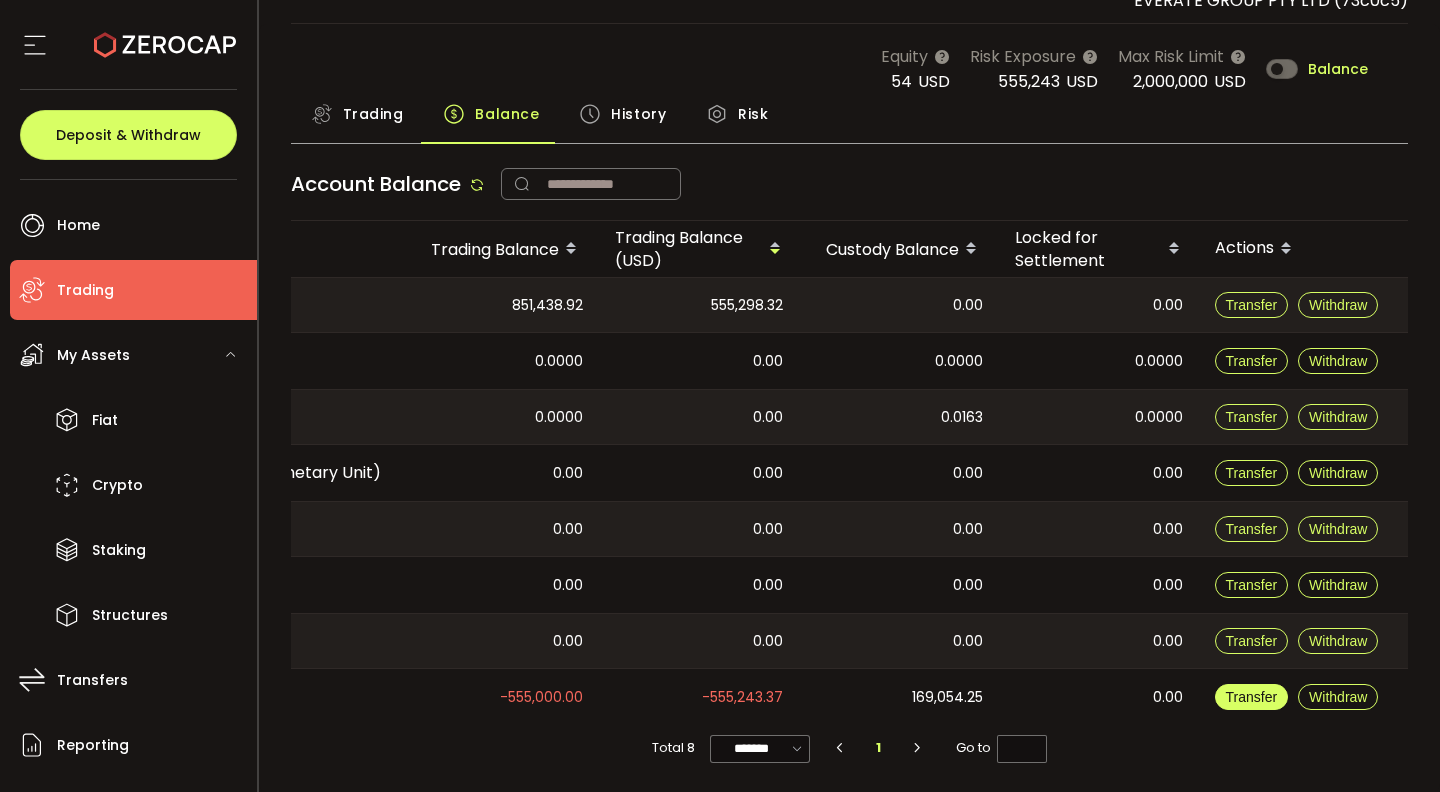click on "Transfer" at bounding box center (1252, 697) 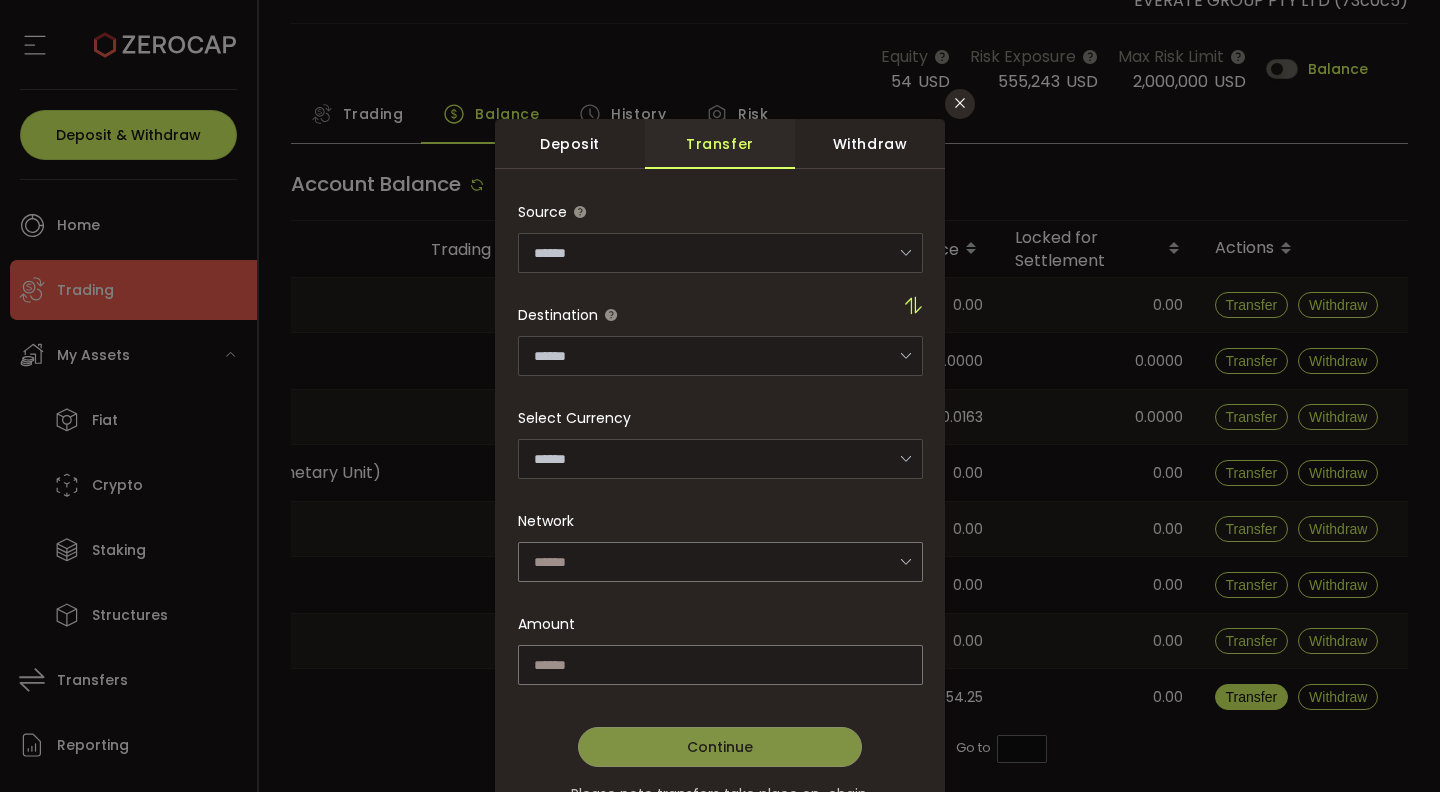 type on "**********" 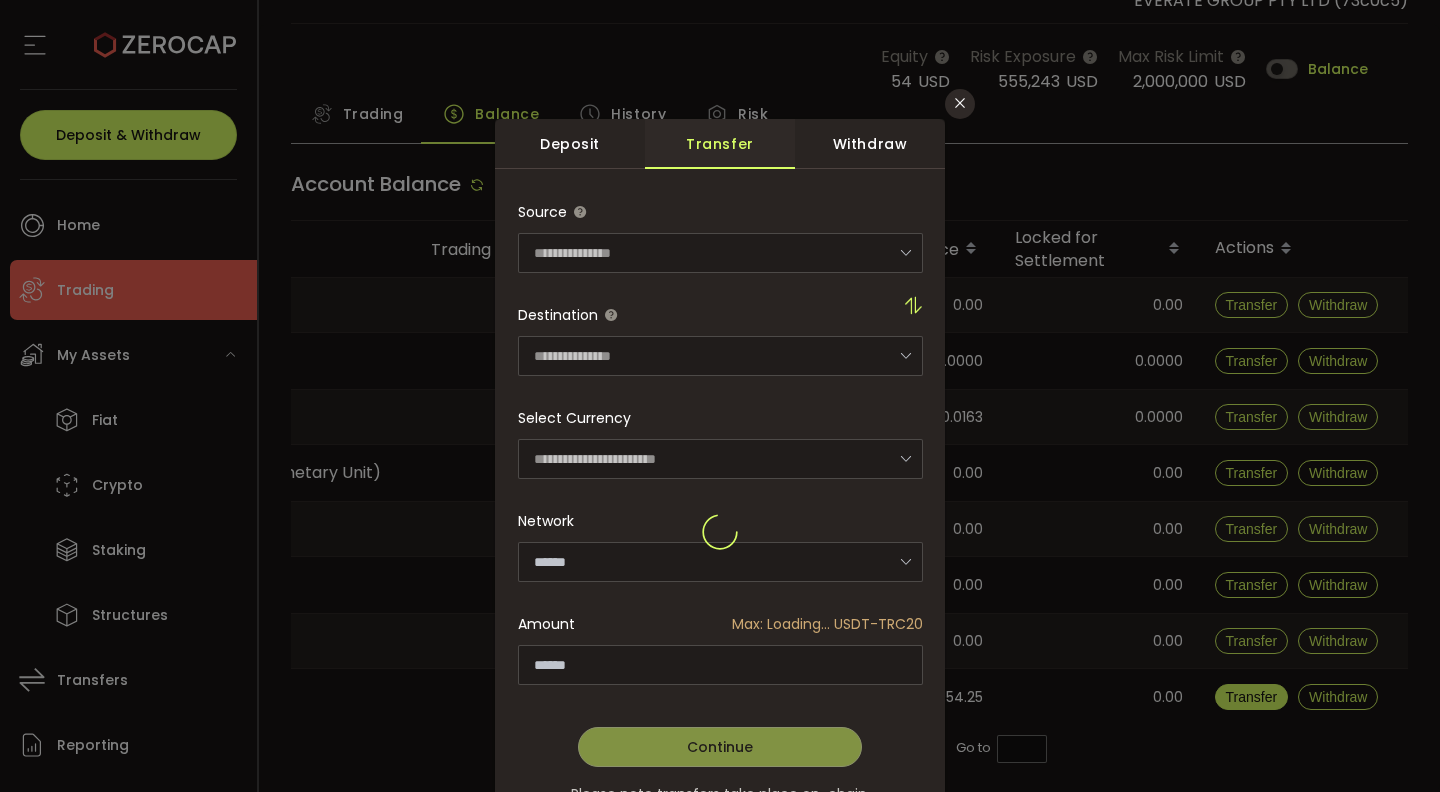 type on "**********" 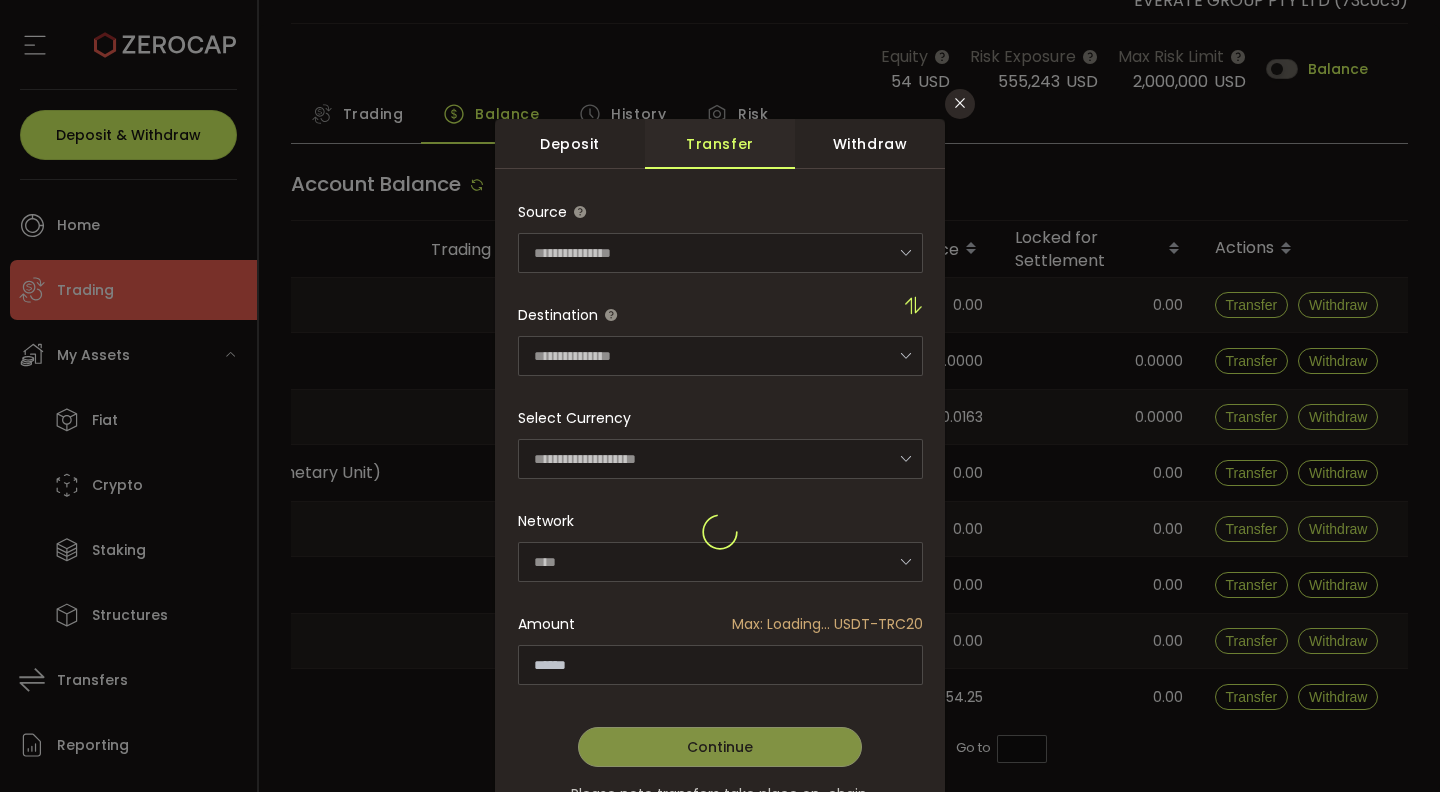 click at bounding box center (720, 535) 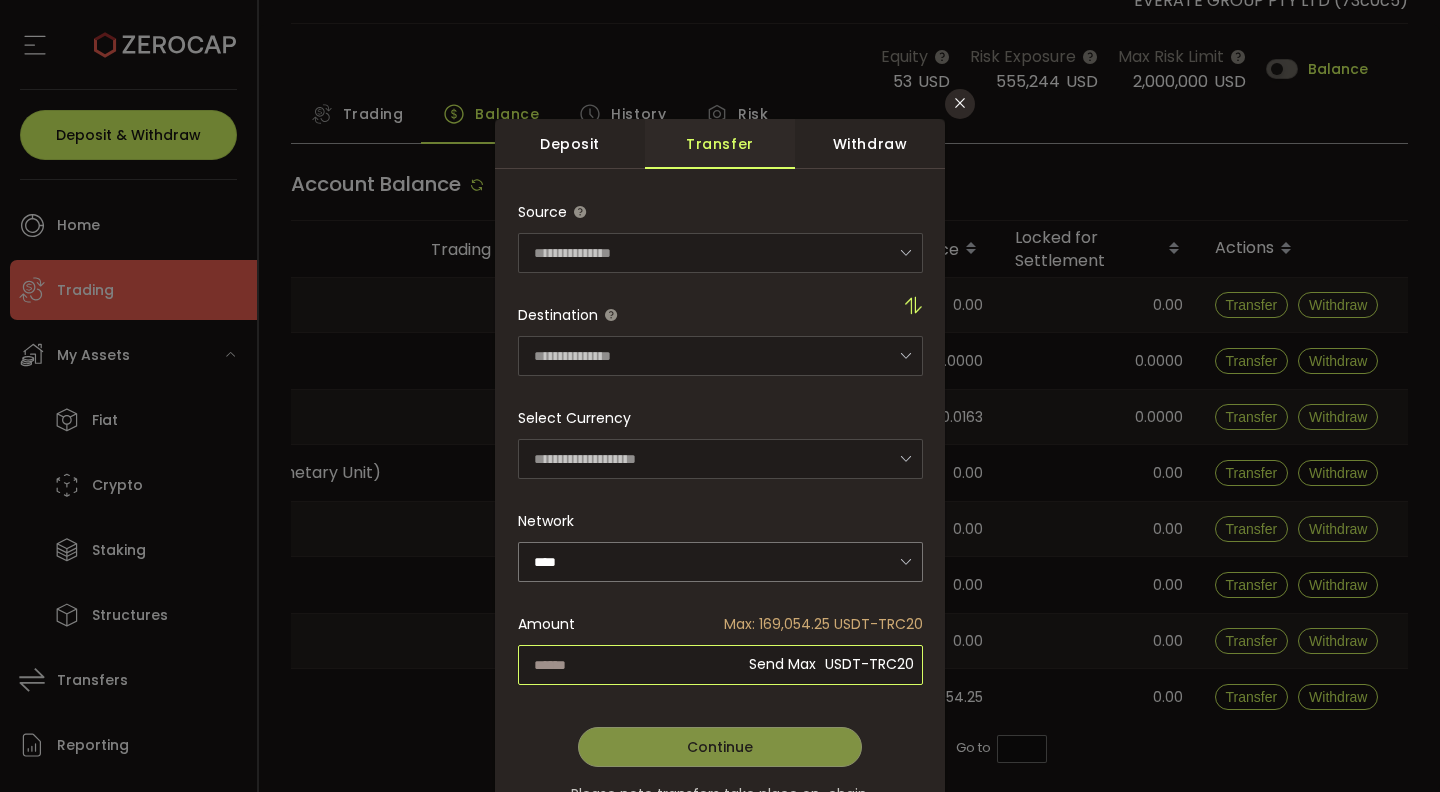 click at bounding box center [720, 665] 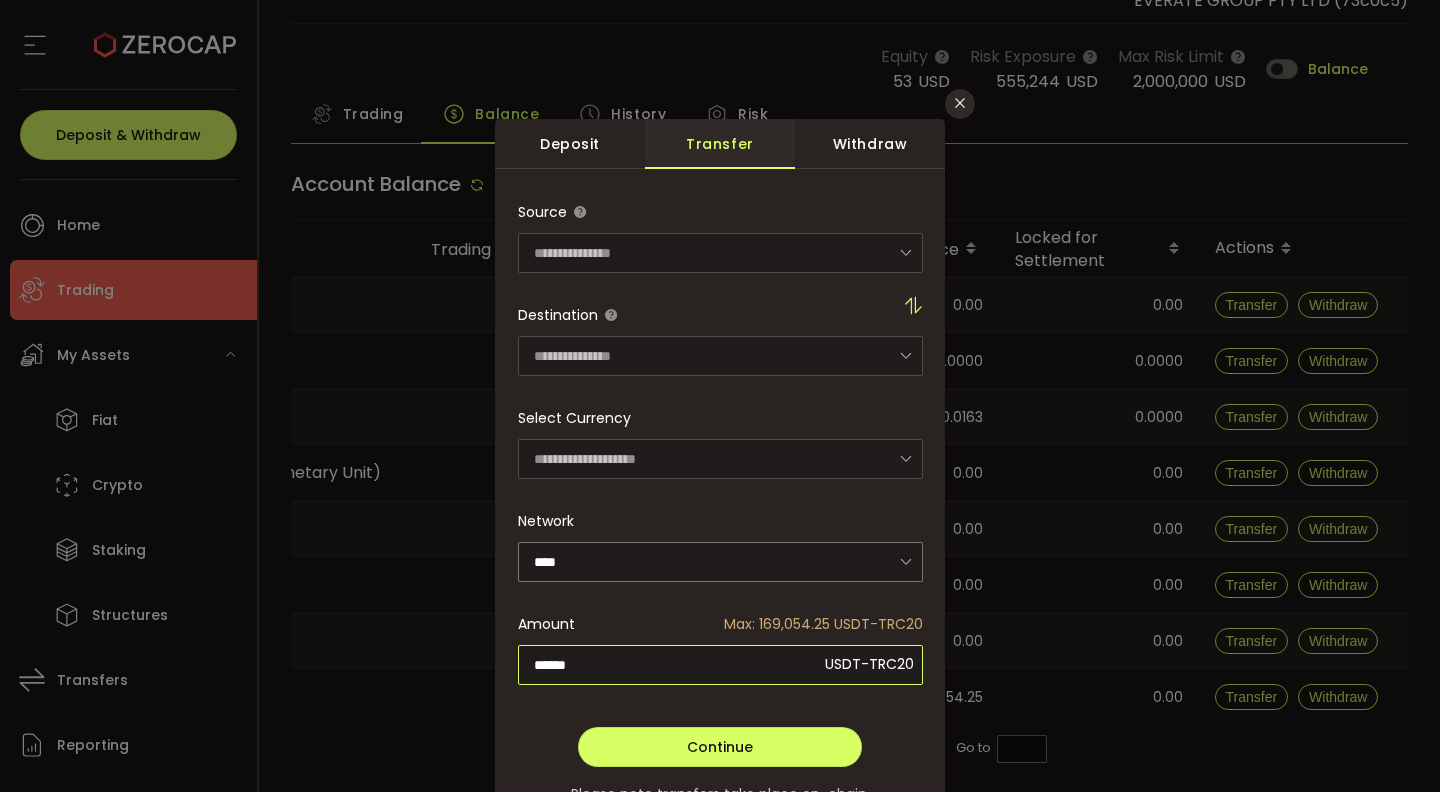 type on "*******" 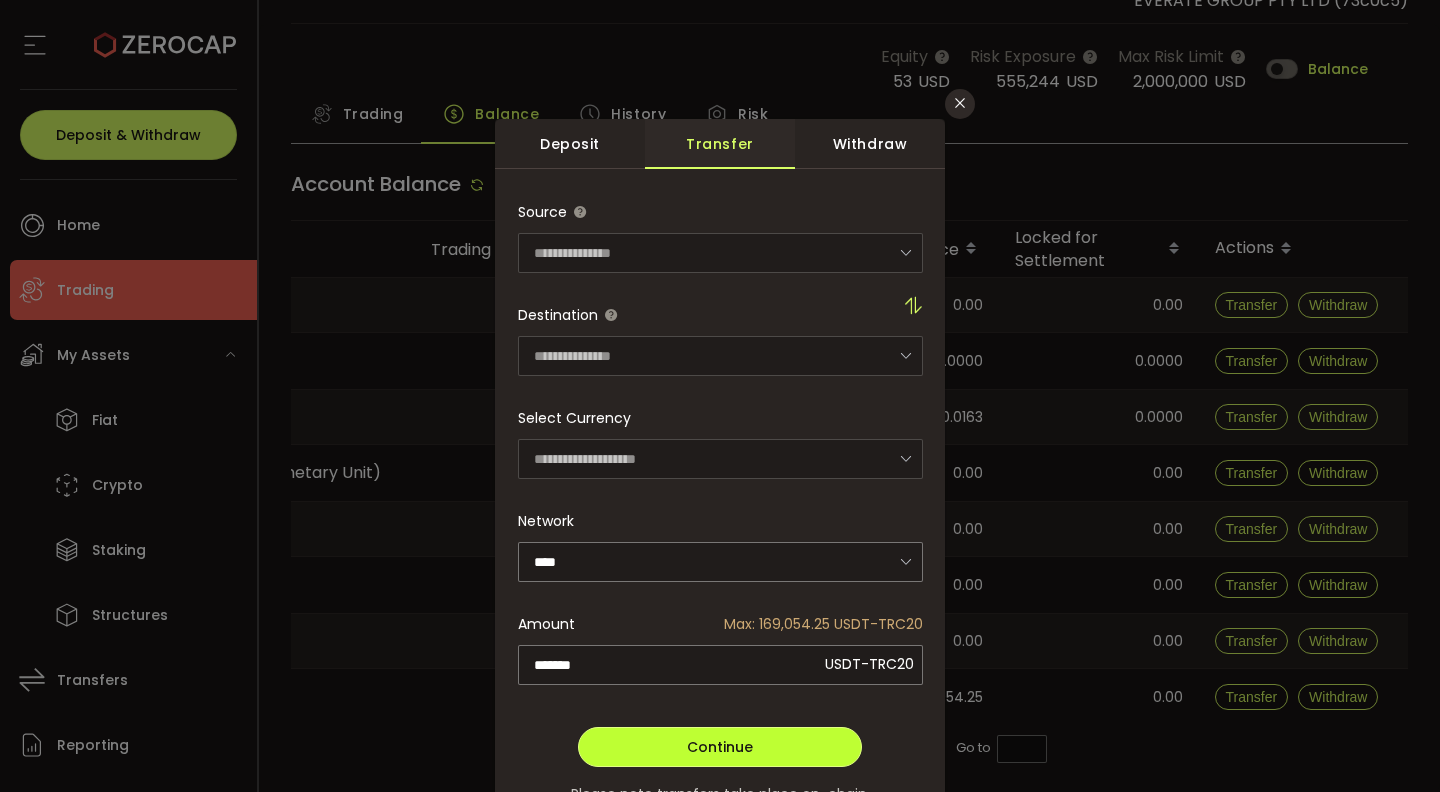 click on "Continue" at bounding box center [720, 747] 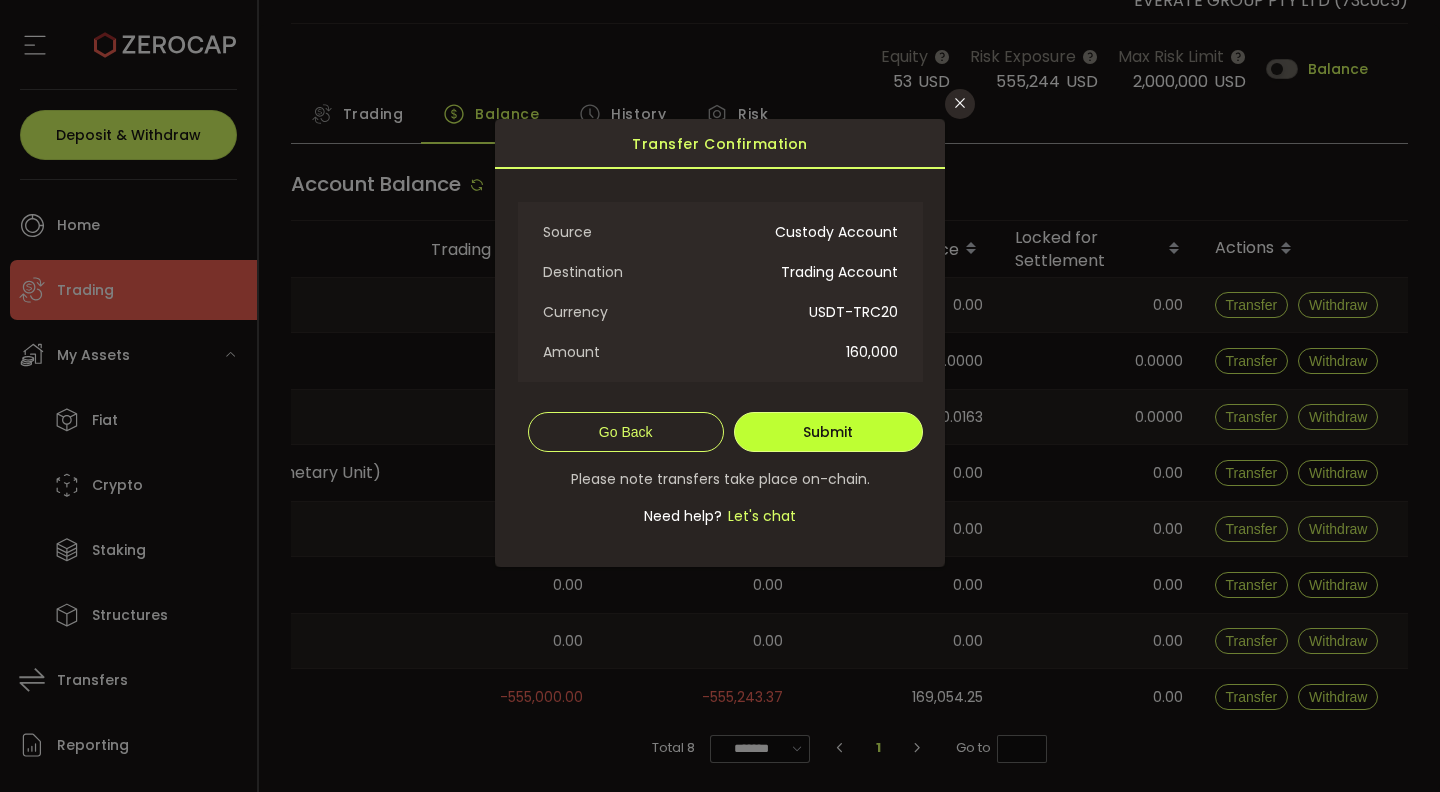 click on "Submit" at bounding box center (828, 432) 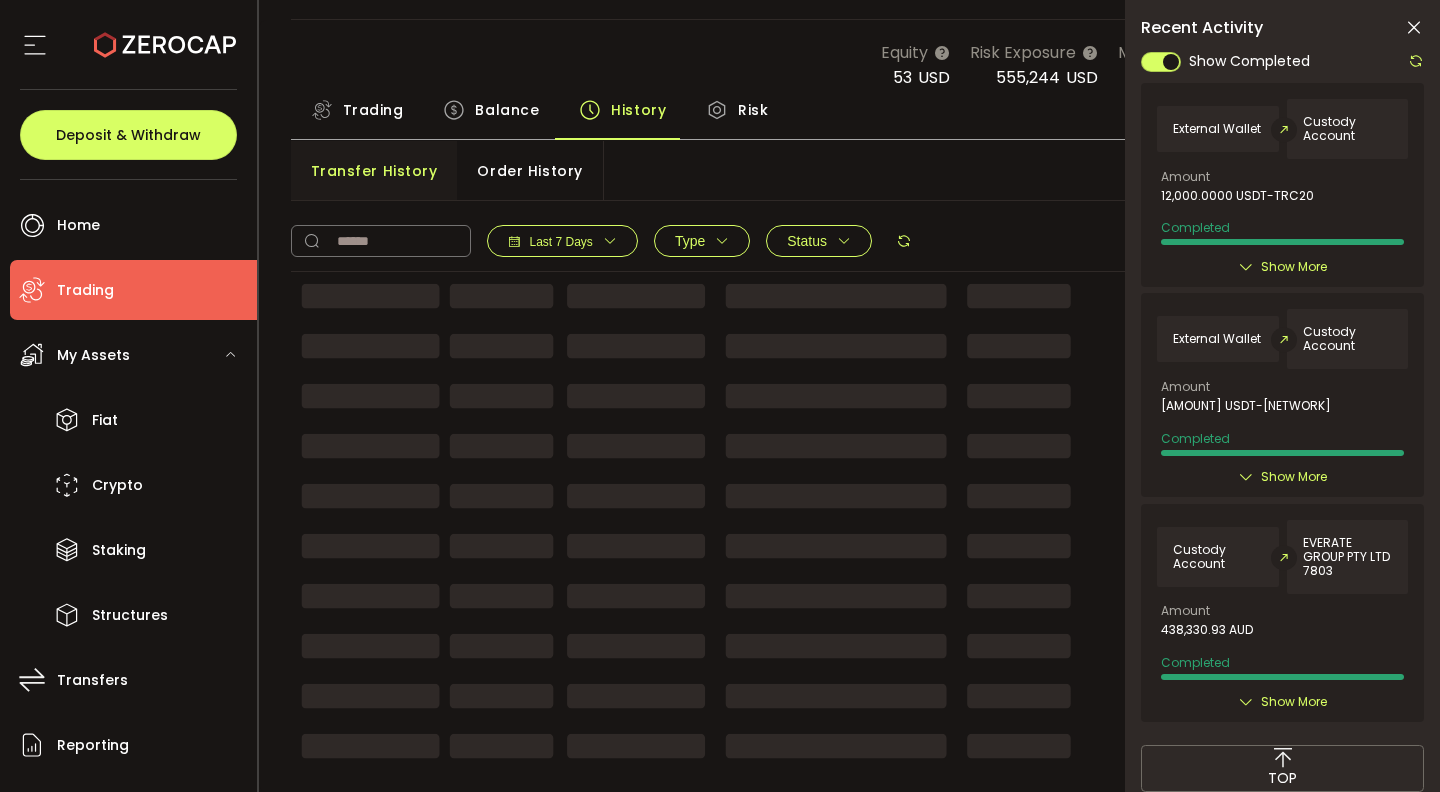scroll, scrollTop: 0, scrollLeft: 0, axis: both 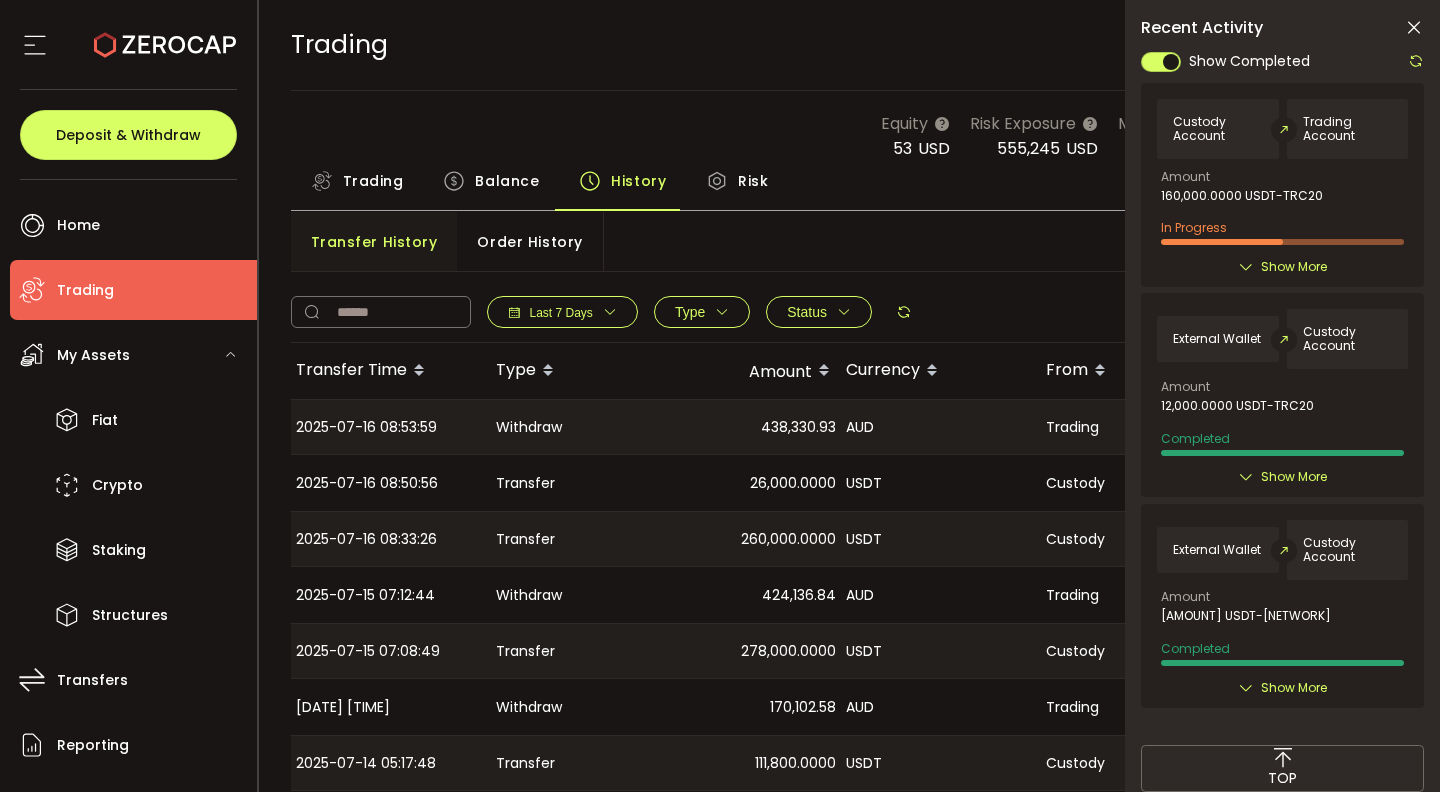 click on "Recent Activity Show Completed Custody Account Trading Account Amount
160,000.0000 USDT-TRC20
In Progress Created By Haosen Duan on 2025-07-17 01:26:46 Hash
-
Last Updated 2025-07-17 01:26:46 Show More External Wallet Custody Account Amount
12,000.0000 USDT-TRC20
Completed Created By EVERATE GROUP PTY LTD on 2025-07-16 11:32:00 Hash
e7fd2f41022799dc8a927fa51ebee54ee26de35da7925004f2407f654bca1bc6
Completed At 2025-07-16 11:32:13 Show More External Wallet Custody Account Amount
94,854.0000 USDT-TRC20
Completed Created By EVERATE GROUP PTY LTD on 2025-07-16 08:59:35 Hash
e36c85f910106d053b6c6ea846edd5b4b8209768c1c2f7418eae65d02664a14e
Completed At 2025-07-16 09:00:00 Show More TOP" at bounding box center [1282, 436] 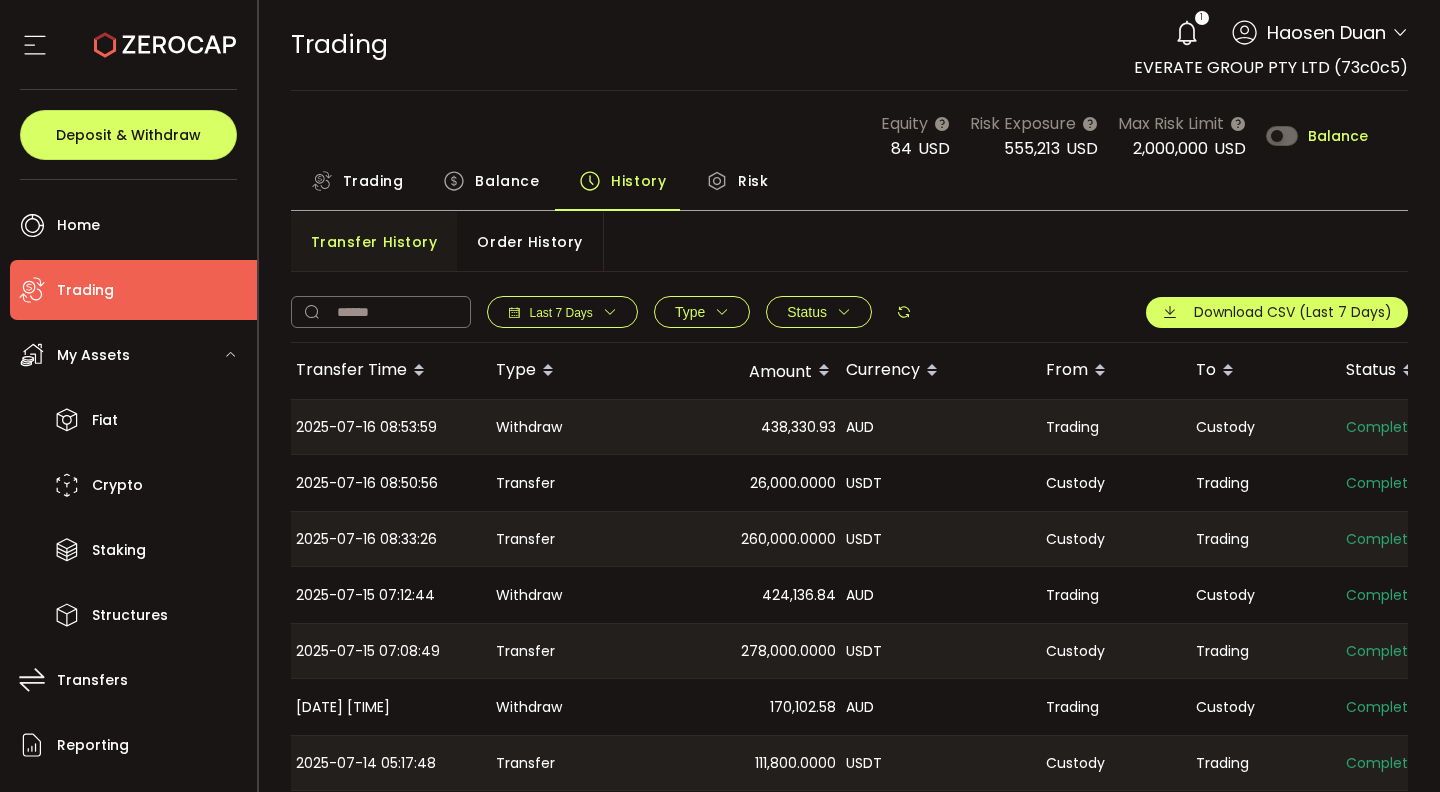 click on "Trading" at bounding box center [373, 181] 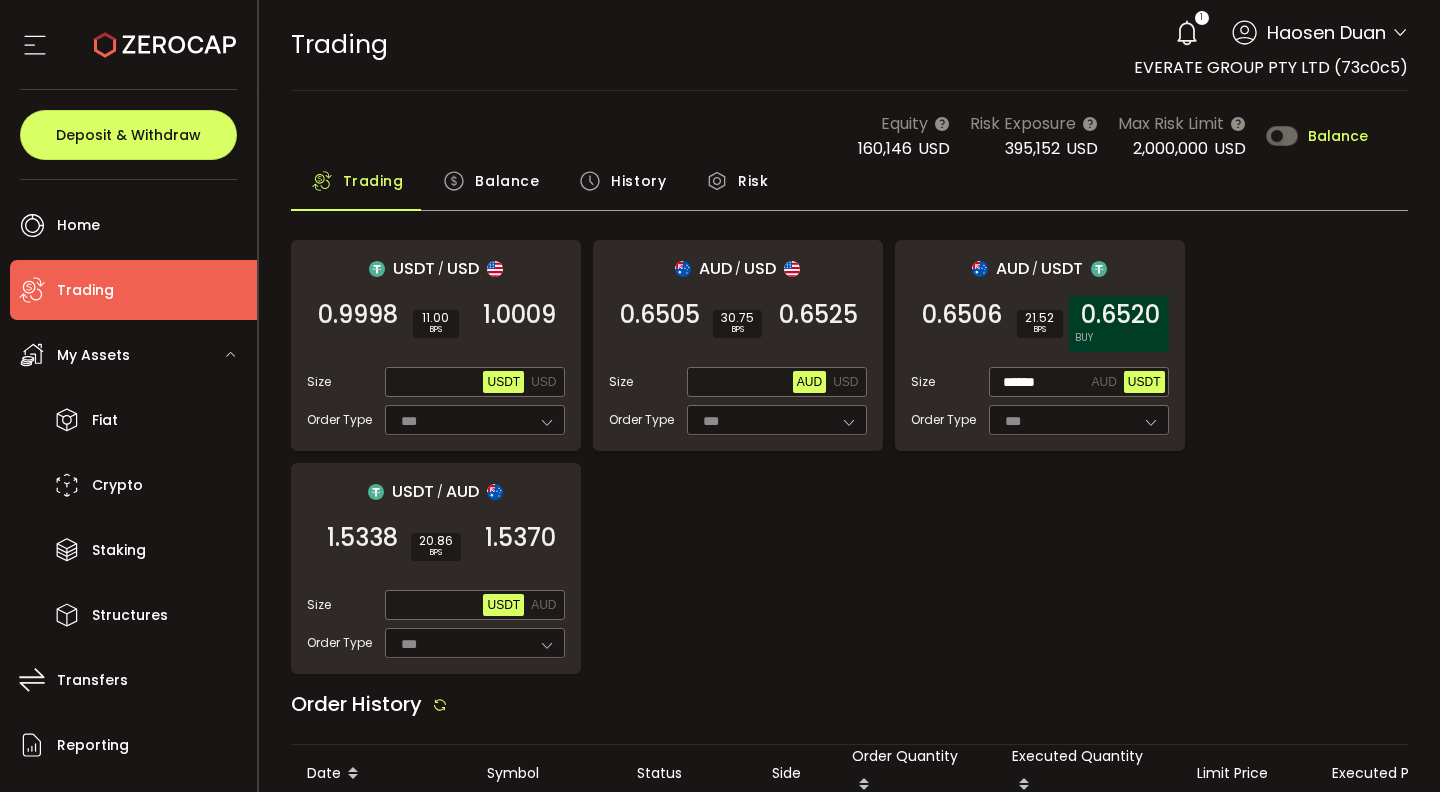 click on "0.6520" at bounding box center (1120, 315) 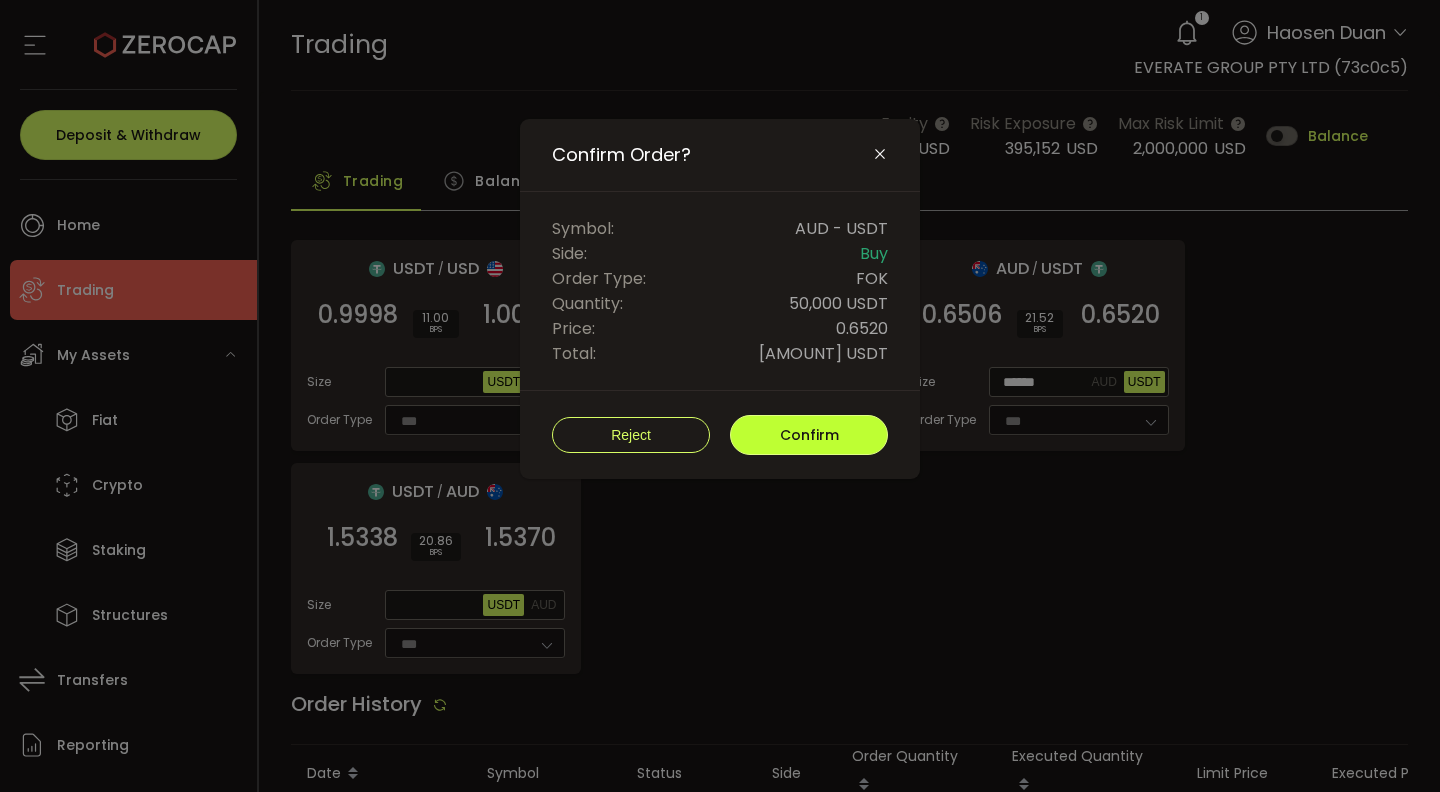 click on "Confirm" at bounding box center [809, 435] 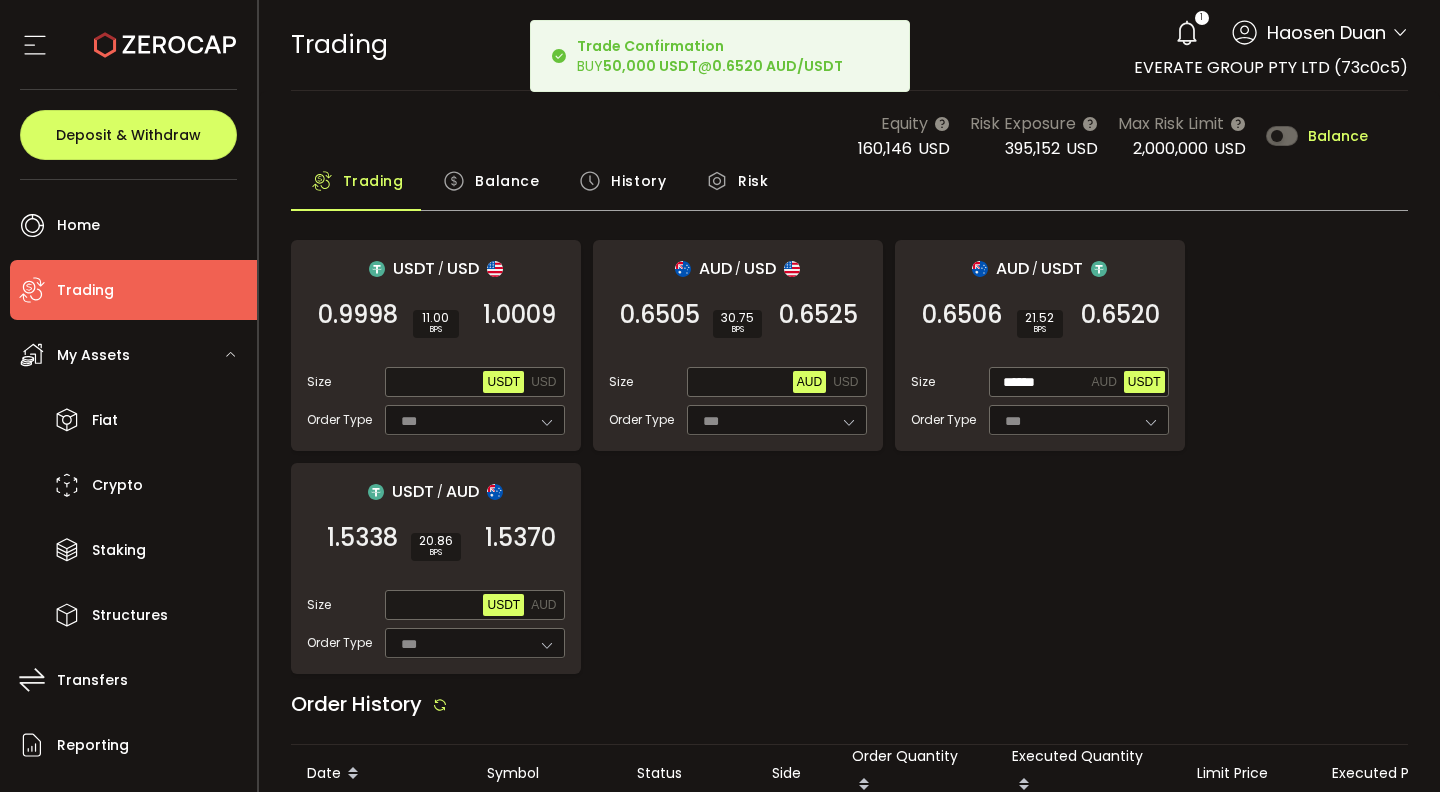 click on "USDT / USD 0.9998    SELL 11.00 BPS 1.0009   BUY Size Max USDT USD Order Type *** FOK AUD / USD 0.6505    SELL 30.75 BPS 0.6525   BUY Size Max AUD USD Order Type *** FOK AUD / USDT 0.6506    SELL 21.52 BPS 0.6520   BUY Size ****** AUD USDT Order Type *** FOK USDT / AUD 1.5338    SELL 20.86 BPS 1.5370   BUY Size Max USDT AUD Order Type *** FOK" at bounding box center [850, 457] 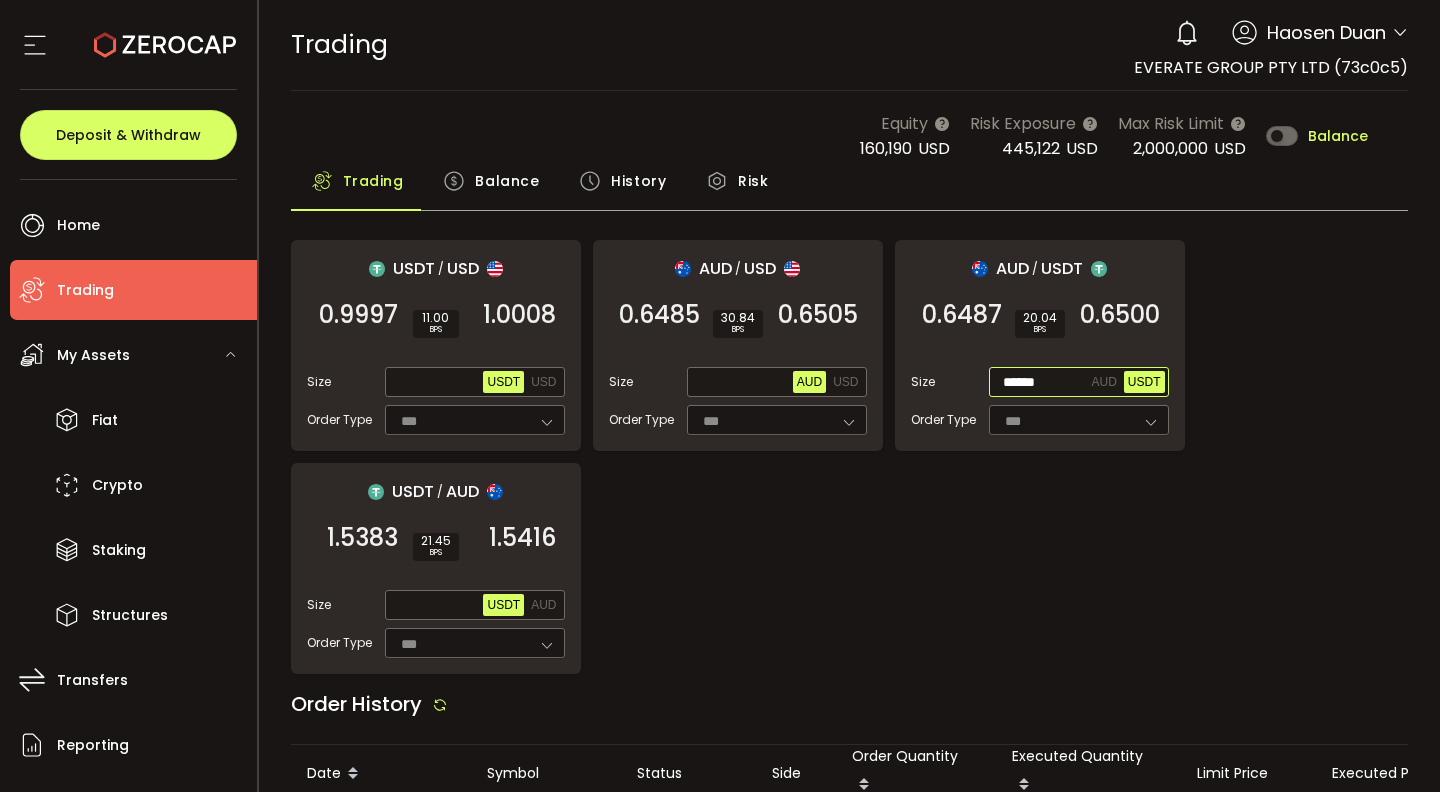 click on "******" at bounding box center [1040, 383] 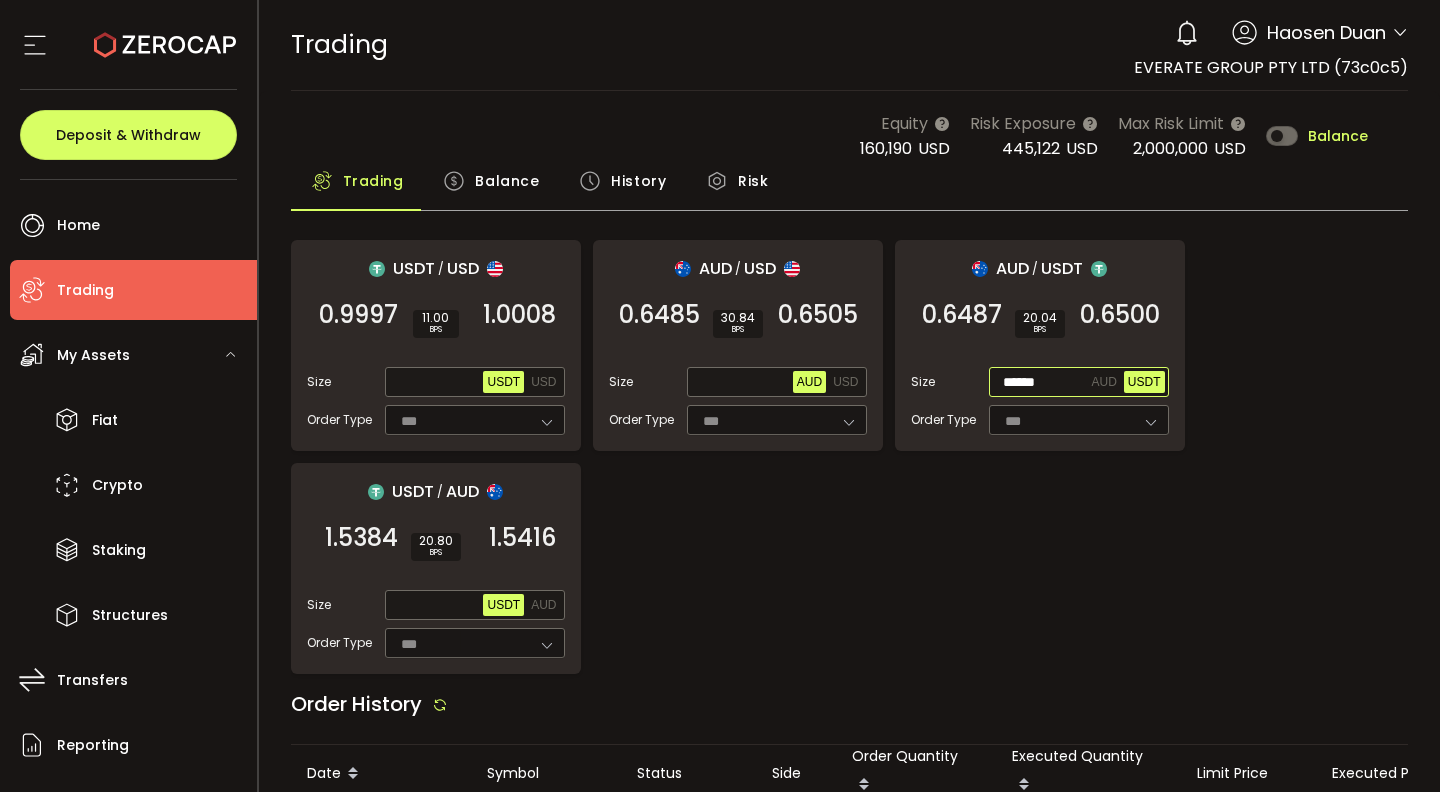 click on "******" at bounding box center [1040, 383] 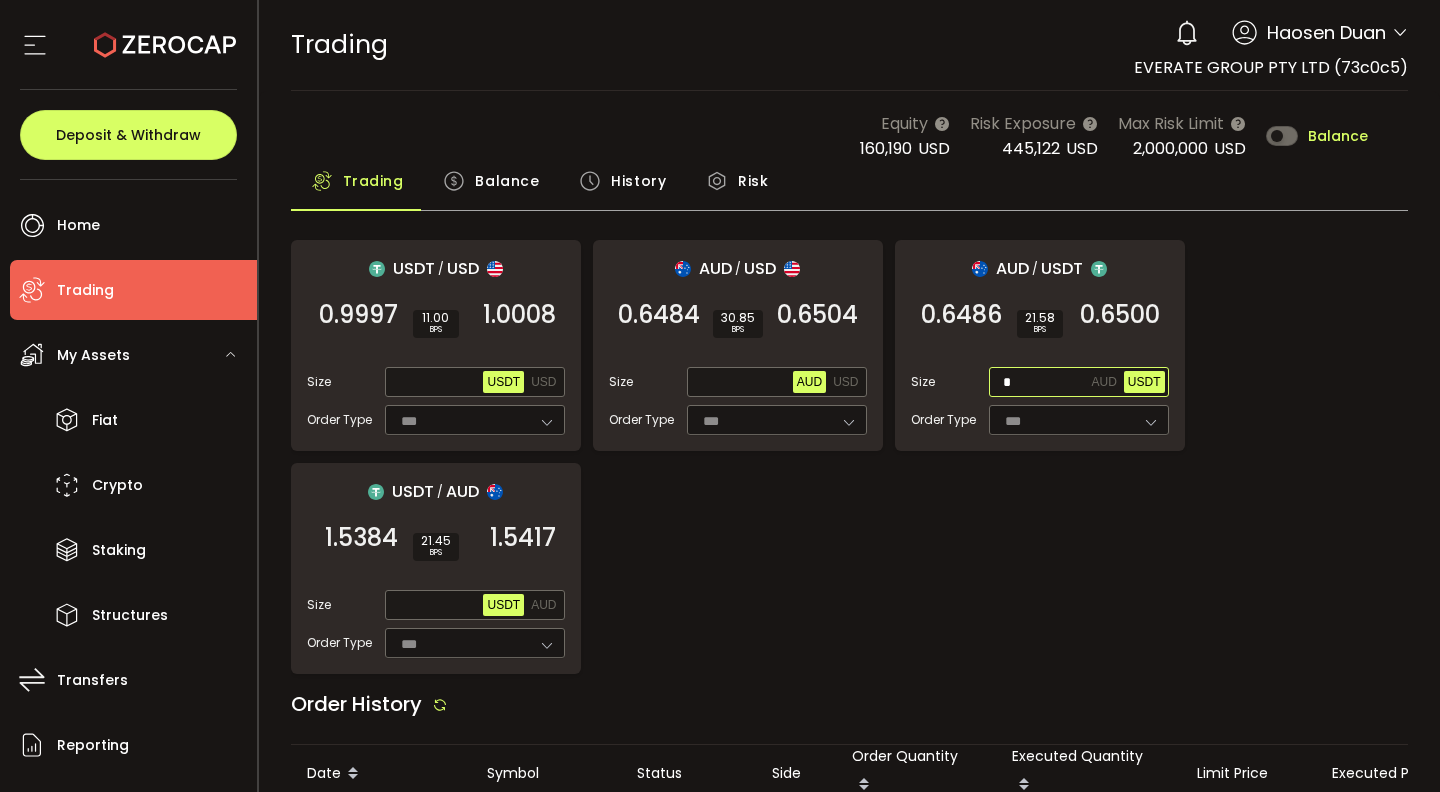 type on "*" 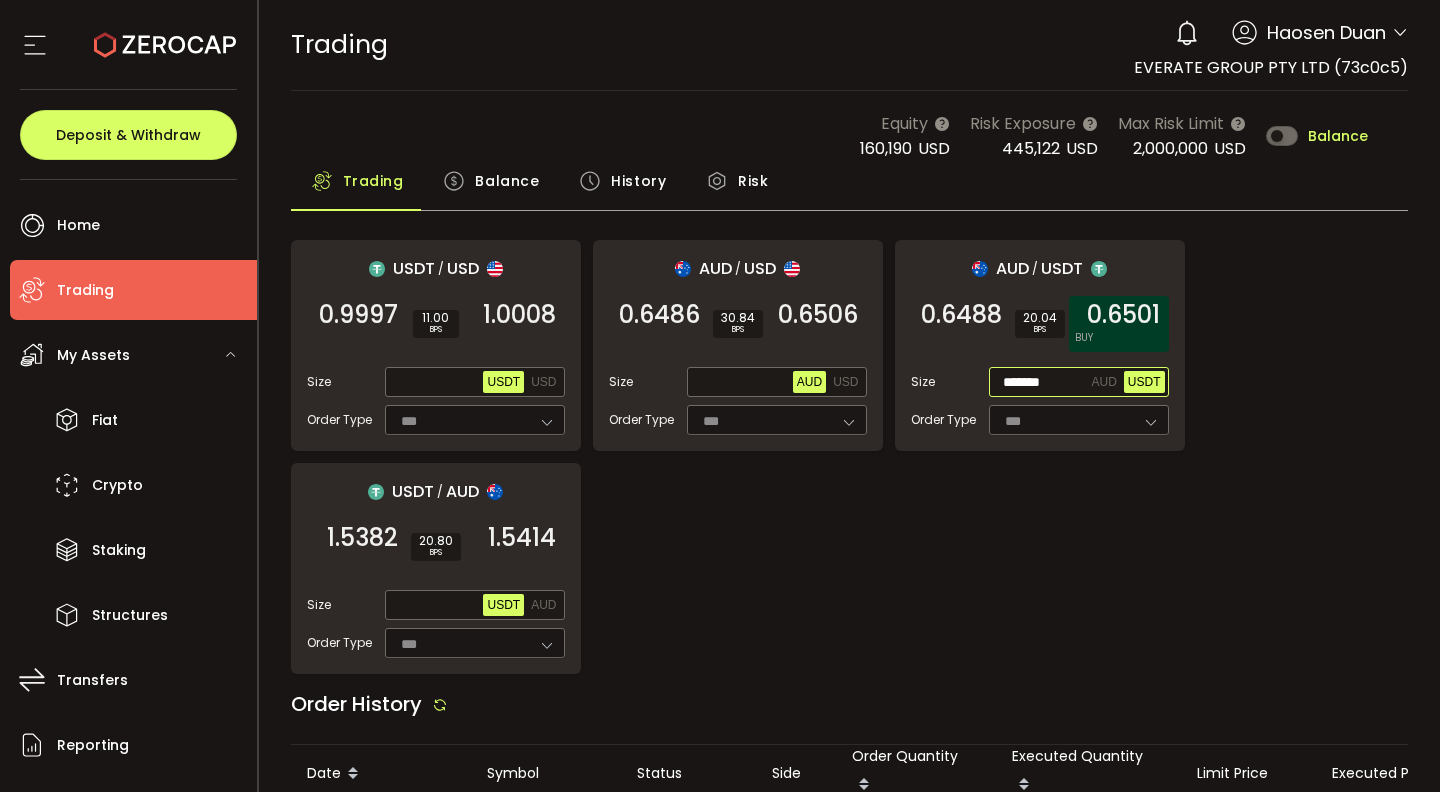 type on "*******" 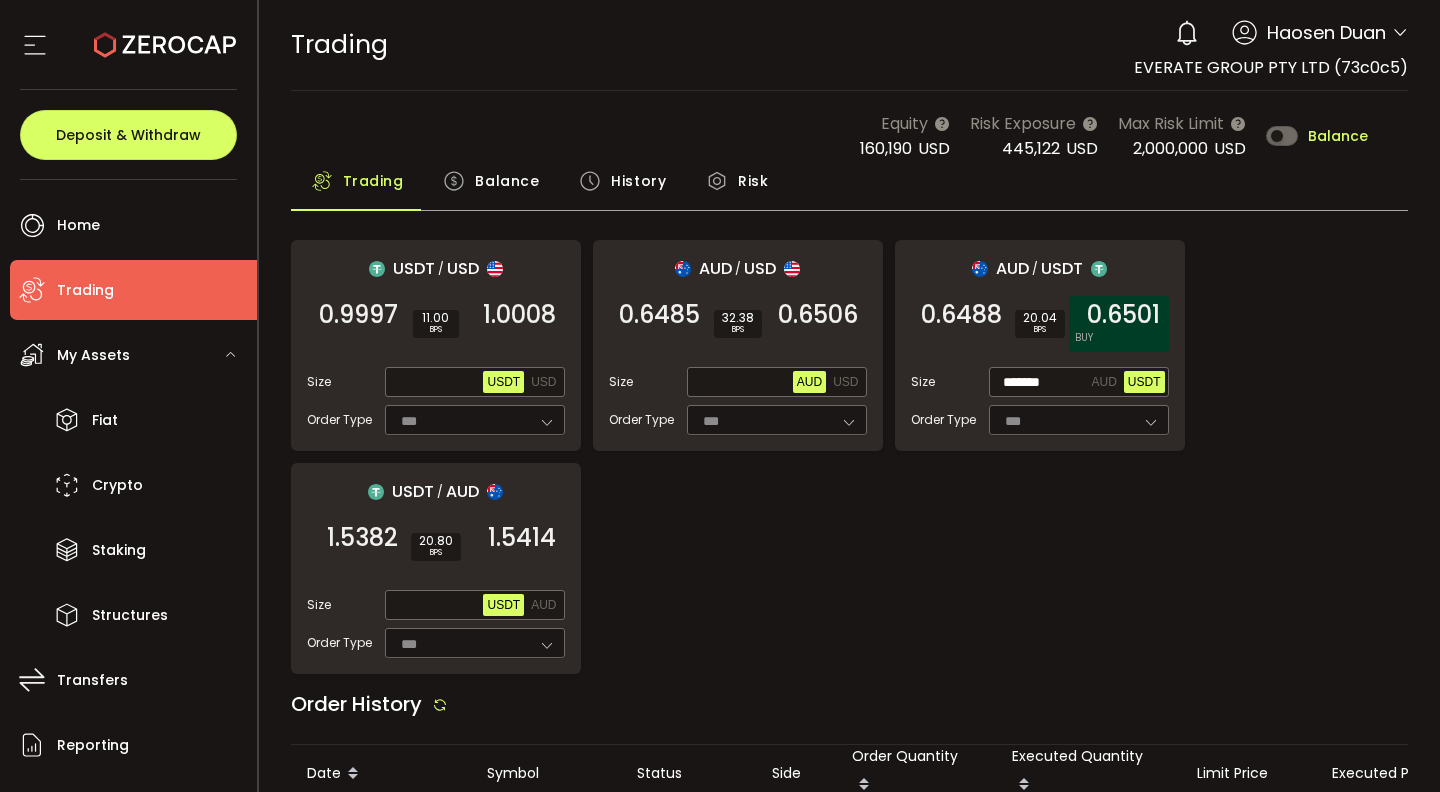click on "0.6501" at bounding box center (1123, 315) 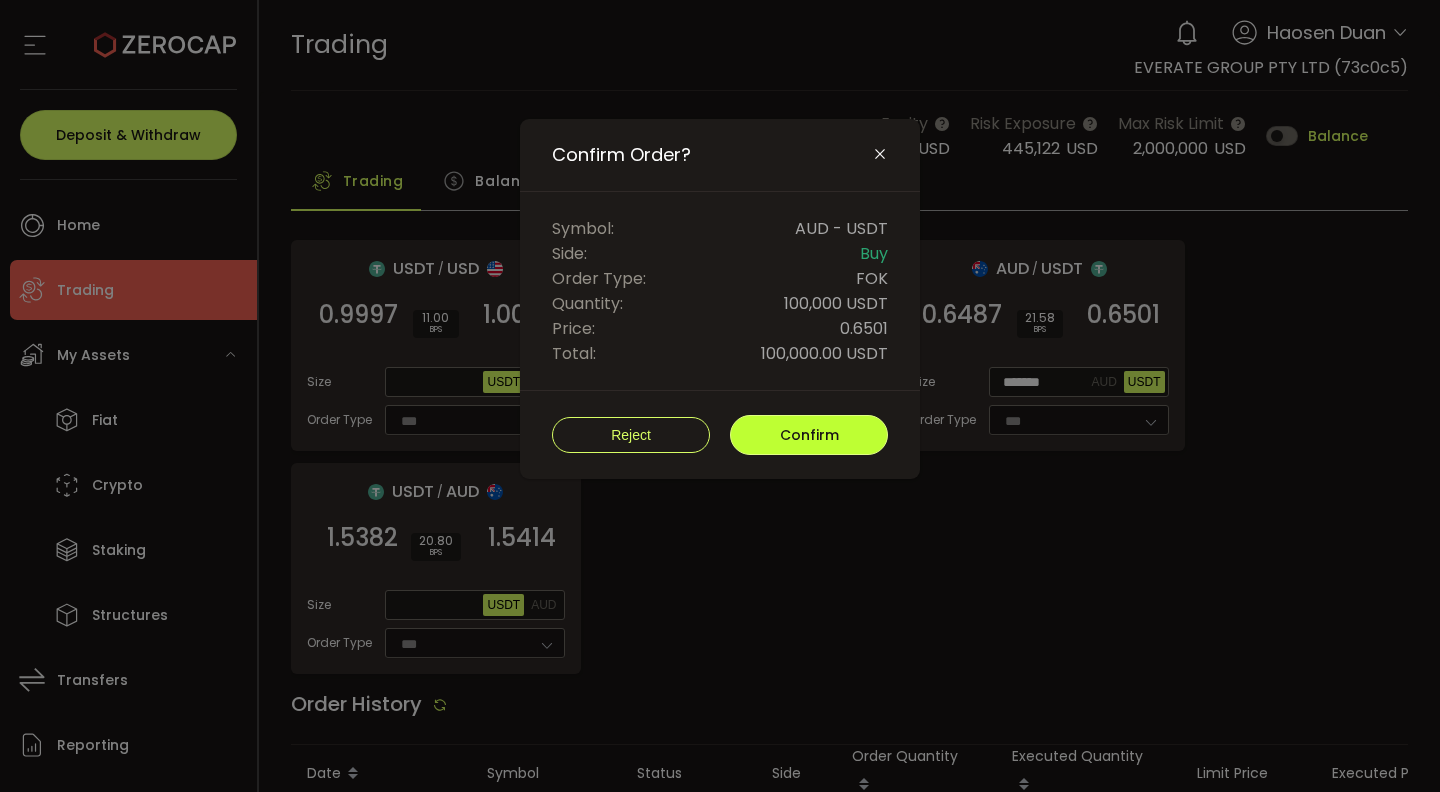 click on "Confirm" at bounding box center [809, 435] 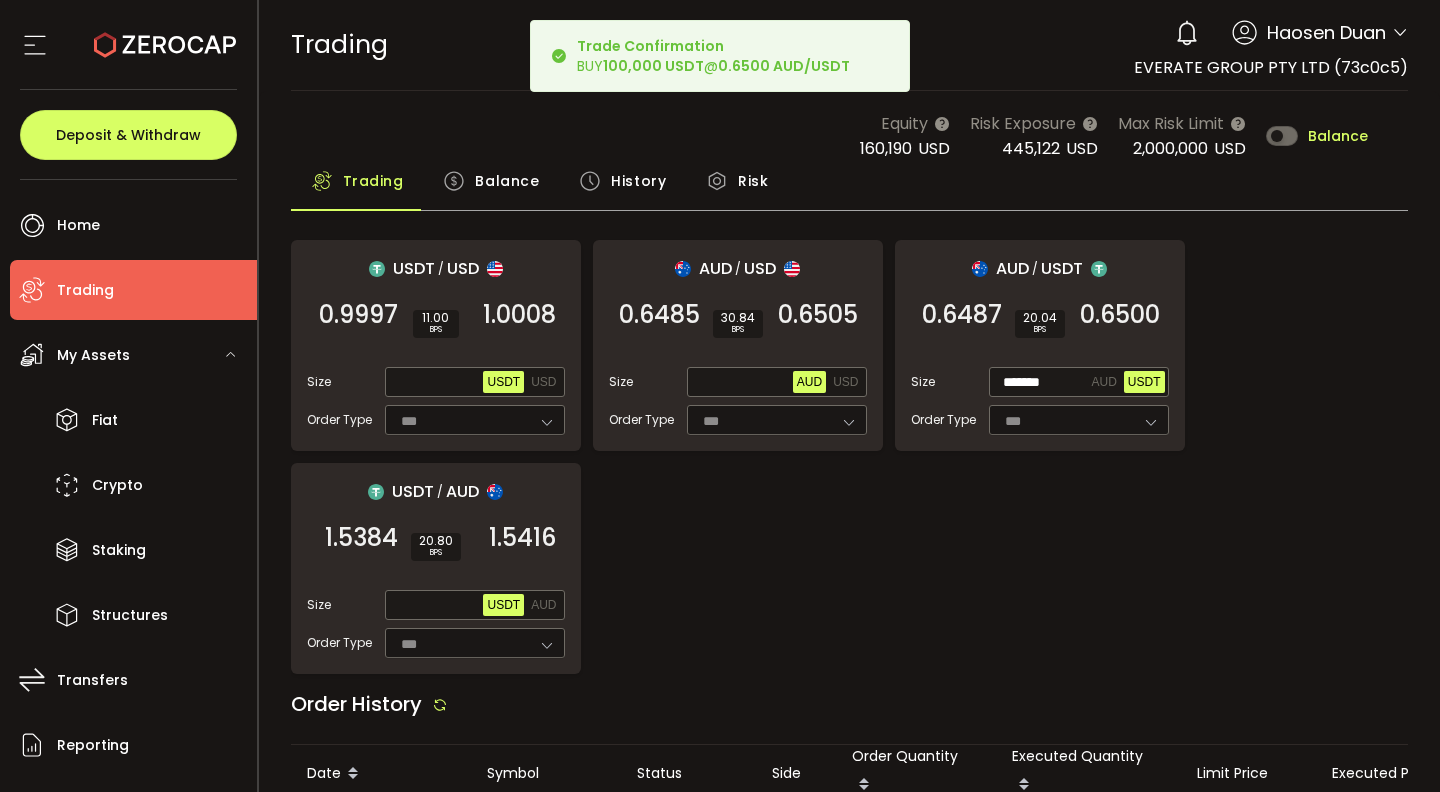 click on "USDT / USD 0.9997    SELL 11.00 BPS 1.0008   BUY Size Max USDT USD Order Type *** FOK AUD / USD 0.6485    SELL 30.84 BPS 0.6505   BUY Size Max AUD USD Order Type *** FOK AUD / USDT 0.6487    SELL 20.04 BPS 0.6500   BUY Size ******* AUD USDT Order Type *** FOK USDT / AUD 1.5384    SELL 20.80 BPS 1.5416   BUY Size Max USDT AUD Order Type *** FOK" at bounding box center [850, 457] 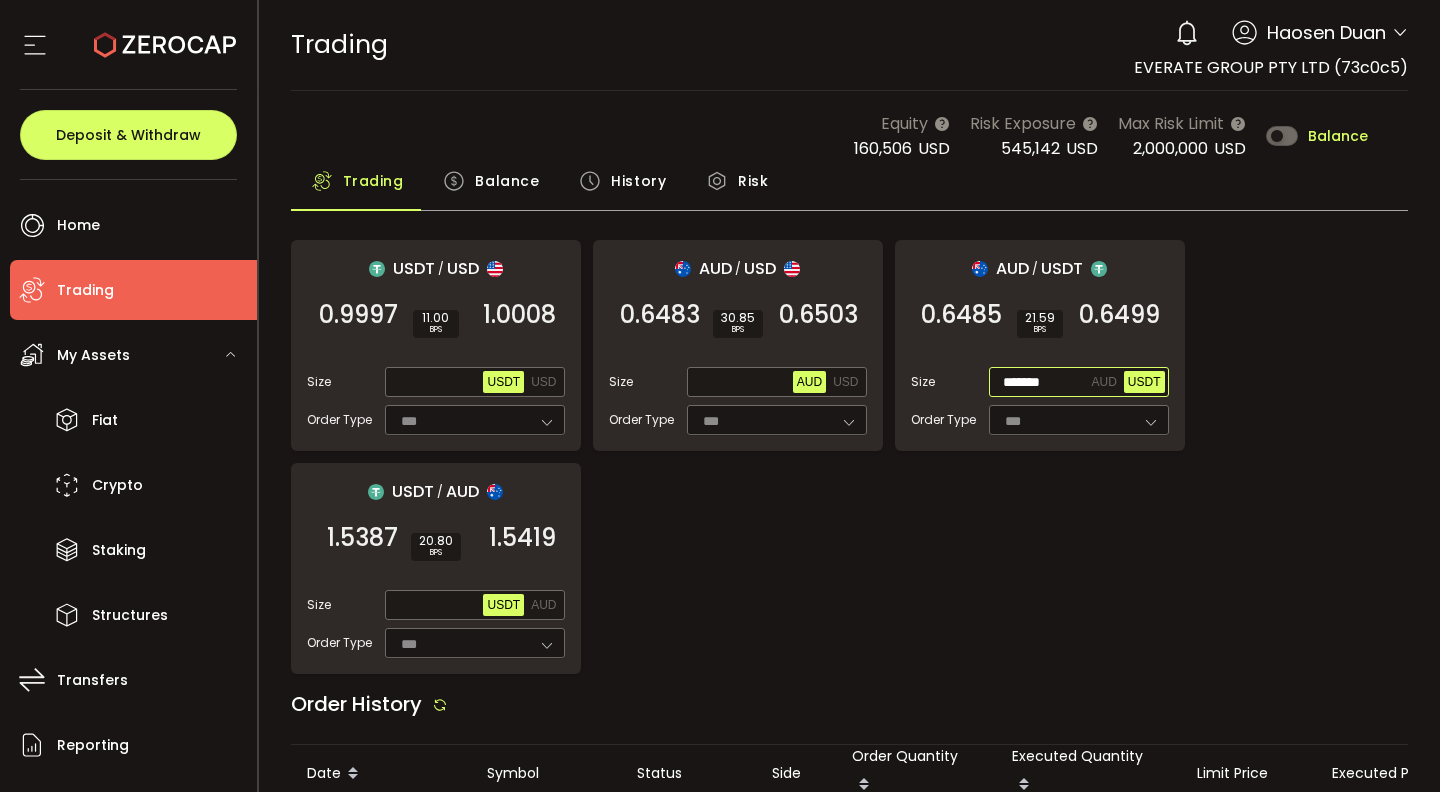 drag, startPoint x: 1064, startPoint y: 378, endPoint x: 978, endPoint y: 377, distance: 86.00581 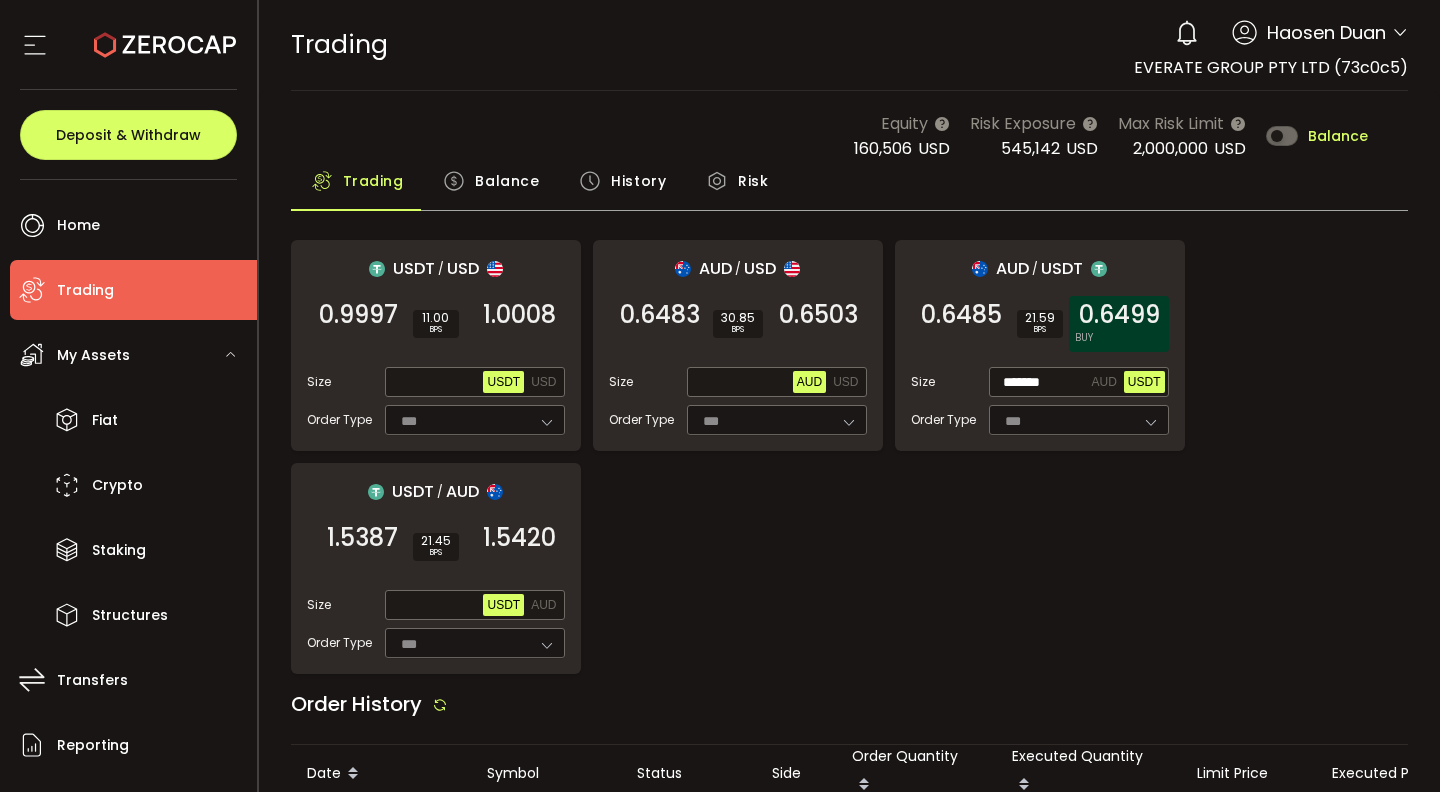 click on "0.6499" at bounding box center (1119, 315) 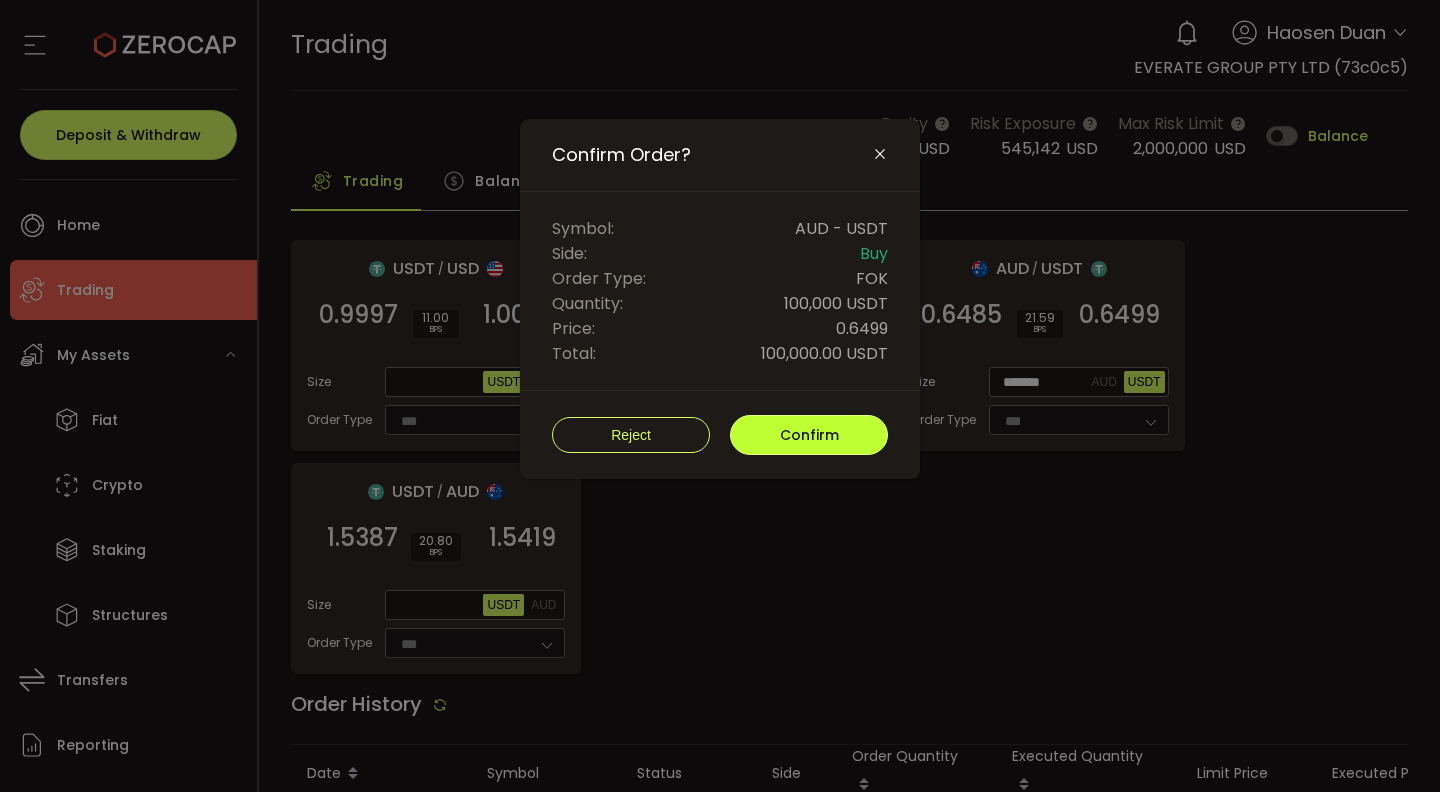 click on "Confirm" at bounding box center (809, 435) 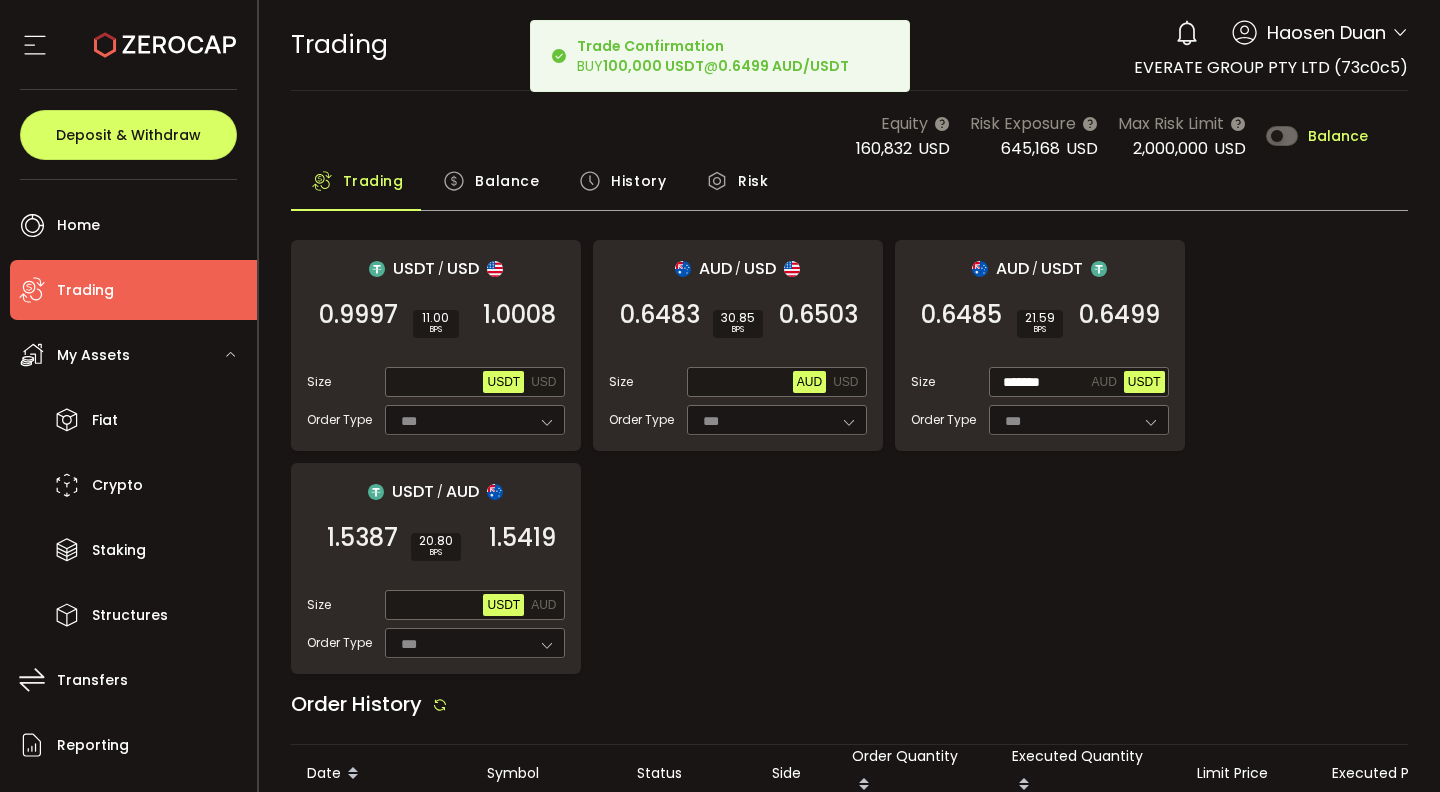 click on "USDT / USD 0.9997    SELL 11.00 BPS 1.0008   BUY Size Max USDT USD Order Type *** FOK AUD / USD 0.6483    SELL 30.85 BPS 0.6503   BUY Size Max AUD USD Order Type *** FOK AUD / USDT 0.6485    SELL 21.59 BPS 0.6499   BUY Size ******* AUD USDT Order Type *** FOK USDT / AUD 1.5387    SELL 20.80 BPS 1.5419   BUY Size Max USDT AUD Order Type *** FOK" at bounding box center (850, 457) 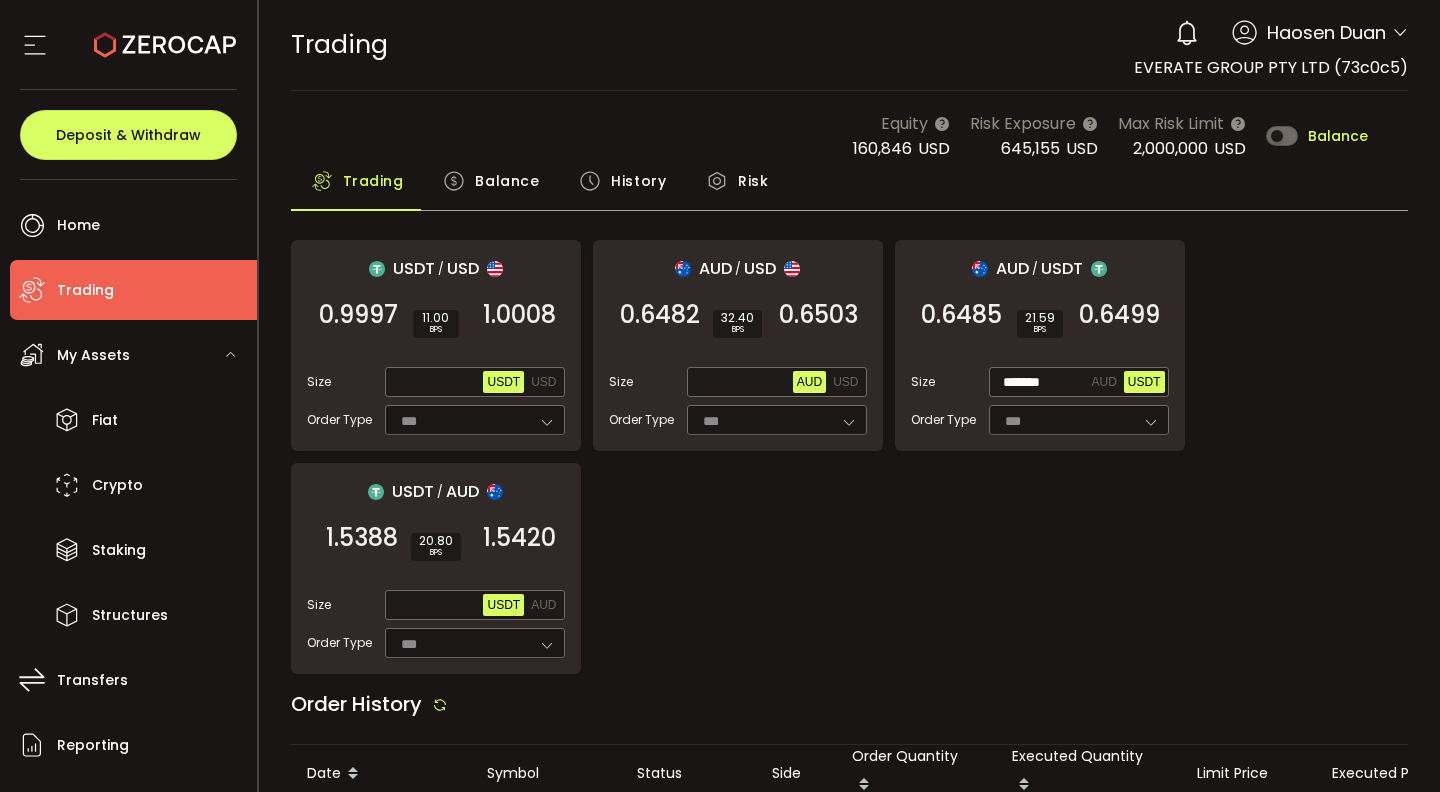 click on "Balance" at bounding box center (507, 181) 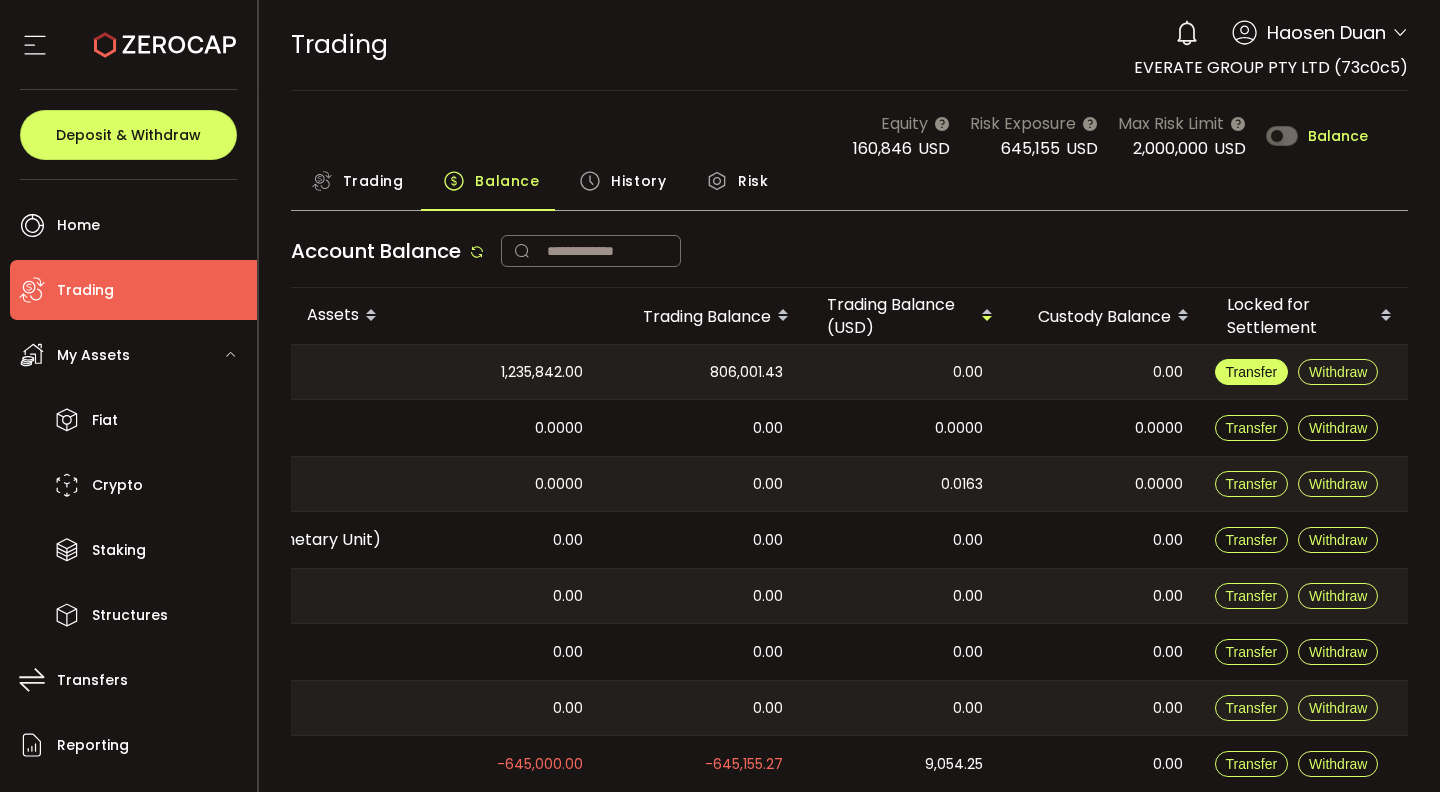 click on "Transfer" at bounding box center (1252, 372) 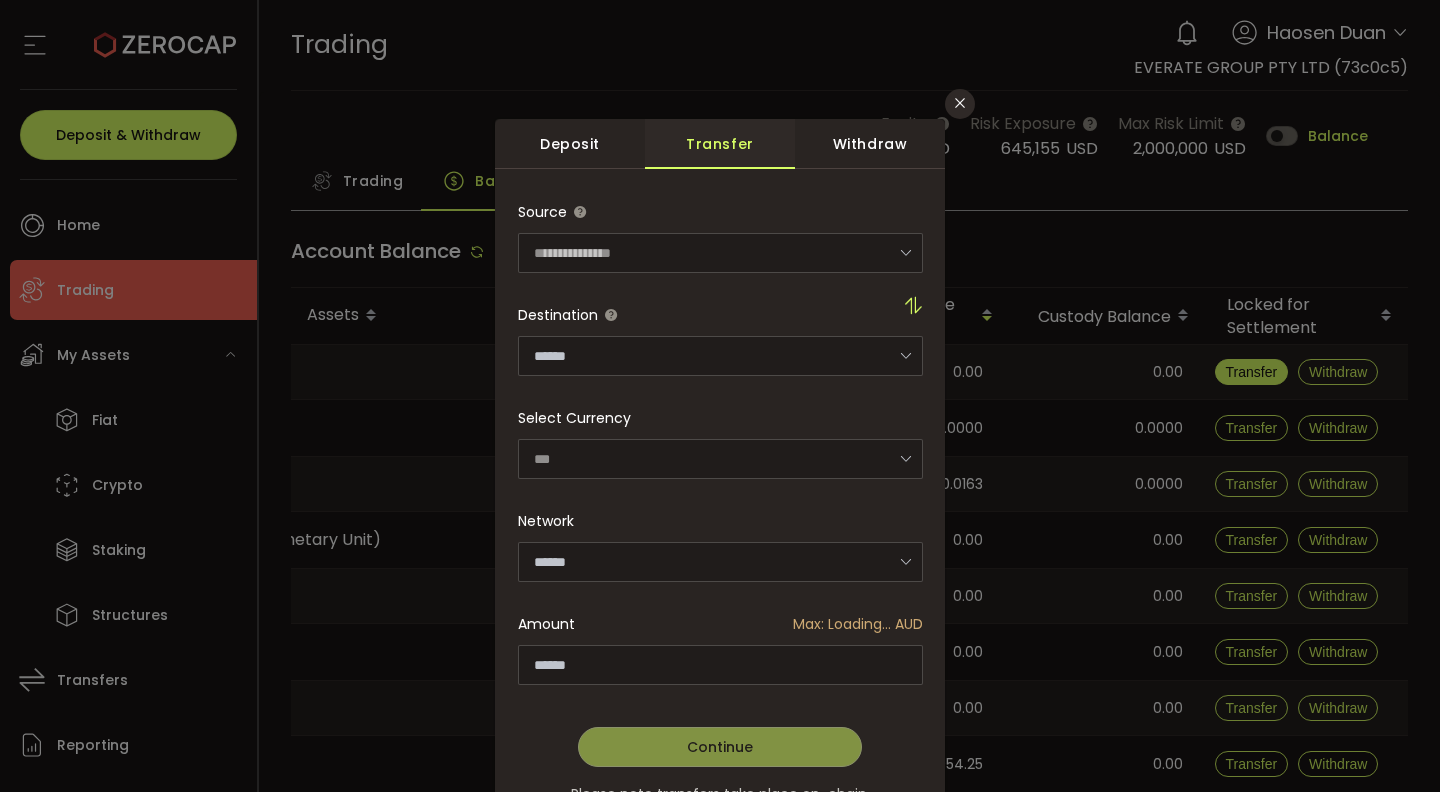type on "**********" 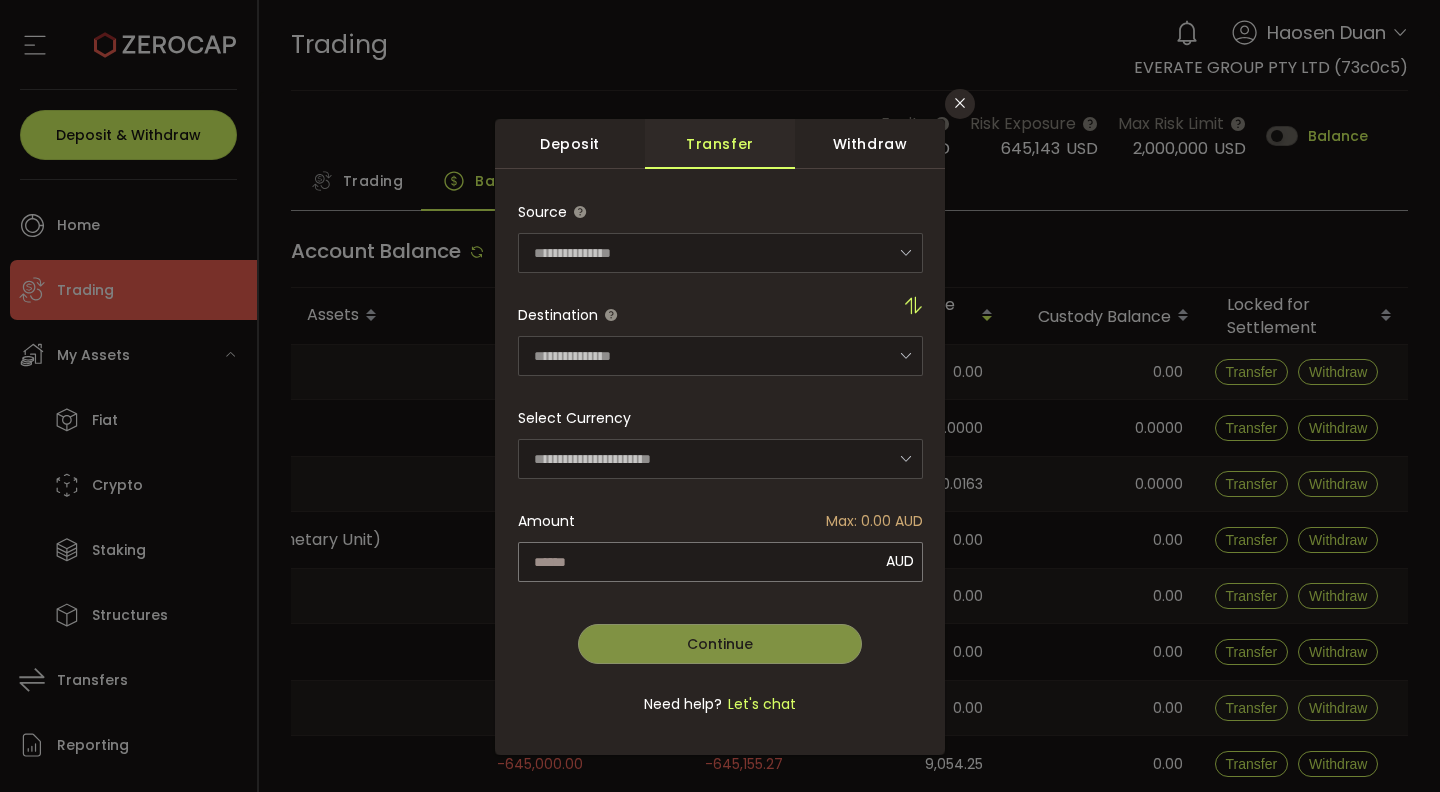 drag, startPoint x: 951, startPoint y: 105, endPoint x: 980, endPoint y: 123, distance: 34.132095 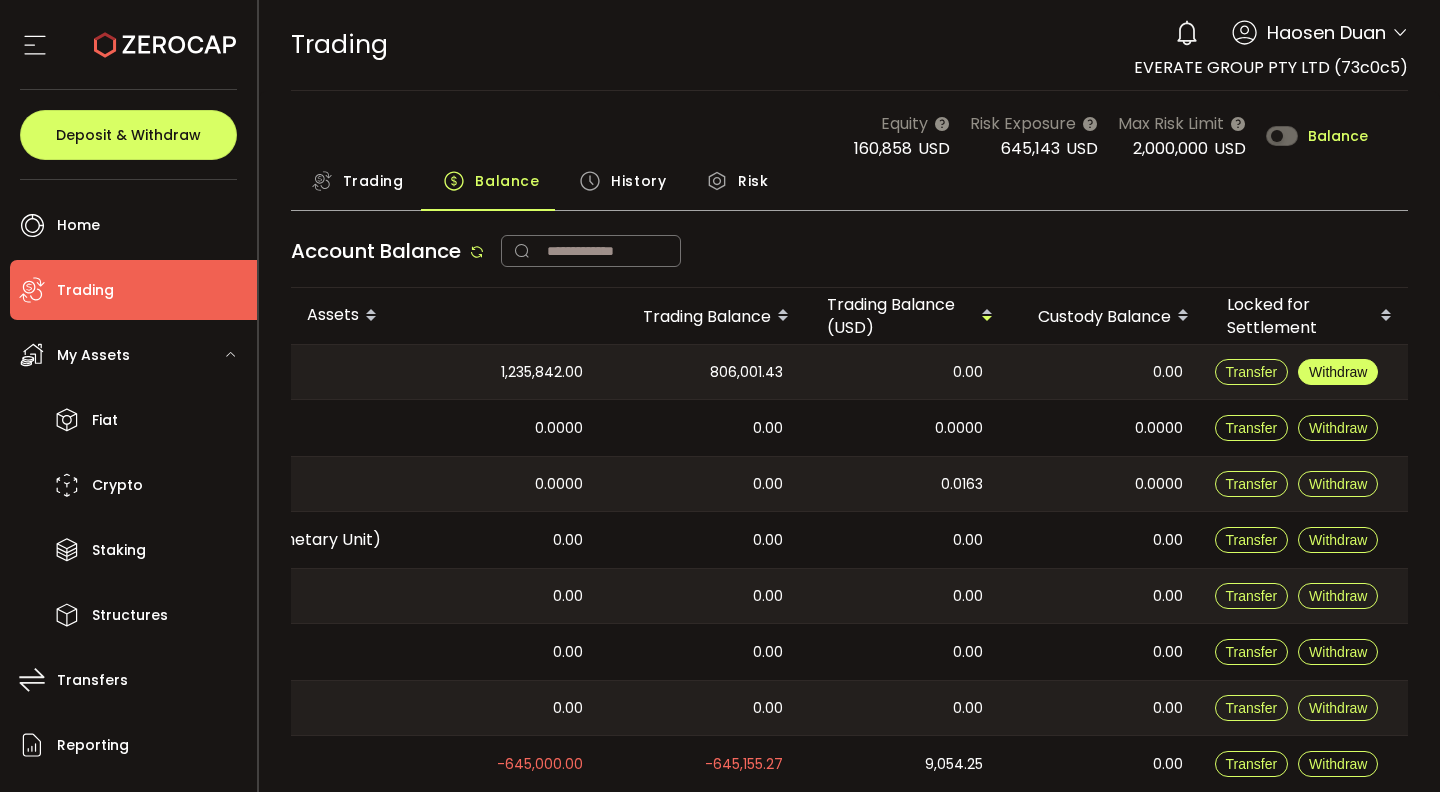 click on "Withdraw" at bounding box center [1338, 372] 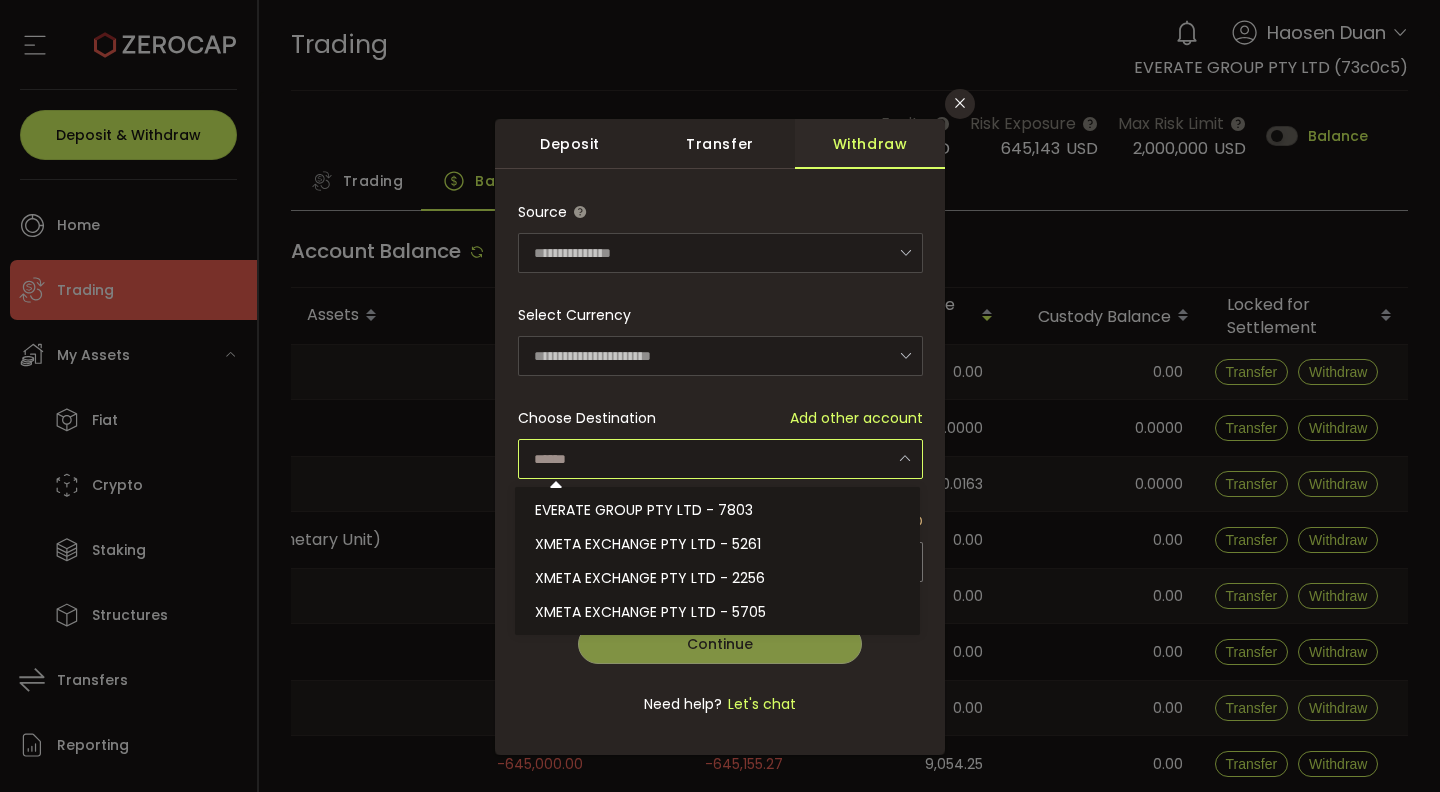 click at bounding box center [720, 459] 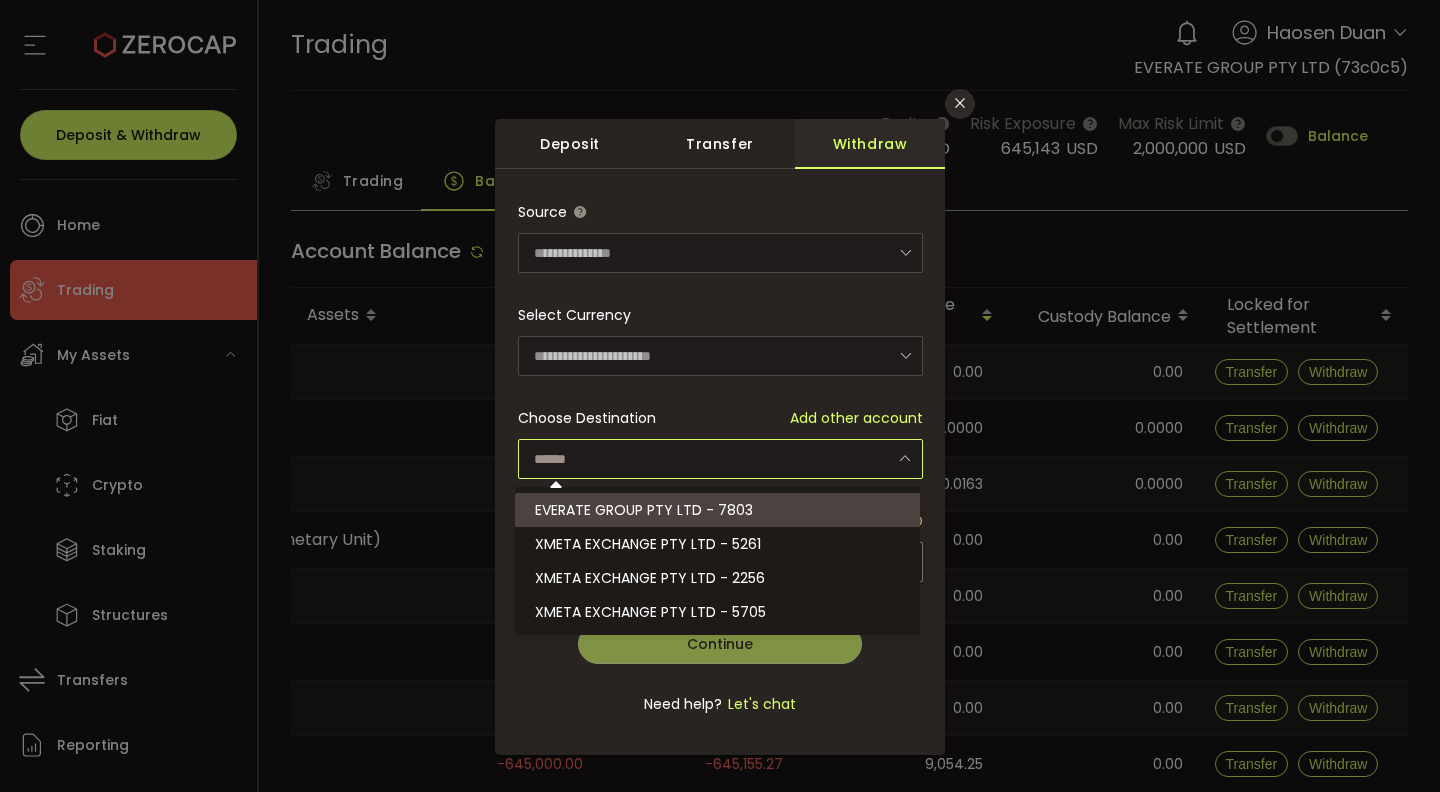 click on "EVERATE GROUP PTY LTD - 7803" at bounding box center (720, 510) 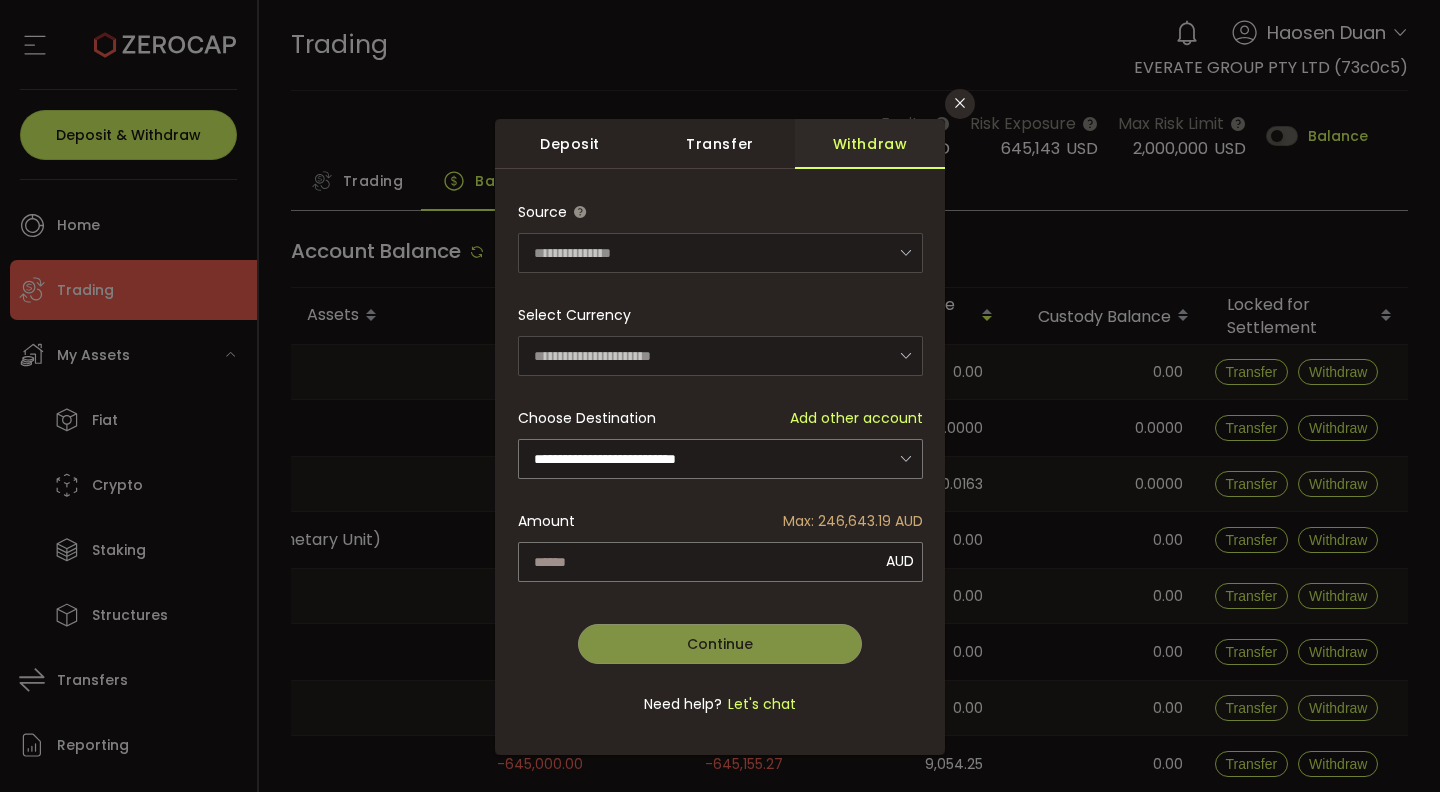 click on "**********" at bounding box center [720, 469] 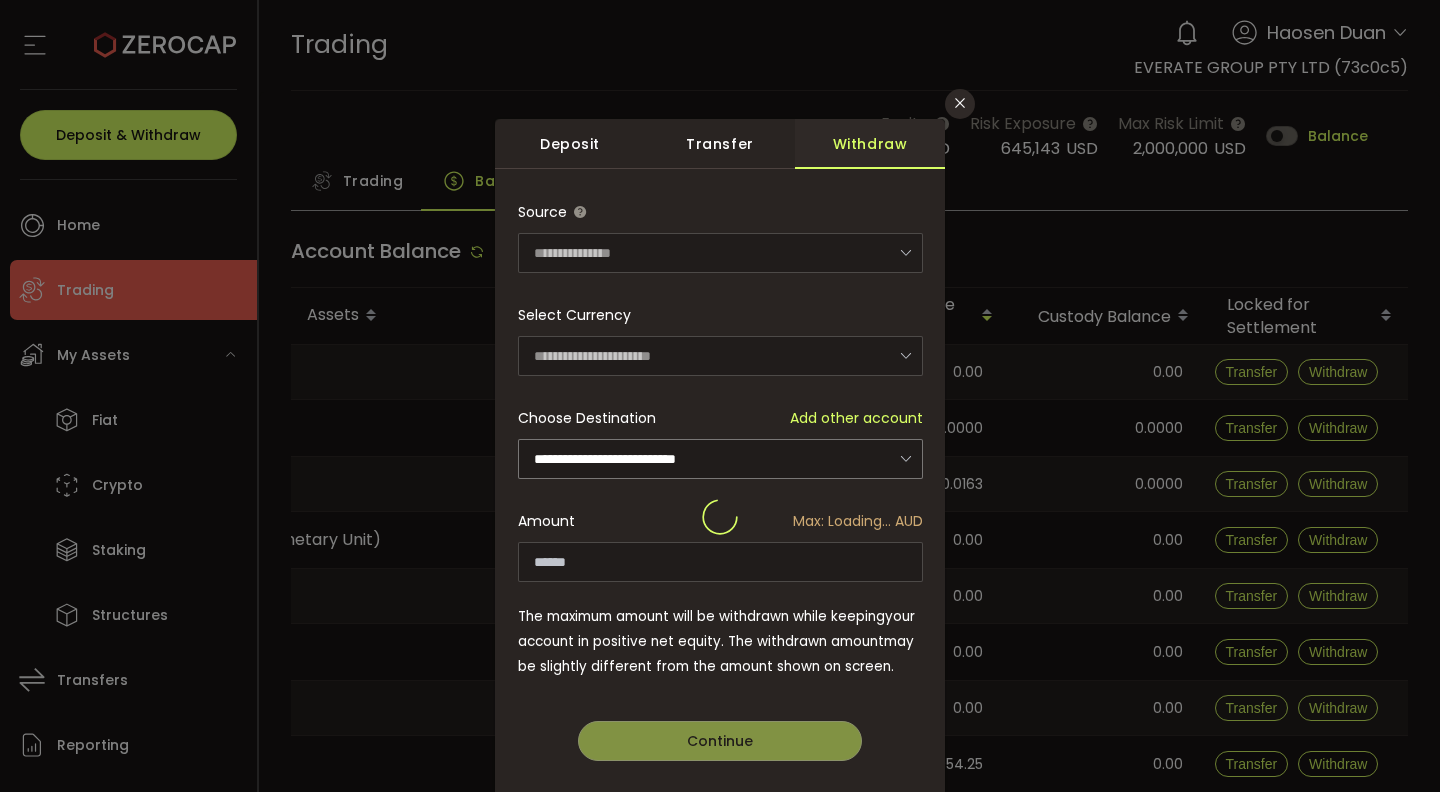 type on "**********" 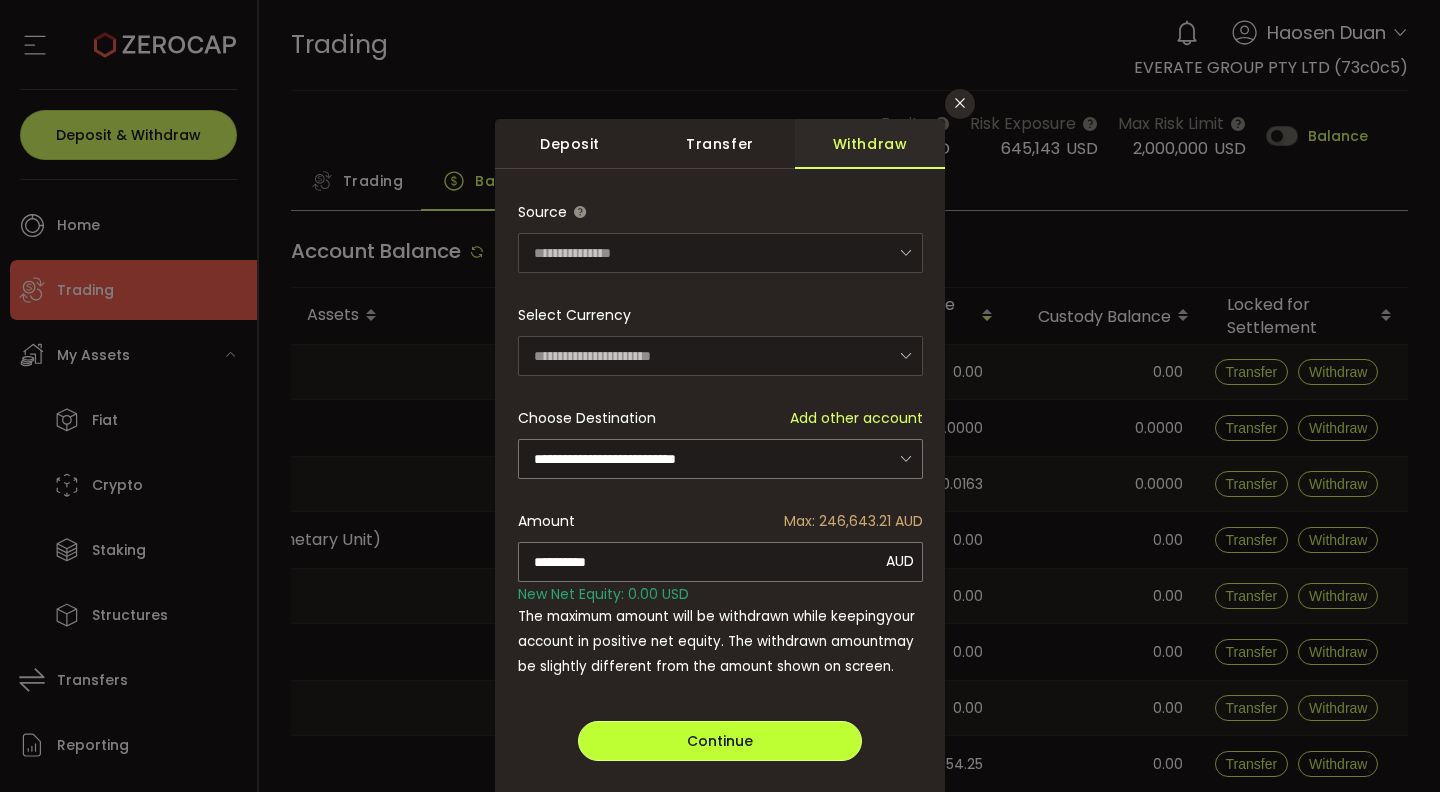 click on "Continue" at bounding box center [720, 741] 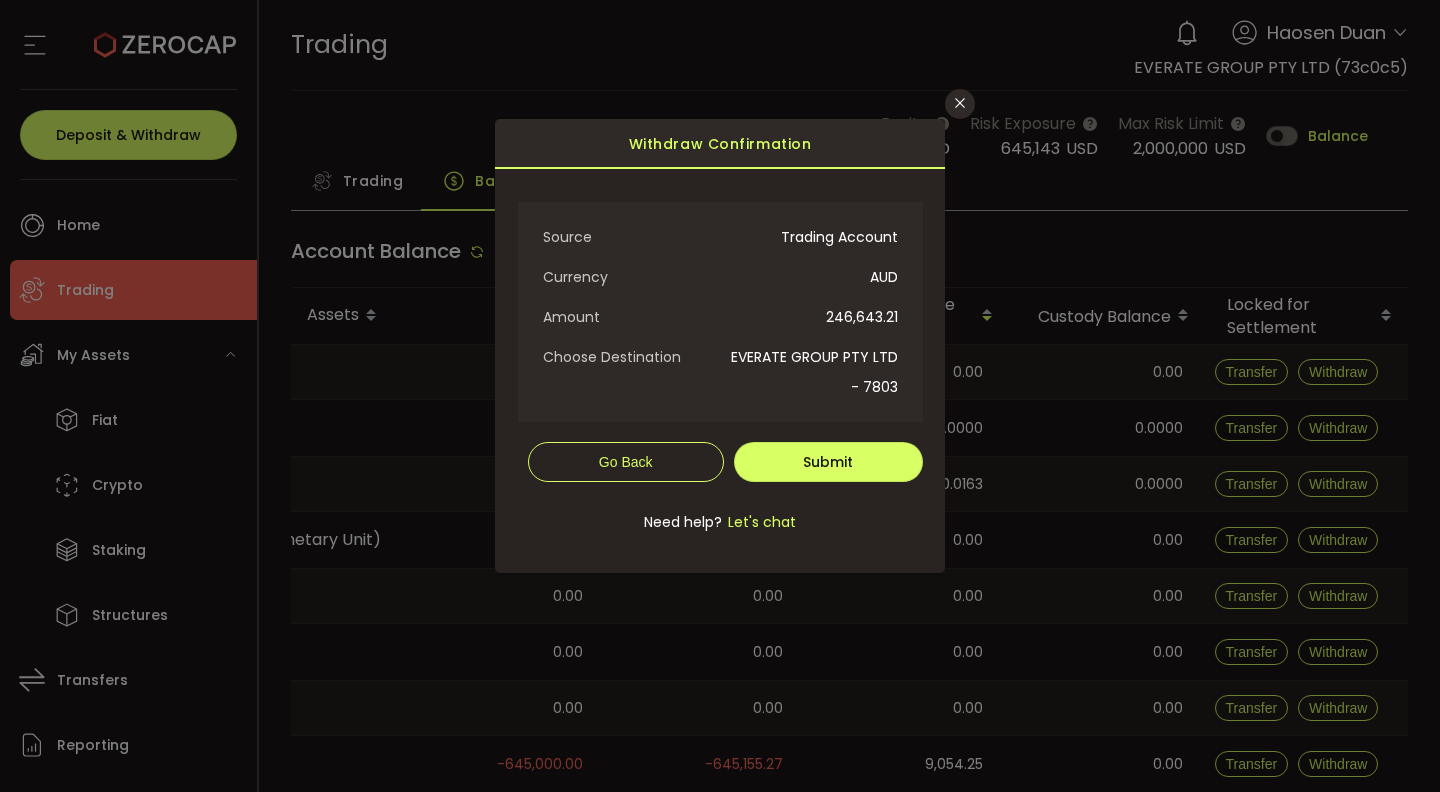 click on "Crypto Fiat Source
Trading Account
Currency
AUD
Amount
246,643.21
Choose Destination EVERATE GROUP PTY LTD - 7803 Intermediary Bank
--
Final Beneficiary Bank
AUSTRALIAN SETTLEMENTS LIMITED
Final Beneficiary Bank Address
151, CASTLEREAGH STREET, SYDNEY
ABA/ BSB/ Routing Number
572506
Account Address
2/8 KINGSWAY, GLEN WAVERLEY, VIC 3150
Intermediary SWIFT/BIC
--
Final Beneficiary SWIFT/BIC
--
Bank Account Name
EVERATE GROUP PTY LTD
IBAN/ Account Number
85307803
Additional Reference
--
Continue
Verify
Go Back" at bounding box center [720, 378] 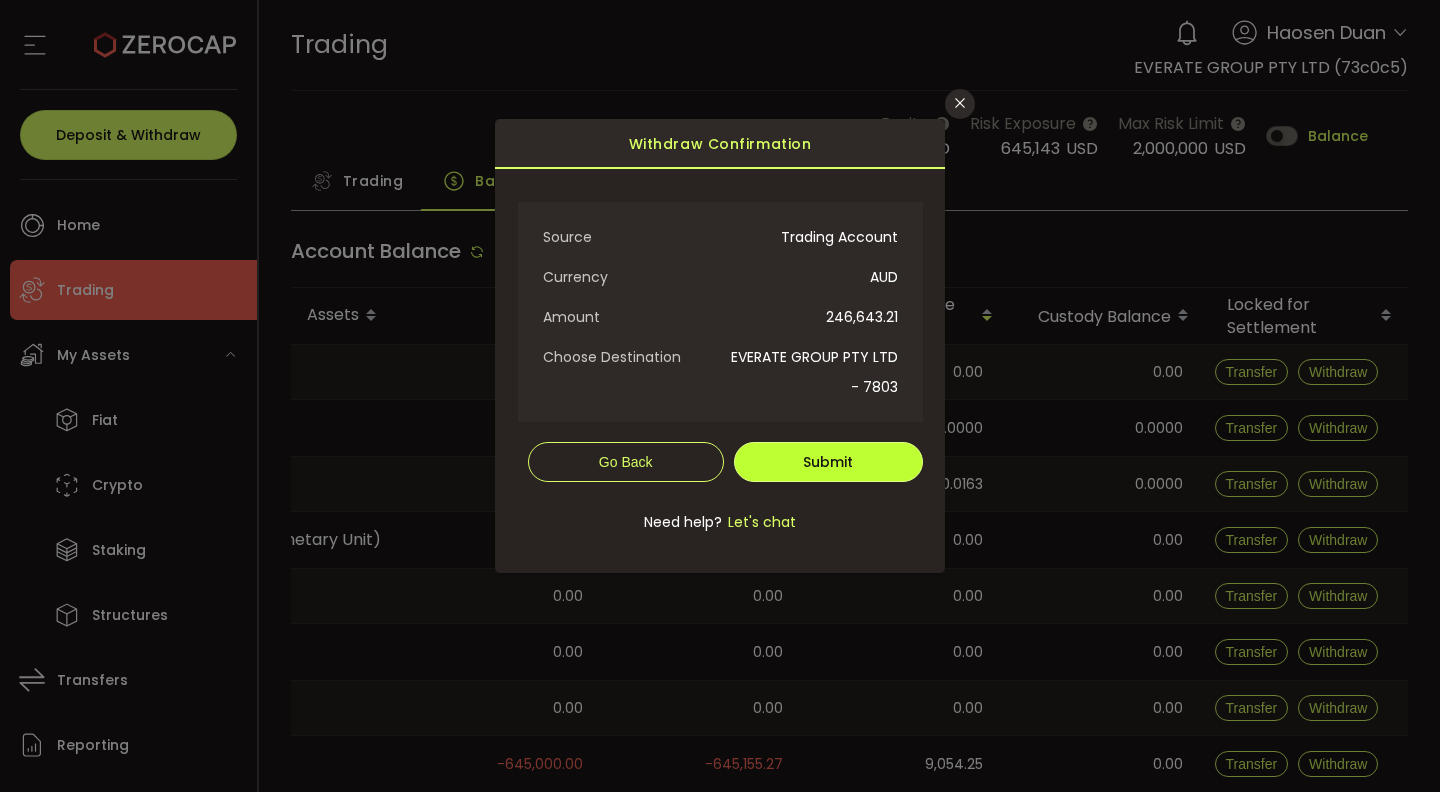 click on "Submit" at bounding box center (828, 462) 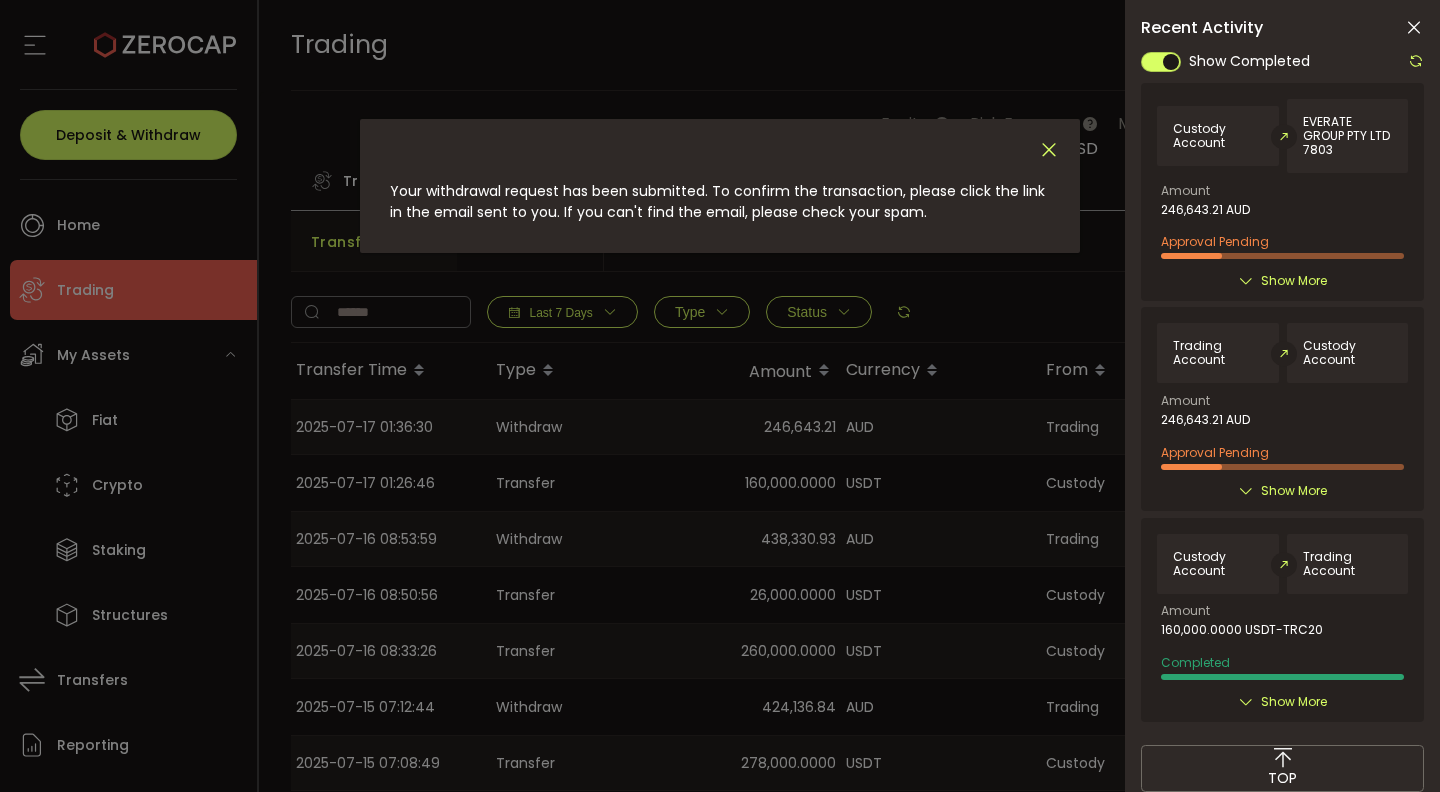 click at bounding box center [1049, 150] 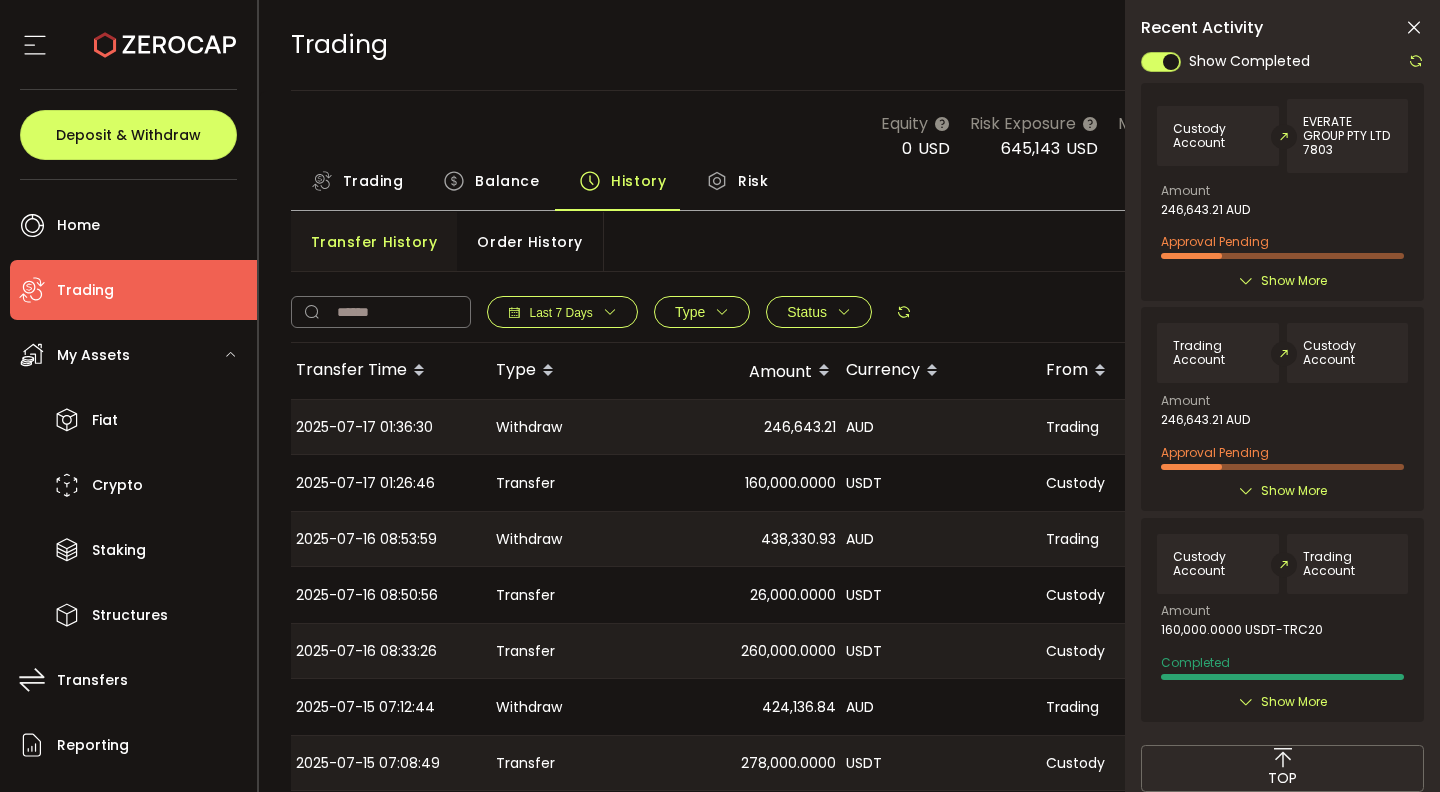 click at bounding box center (1414, 28) 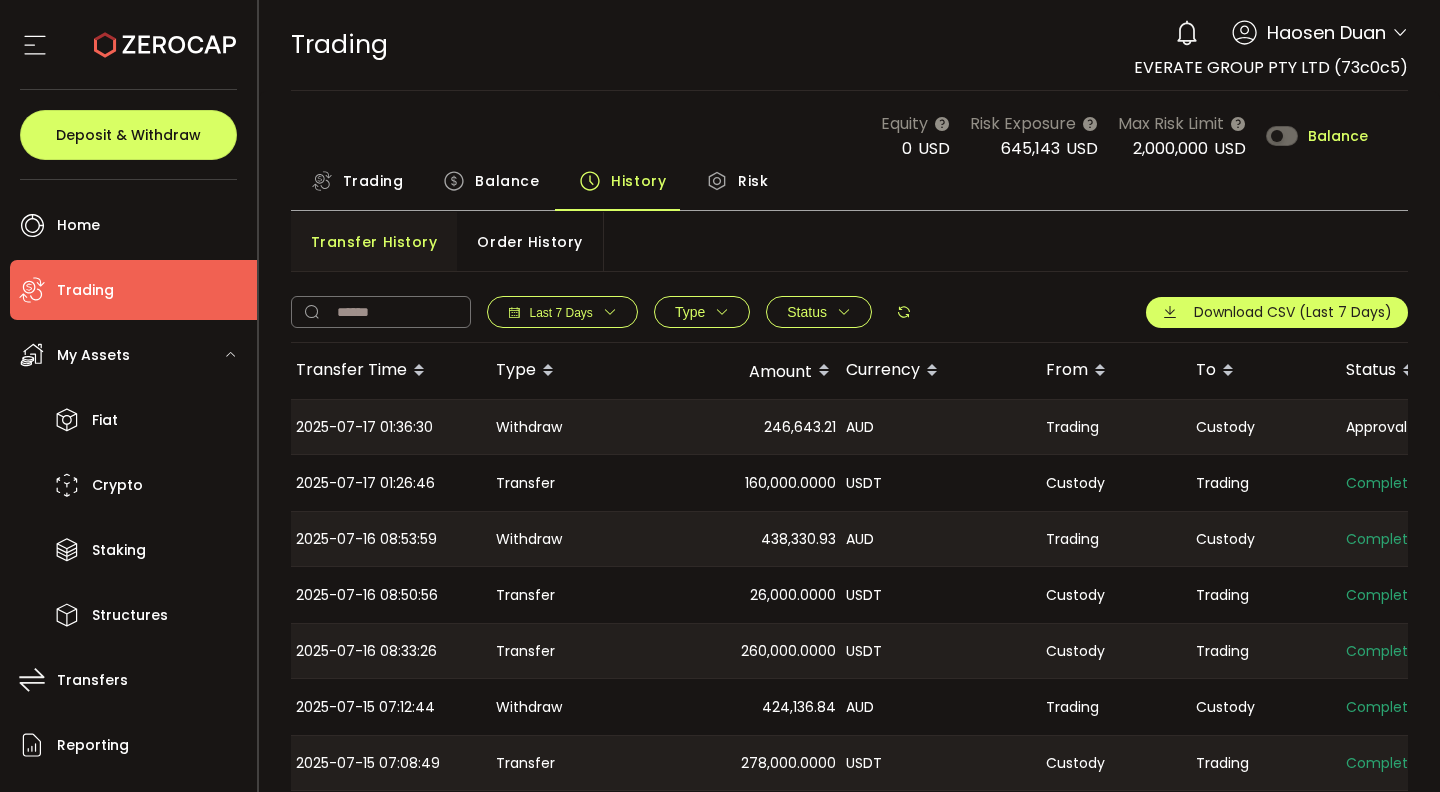 click on "Trading" at bounding box center [373, 181] 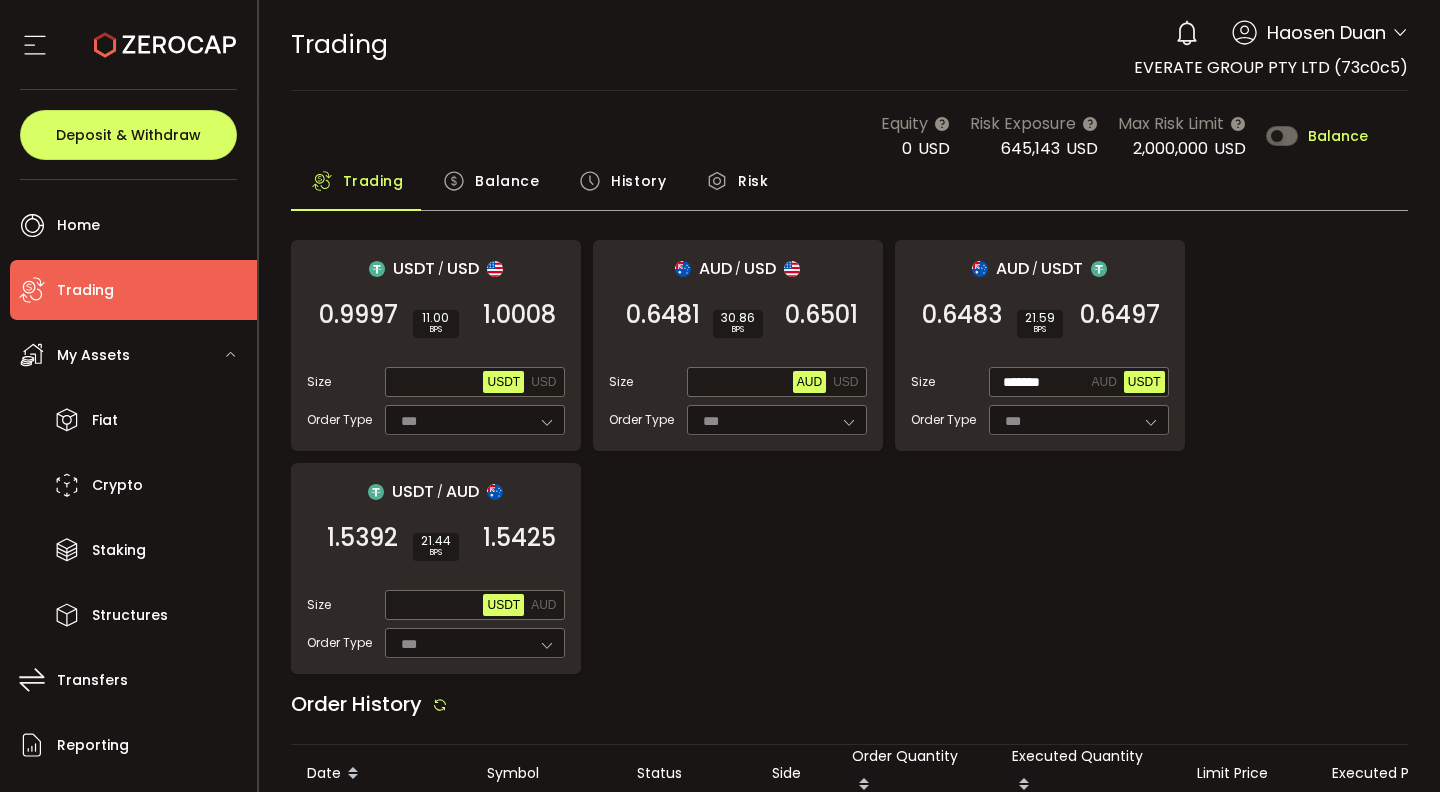click on "USDT / USD 0.9997    SELL 11.00 BPS 1.0008   BUY Size Max USDT USD Order Type *** FOK AUD / USD 0.6481    SELL 30.86 BPS 0.6501   BUY Size Max AUD USD Order Type *** FOK AUD / USDT 0.6483    SELL 21.59 BPS 0.6497   BUY Size ******* AUD USDT Order Type *** FOK USDT / AUD 1.5392    SELL 21.44 BPS 1.5425   BUY Size Max USDT AUD Order Type *** FOK" at bounding box center (850, 457) 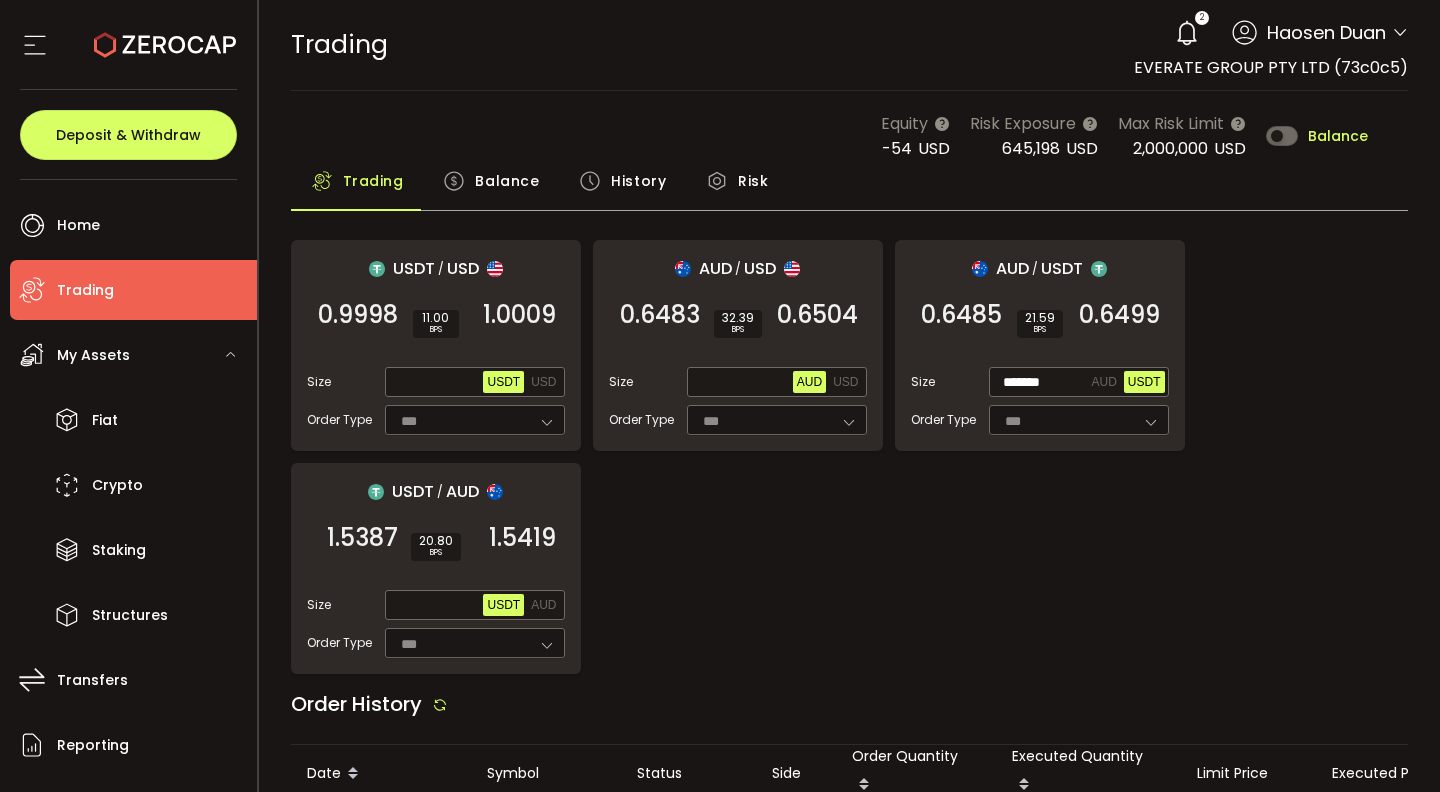 click on "Balance" at bounding box center (507, 181) 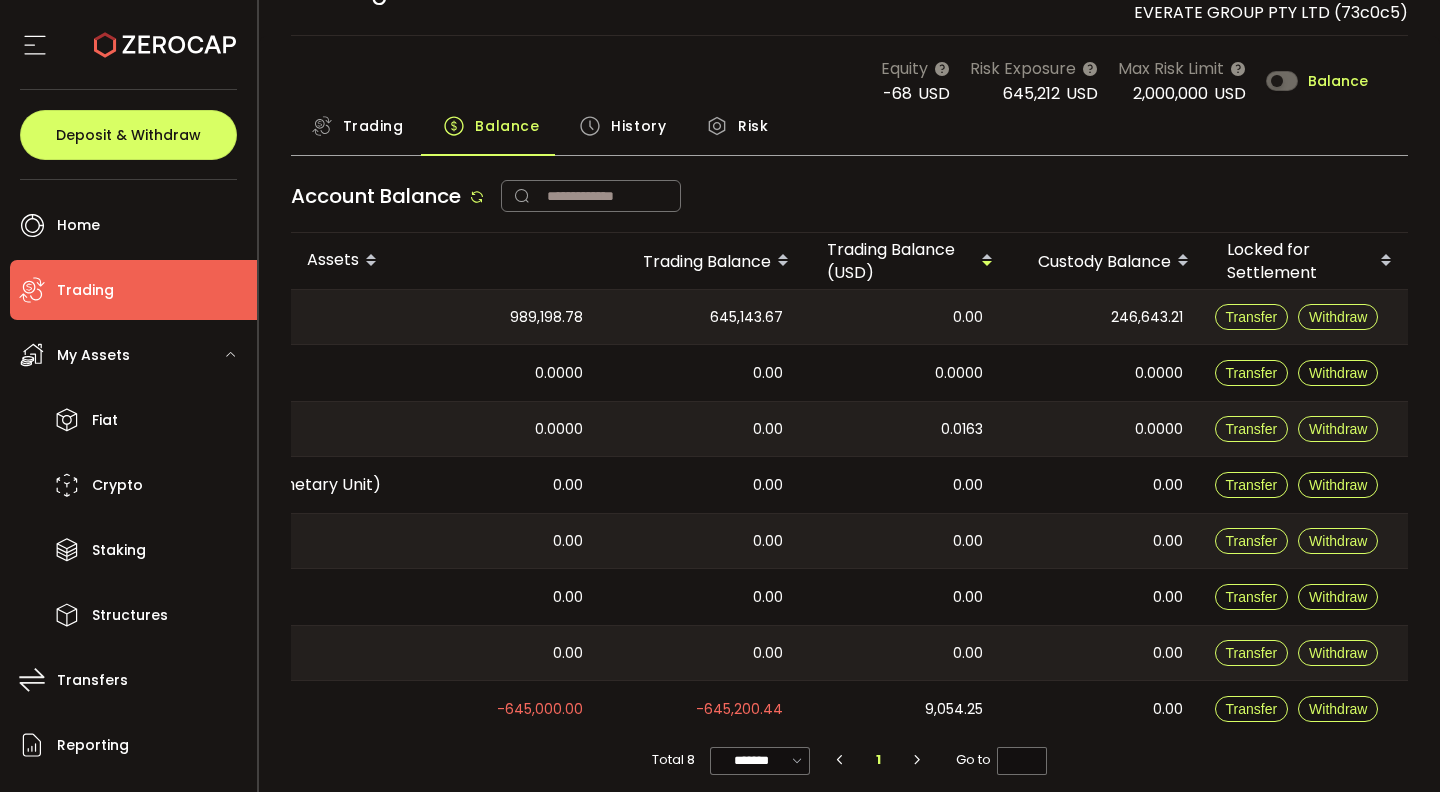 scroll, scrollTop: 73, scrollLeft: 0, axis: vertical 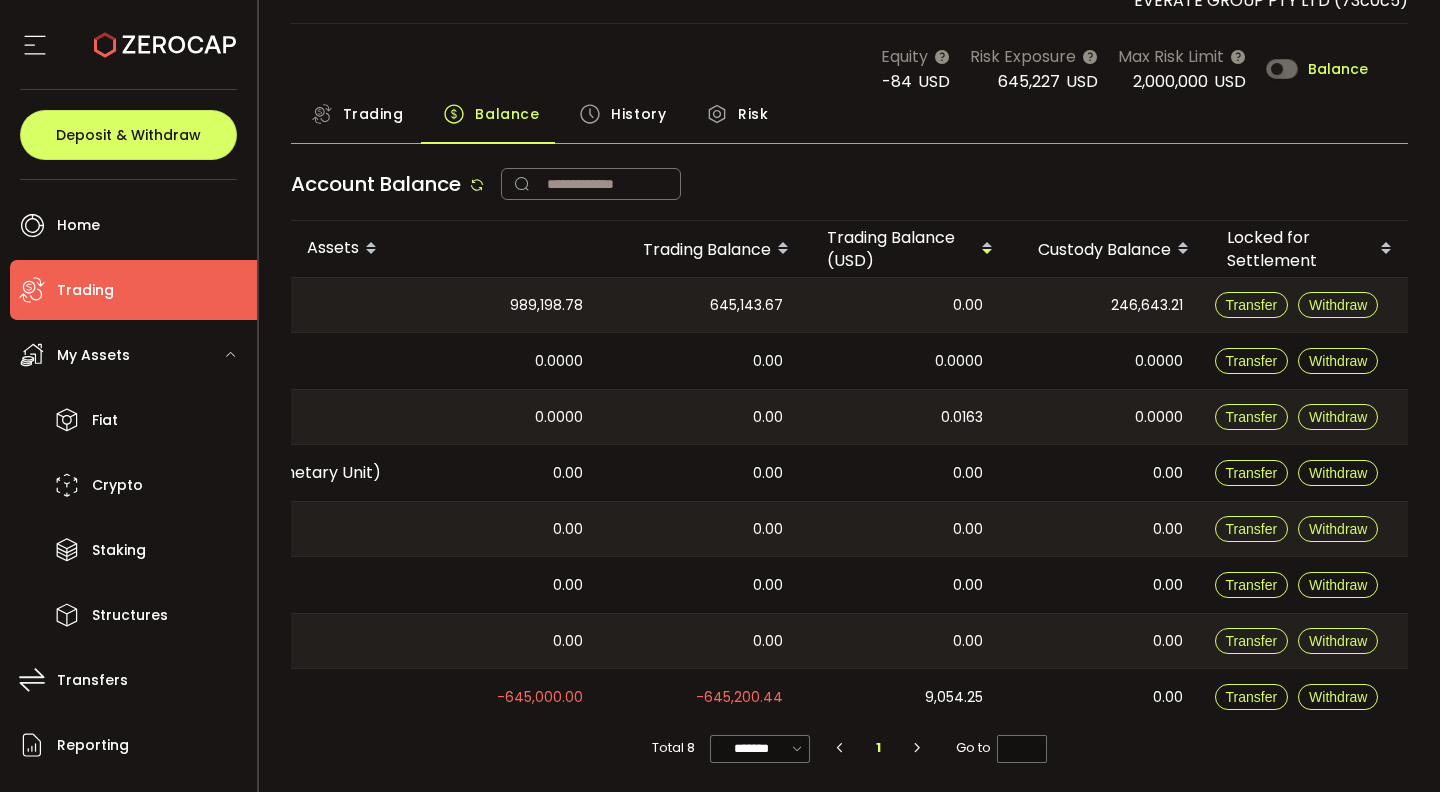 click on "Trading" at bounding box center [373, 114] 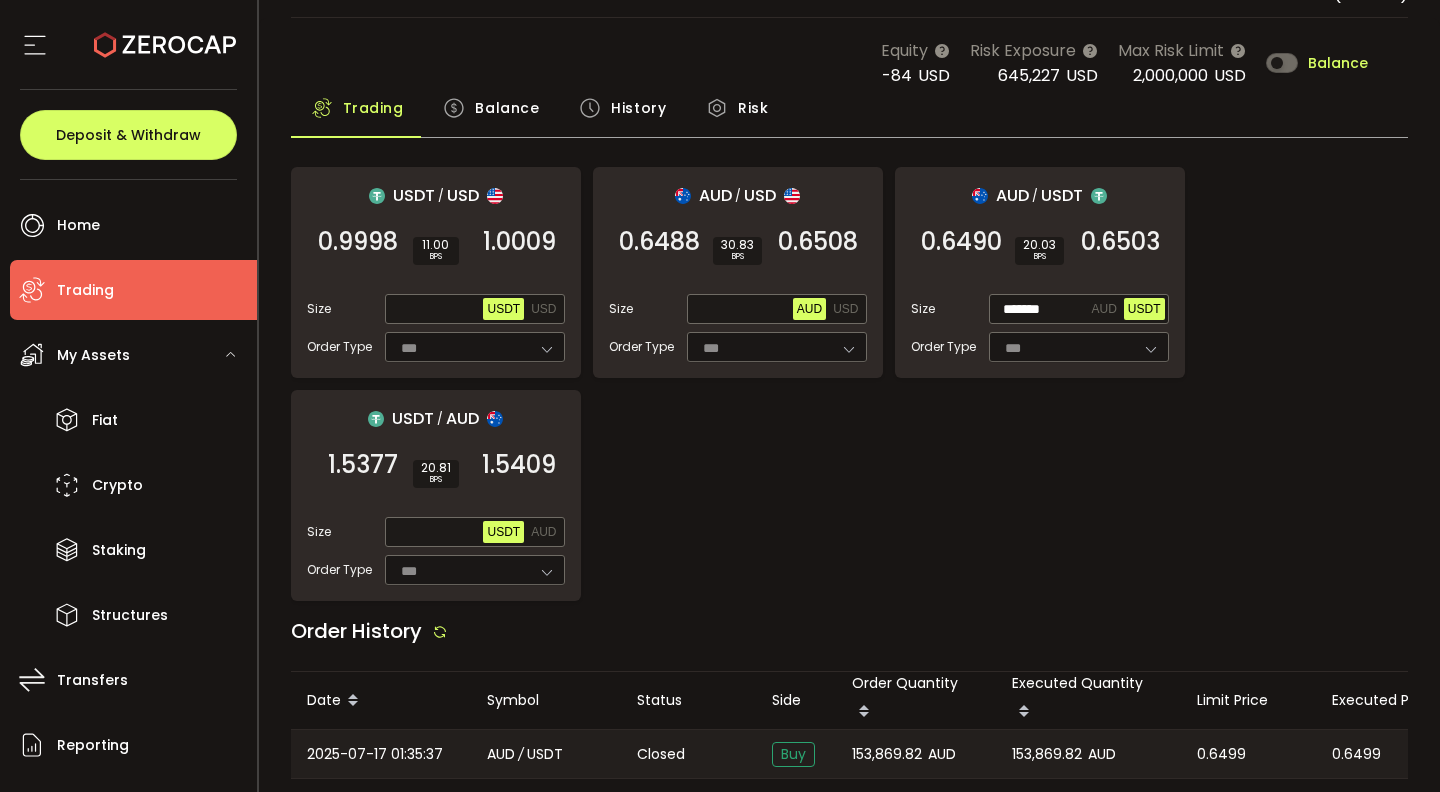 click on "USDT / USD 0.9998    SELL 11.00 BPS 1.0009   BUY Size Max USDT USD Order Type *** FOK AUD / USD 0.6488    SELL 30.83 BPS 0.6508   BUY Size Max AUD USD Order Type *** FOK AUD / USDT 0.6490    SELL 20.03 BPS 0.6503   BUY Size ******* AUD USDT Order Type *** FOK USDT / AUD 1.5377    SELL 20.81 BPS 1.5409   BUY Size Max USDT AUD Order Type *** FOK" at bounding box center [850, 384] 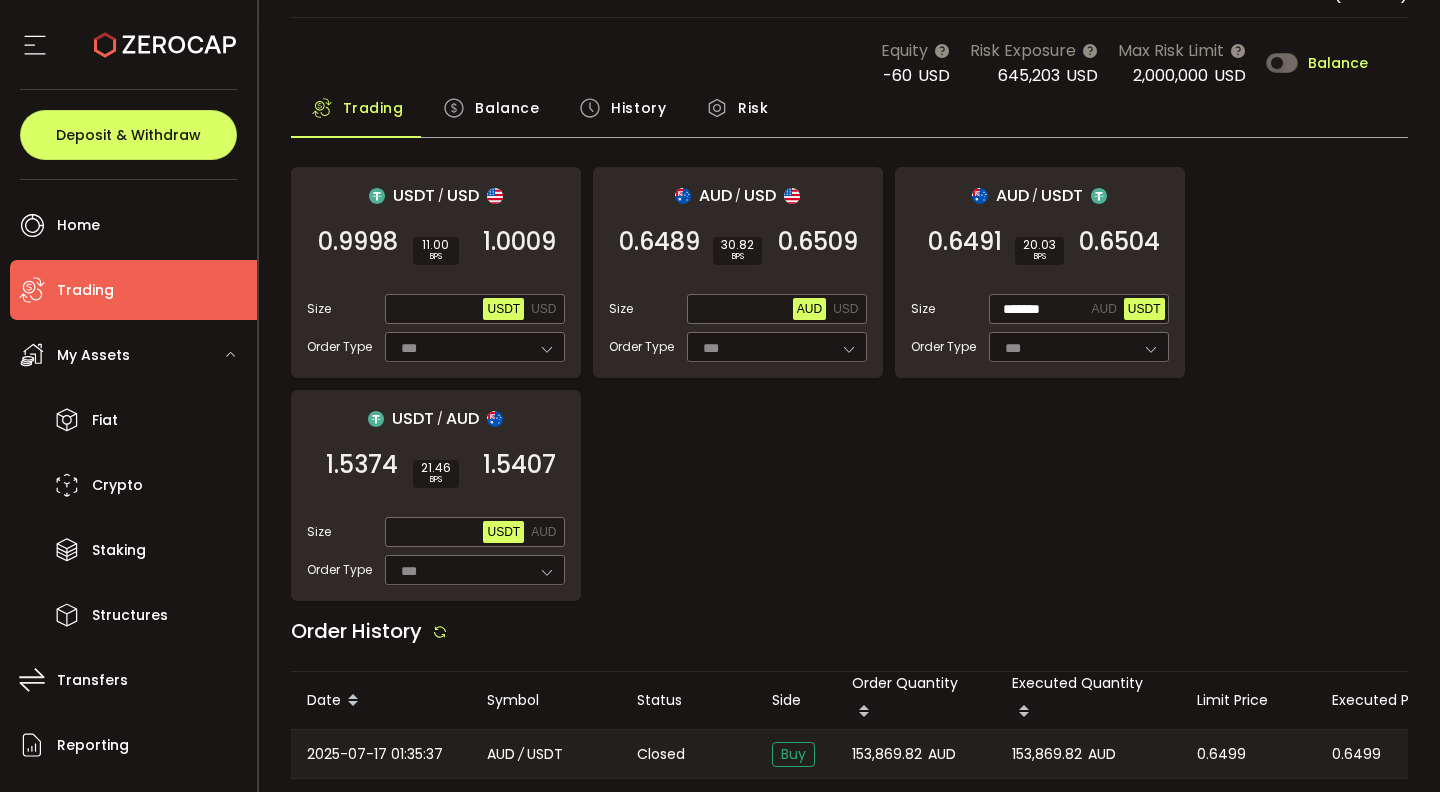 click on "USDT / USD 0.9998    SELL 11.00 BPS 1.0009   BUY Size Max USDT USD Order Type *** FOK AUD / USD 0.6489    SELL 30.82 BPS 0.6509   BUY Size Max AUD USD Order Type *** FOK AUD / USDT 0.6491    SELL 20.03 BPS 0.6504   BUY Size ******* AUD USDT Order Type *** FOK USDT / AUD 1.5374    SELL 21.46 BPS 1.5407   BUY Size Max USDT AUD Order Type *** FOK" at bounding box center (850, 384) 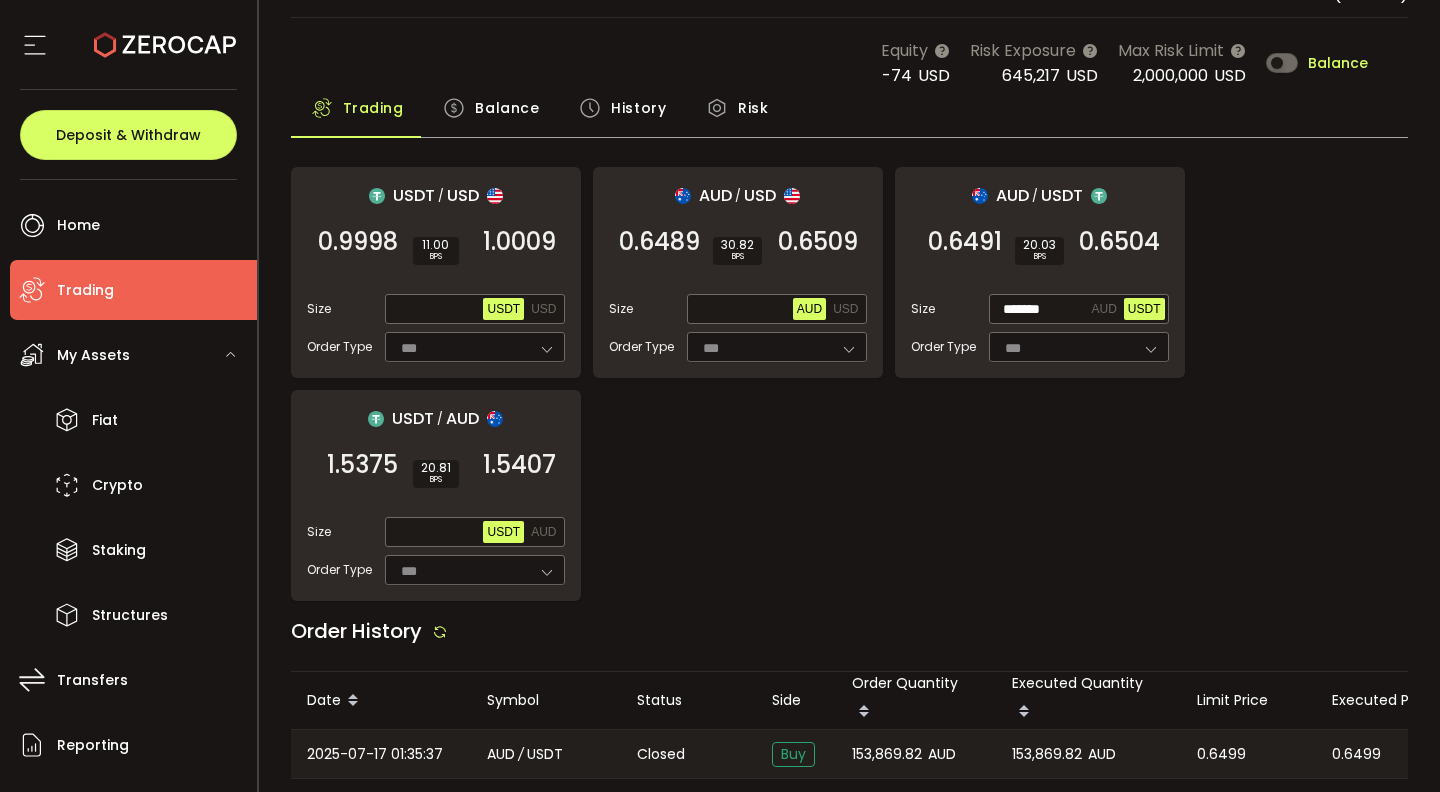 click on "USDT / USD 0.9998    SELL 11.00 BPS 1.0009   BUY Size Max USDT USD Order Type *** FOK AUD / USD 0.6489    SELL 30.82 BPS 0.6509   BUY Size Max AUD USD Order Type *** FOK AUD / USDT 0.6491    SELL 20.03 BPS 0.6504   BUY Size ******* AUD USDT Order Type *** FOK USDT / AUD 1.5375    SELL 20.81 BPS 1.5407   BUY Size Max USDT AUD Order Type *** FOK" at bounding box center [850, 384] 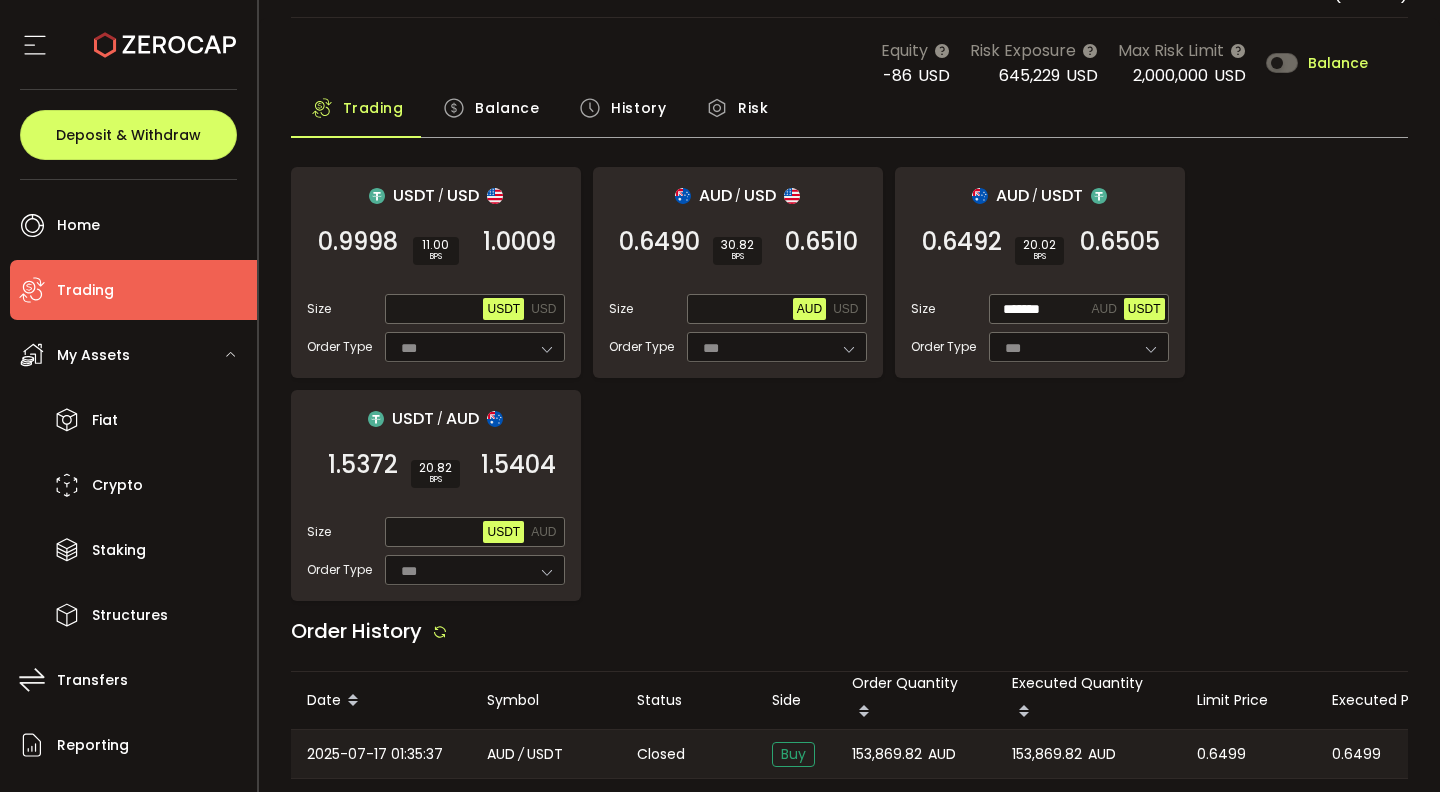 click on "Trading Balance History Risk Confirm Order?
Symbol:
AUD - USDT
Side:
Buy
Order Type:
FOK
Quantity:
100,000 USDT
Price:
0.6505
Total:
100,000.00 USDT
Reject
Confirm
USDT / USD 0.9998    SELL 11.00 BPS 1.0009   BUY Size Max USDT USD Order Type *** FOK AUD / USD 0.6490    SELL 30.82 BPS 0.6510   BUY Size Max AUD USD Order Type *** FOK AUD / USDT 0.6492    SELL 20.02 BPS 0.6505   BUY Size ******* AUD USDT Order Type *** FOK USDT / AUD 1.5372    SELL 20.82 BPS 1.5404   BUY Size Max USDT AUD Order Type *** FOK Order History Date Symbol Status Side Order Quantity Executed Quantity Limit Price Executed Price Total Order ID Receipt 2025-07-17 01:35:37 AUD  / USDT  Closed
Buy
153,869.82
AUD AUD USDT 2025-07-17 01:33:20 AUD  / /" at bounding box center (850, 682) 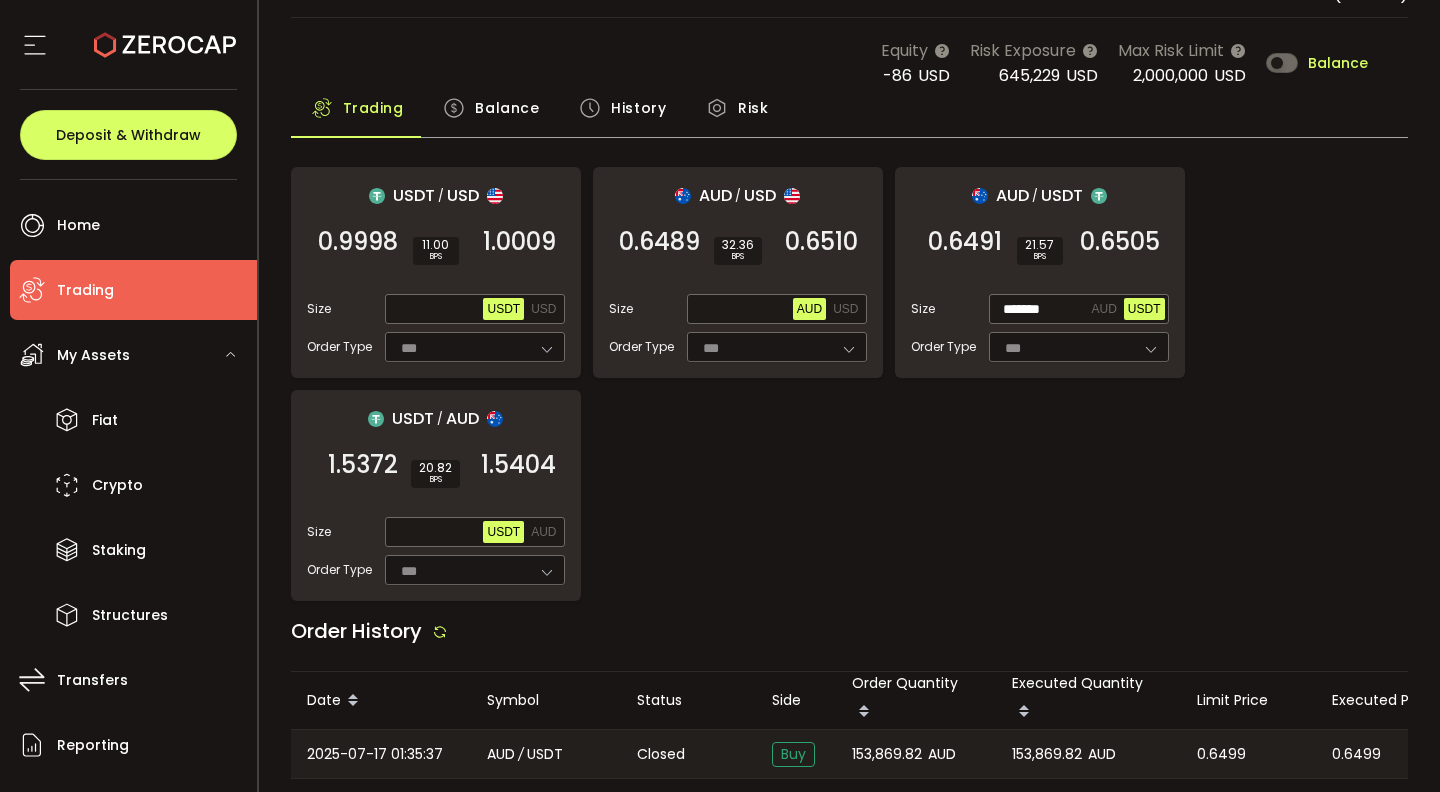 click on "Balance" at bounding box center [507, 108] 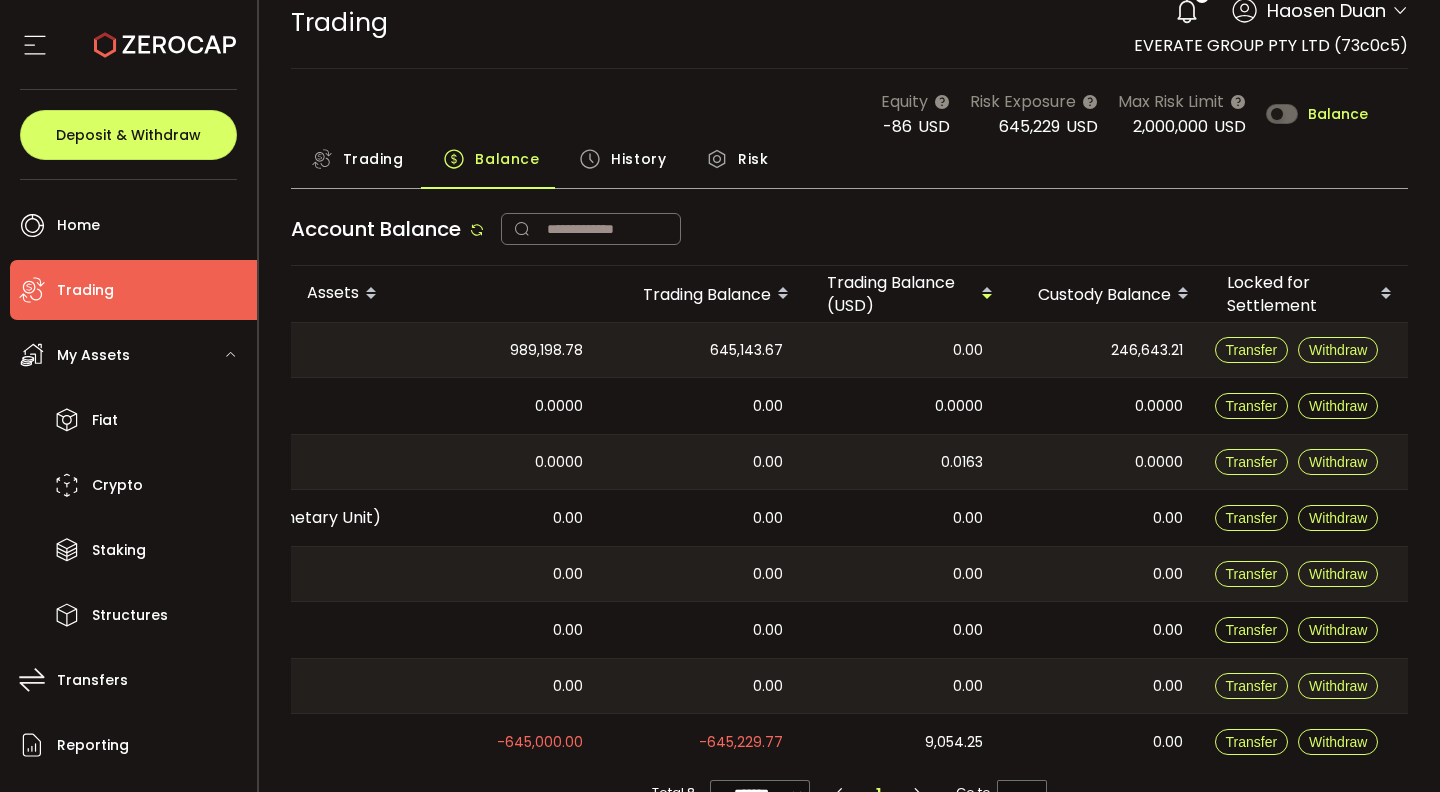 scroll, scrollTop: 73, scrollLeft: 0, axis: vertical 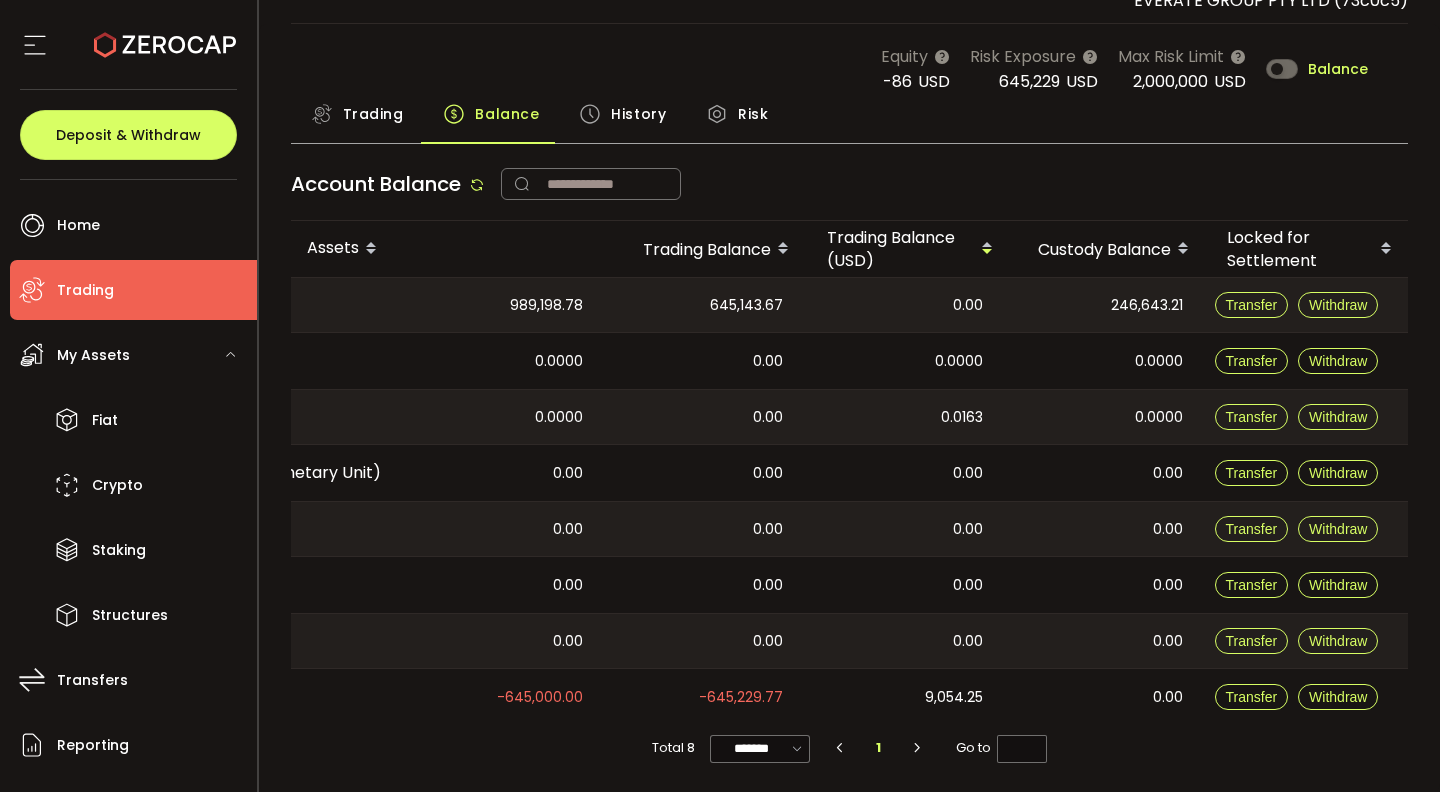 click on "Trading" at bounding box center [373, 114] 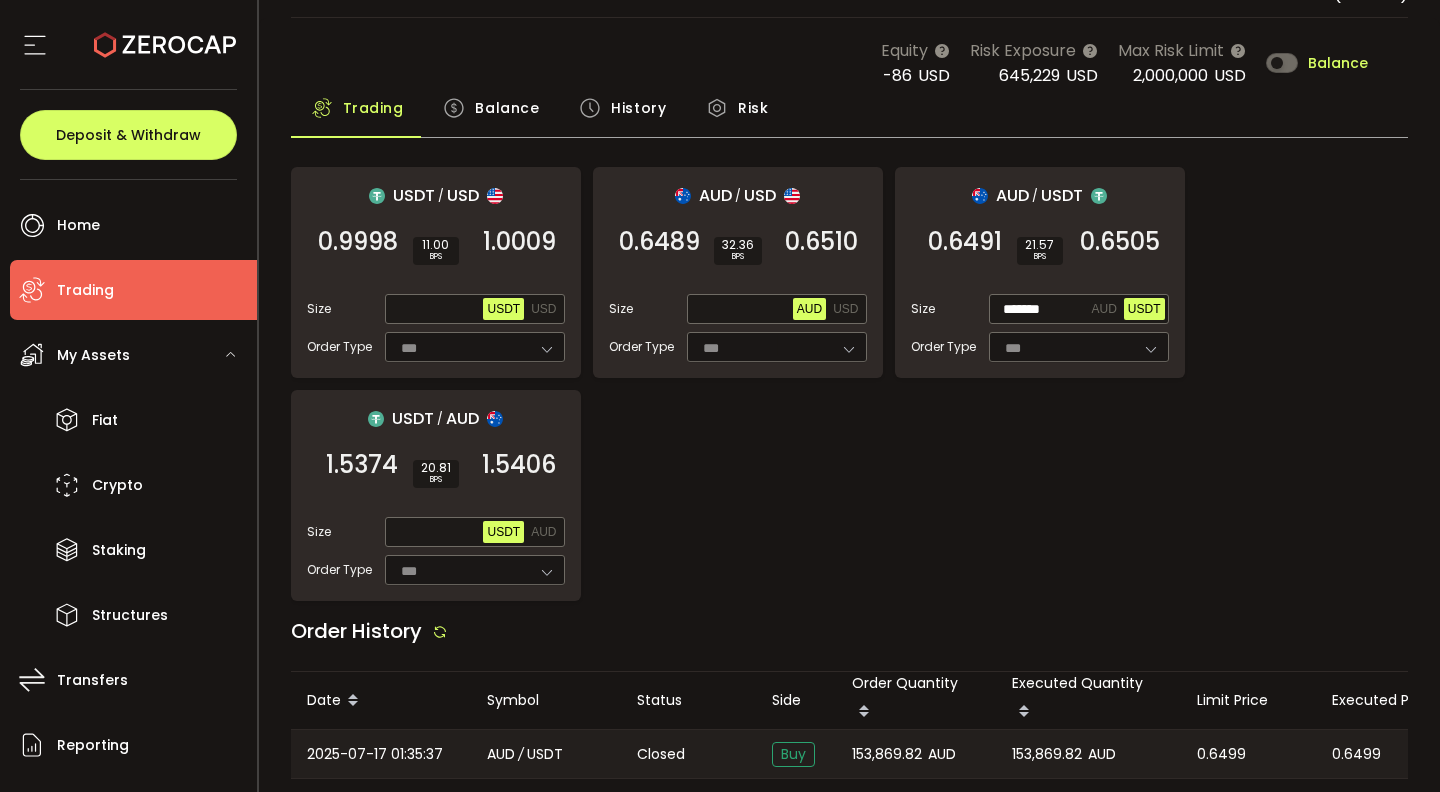 click on "History" at bounding box center [622, 113] 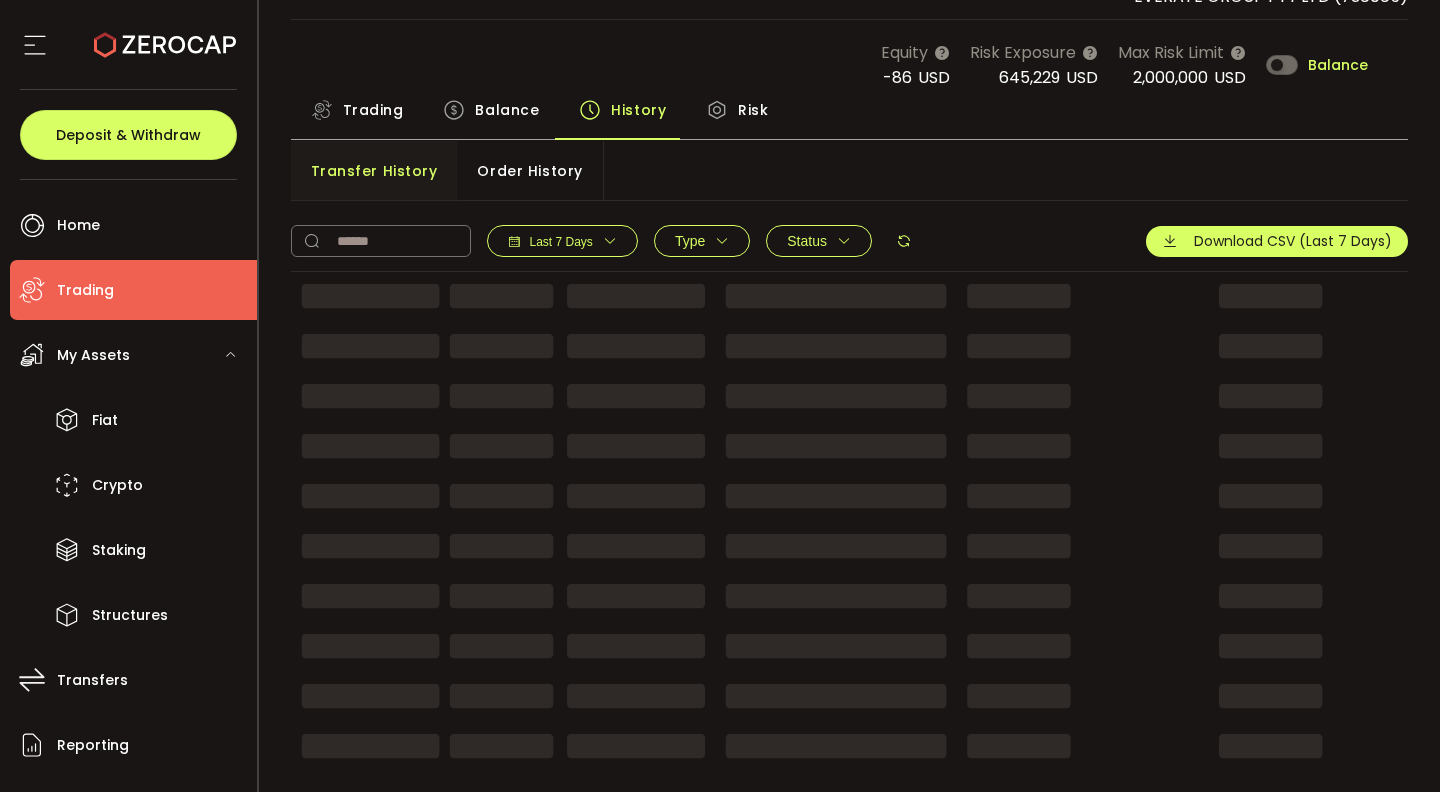 scroll, scrollTop: 0, scrollLeft: 0, axis: both 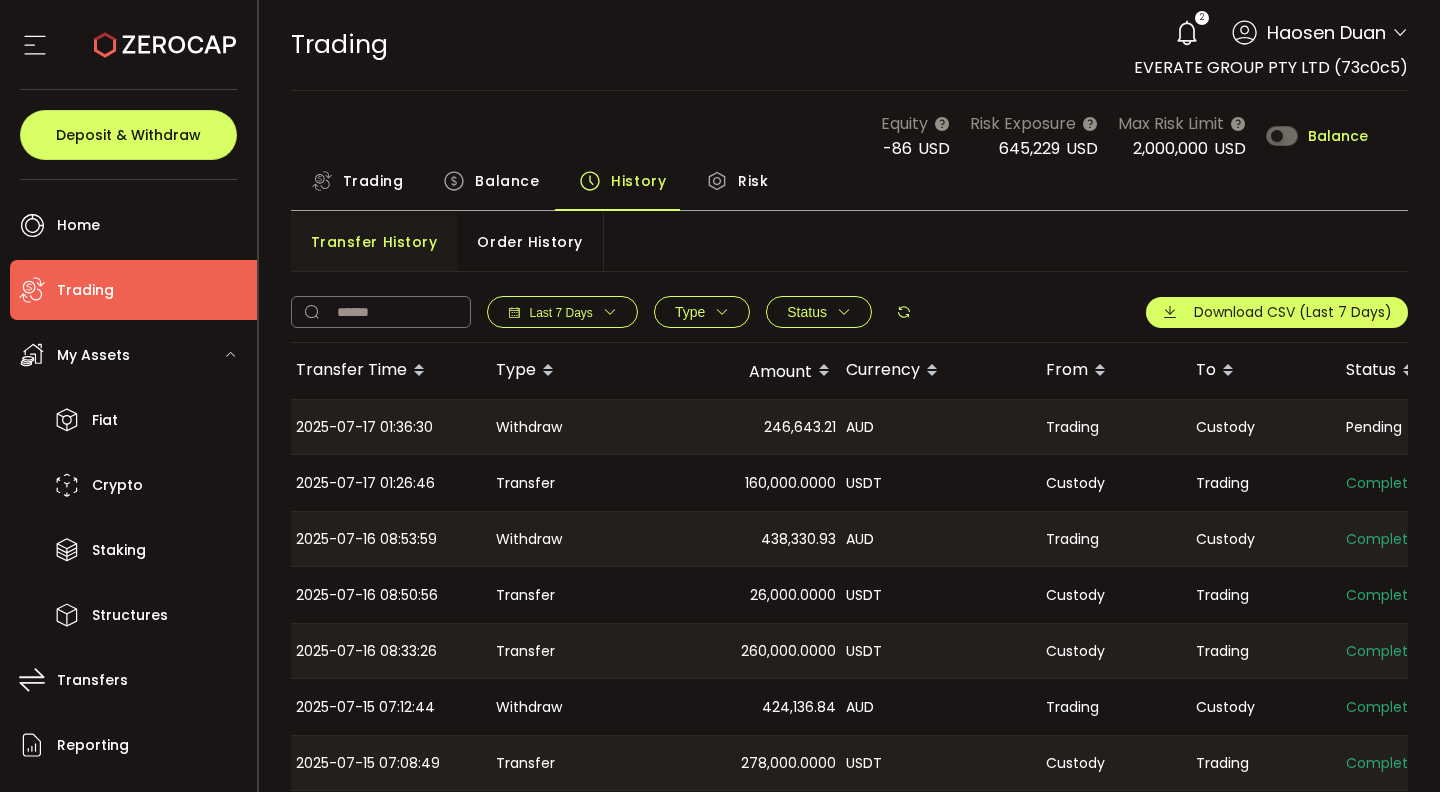 click on "Balance" at bounding box center (507, 181) 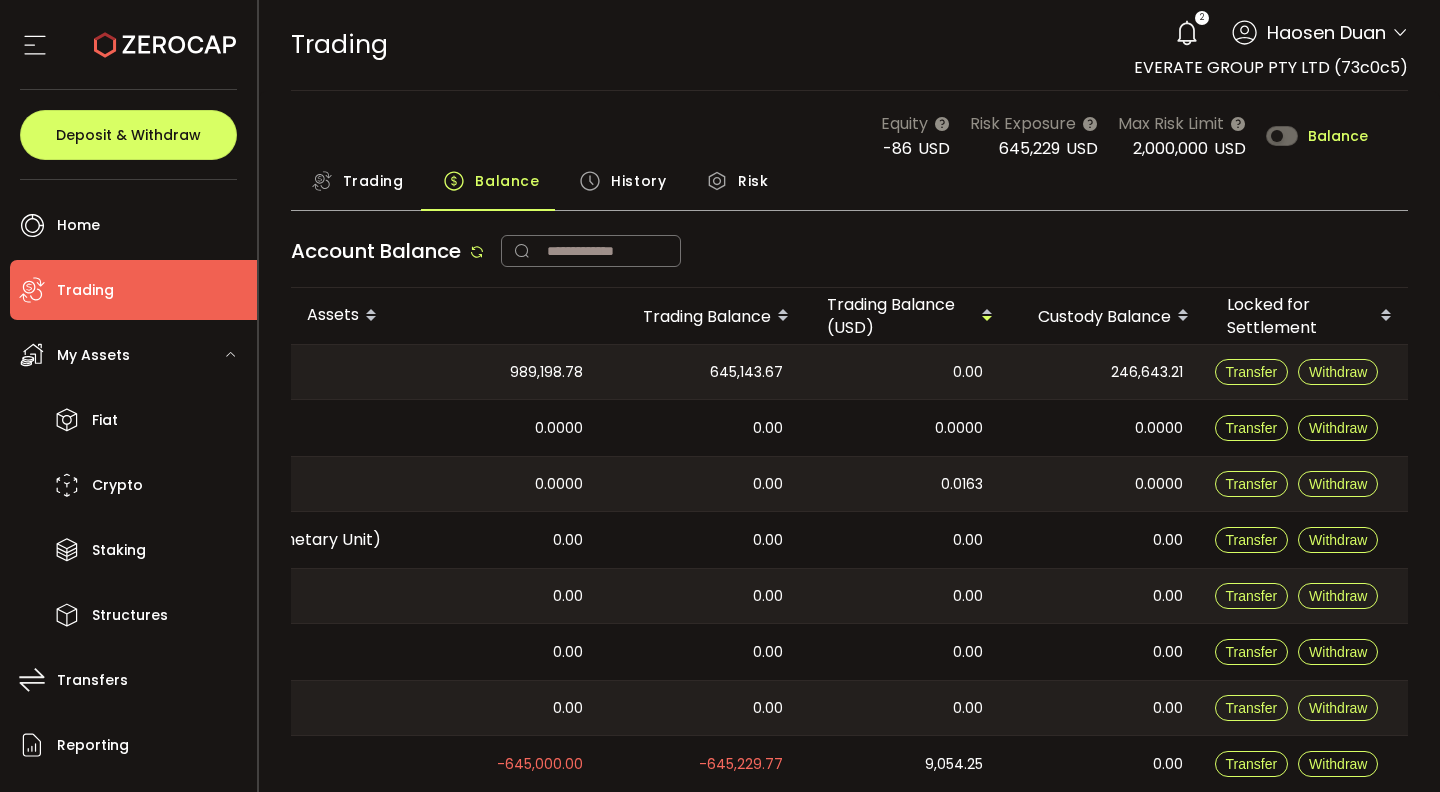 click on "Account Balance" at bounding box center [850, 256] 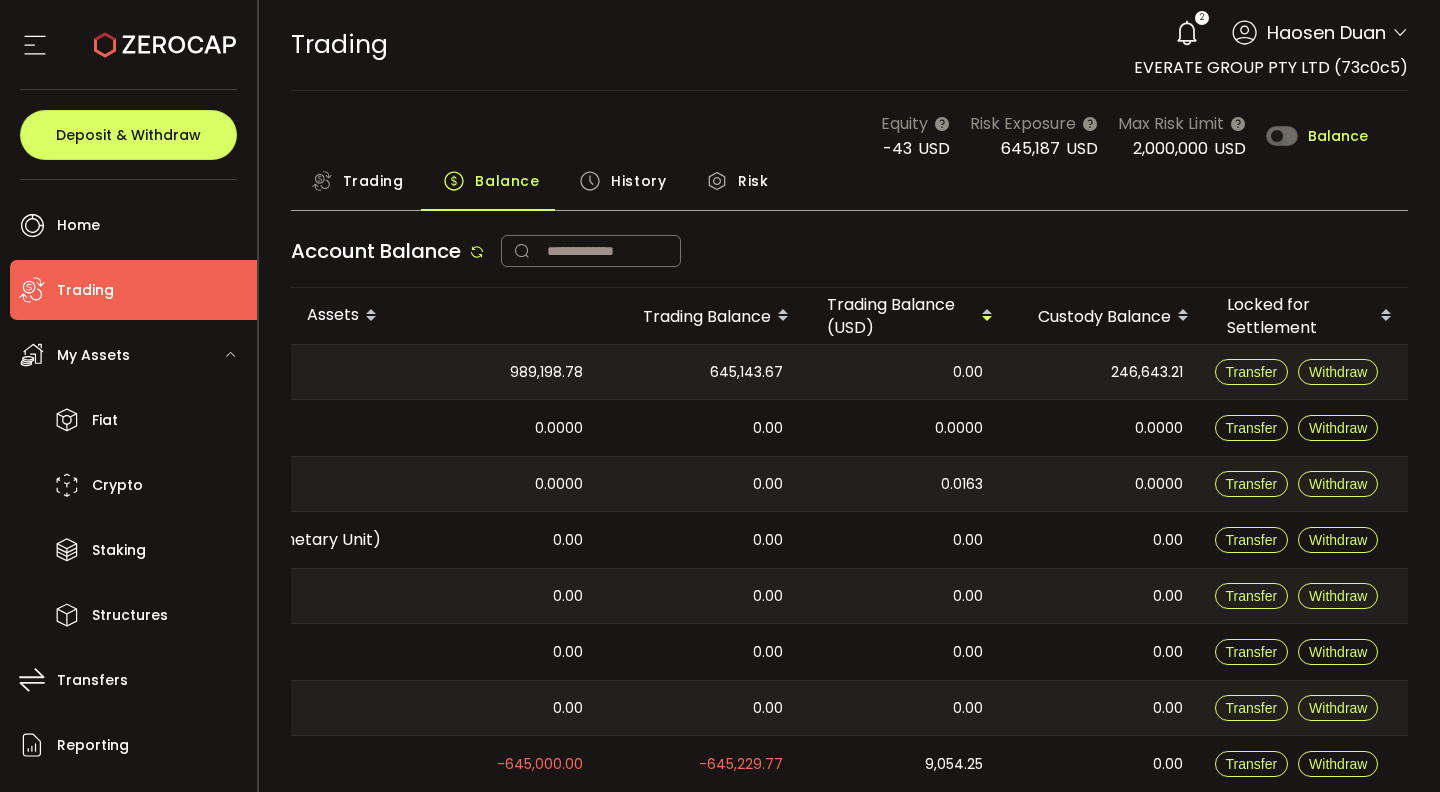 click on "Trading" at bounding box center [357, 186] 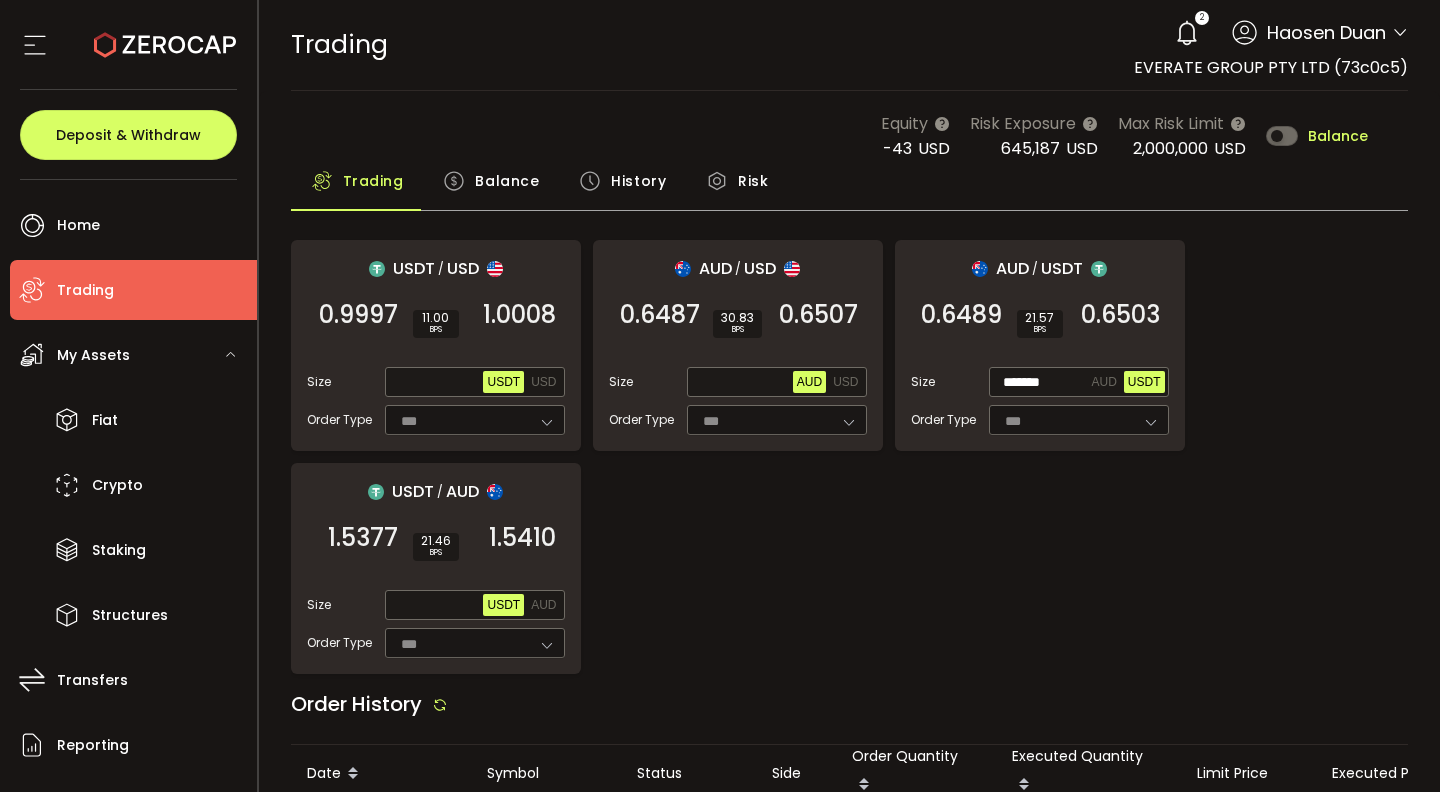 click on "Order History" at bounding box center [850, 709] 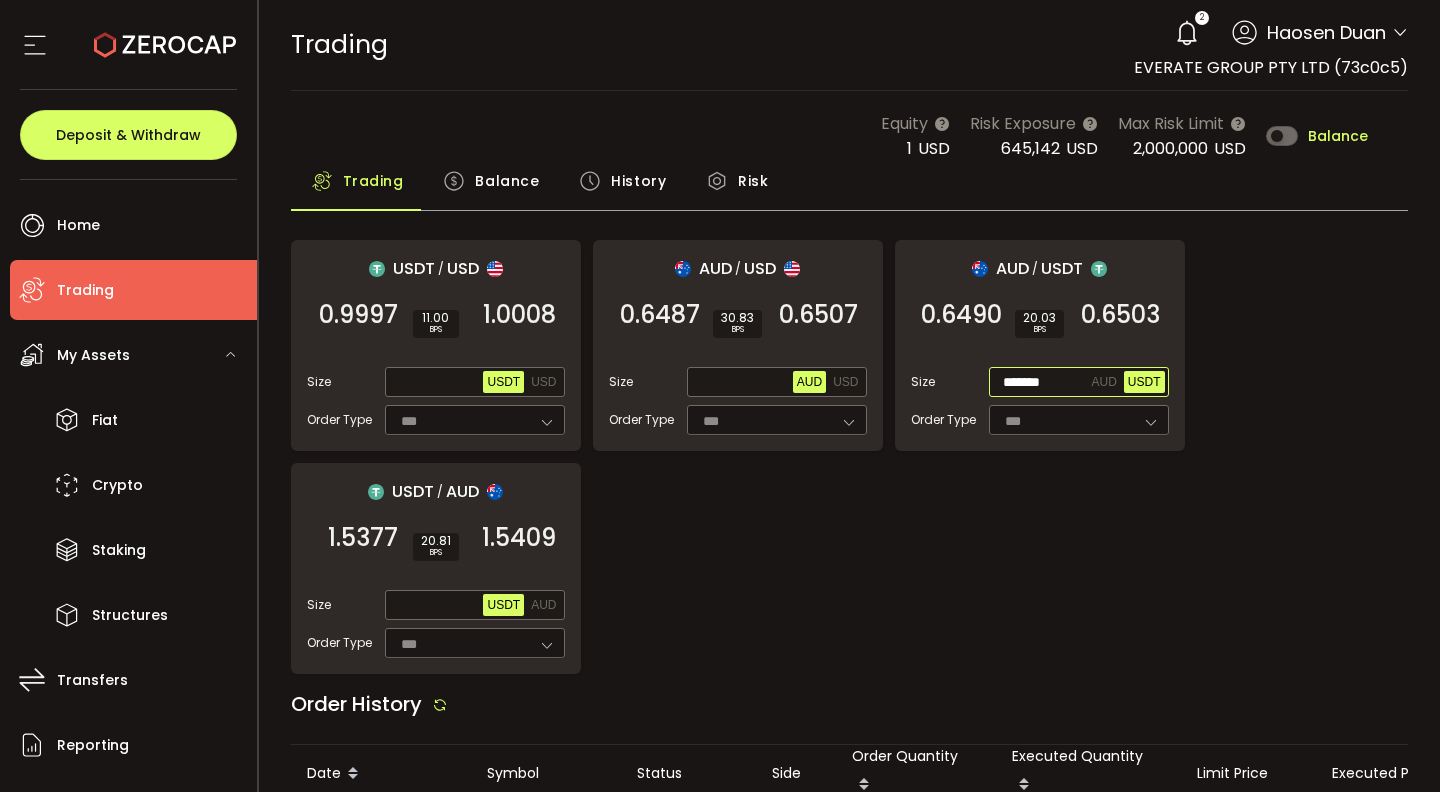 drag, startPoint x: 1061, startPoint y: 380, endPoint x: 1001, endPoint y: 384, distance: 60.133186 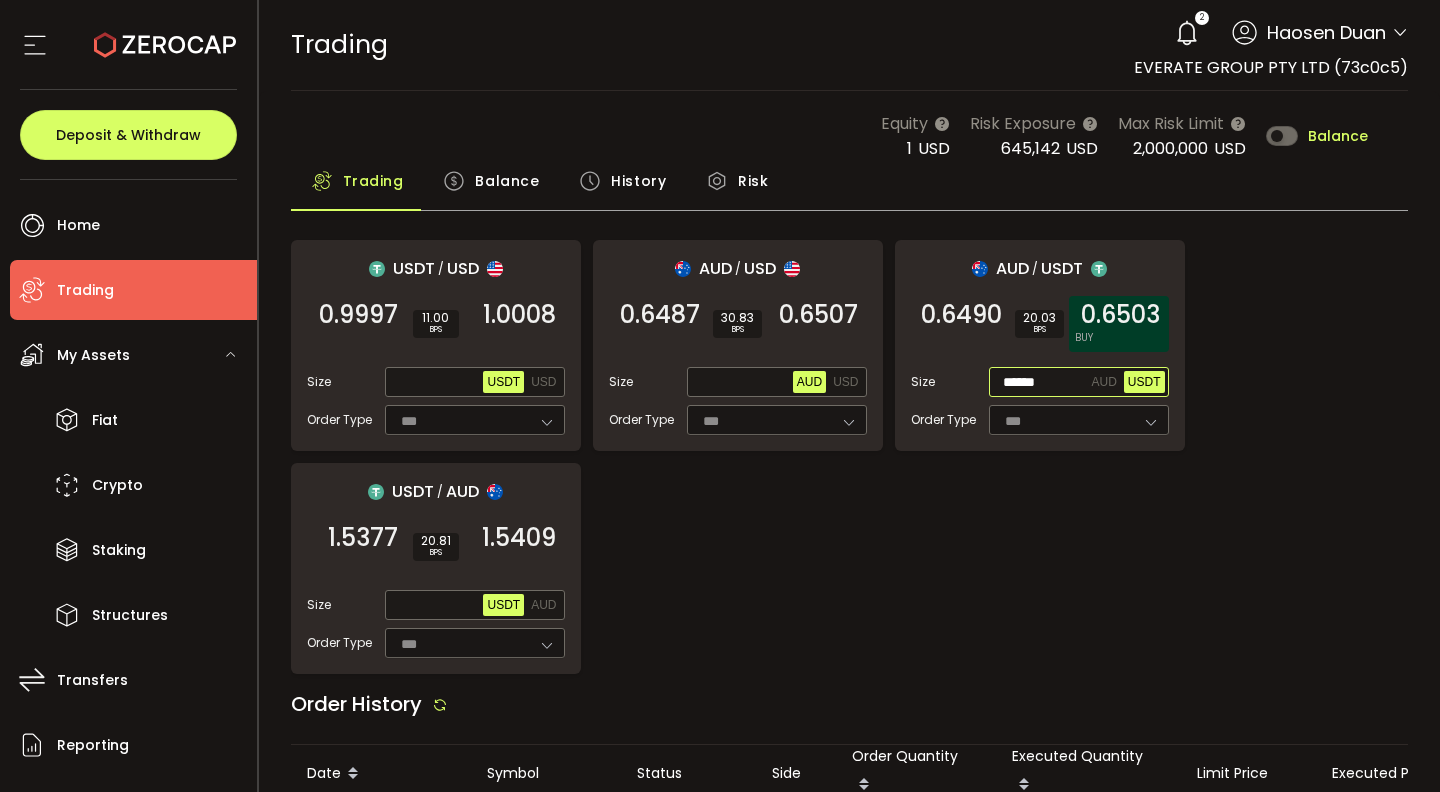type on "******" 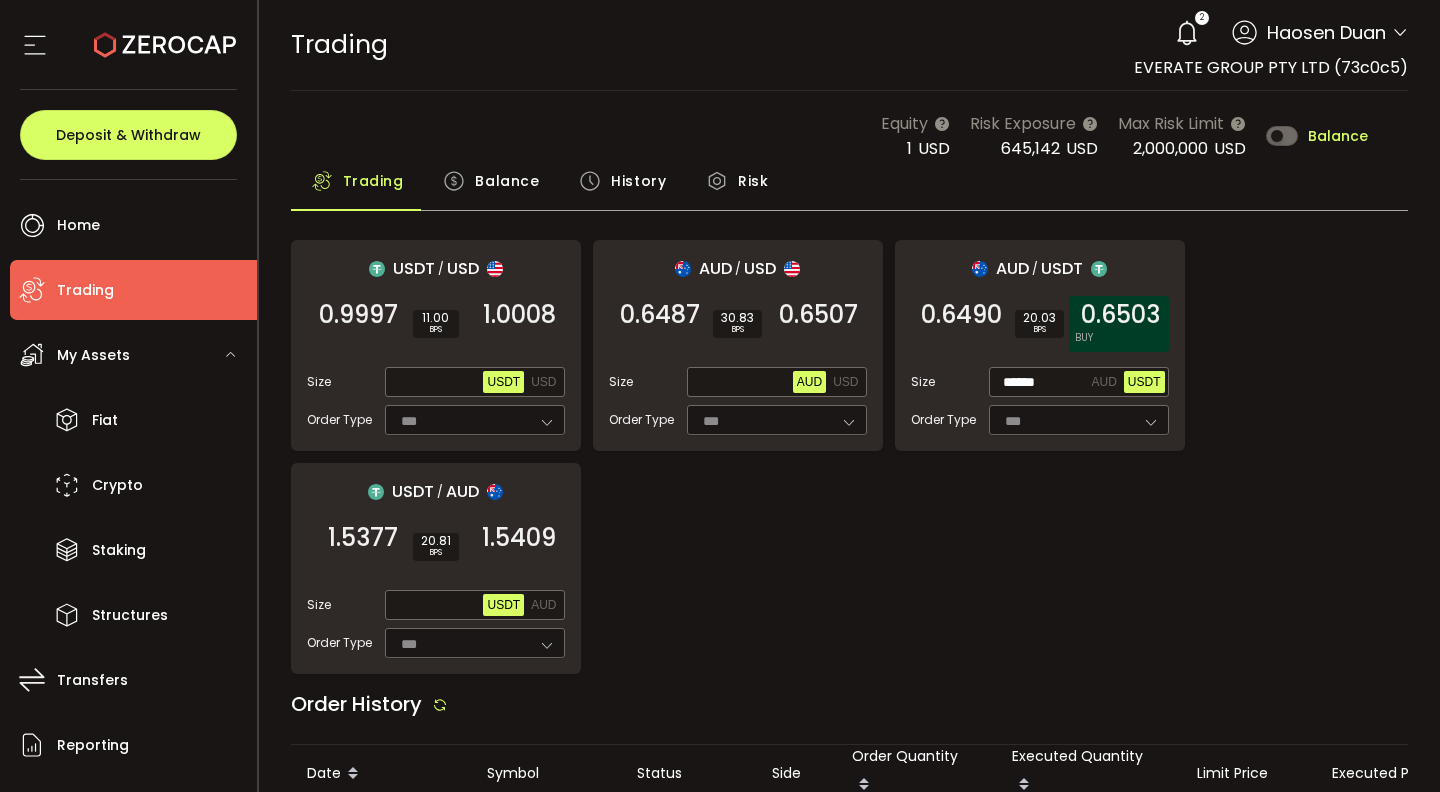 click on "0.6503" at bounding box center (1120, 315) 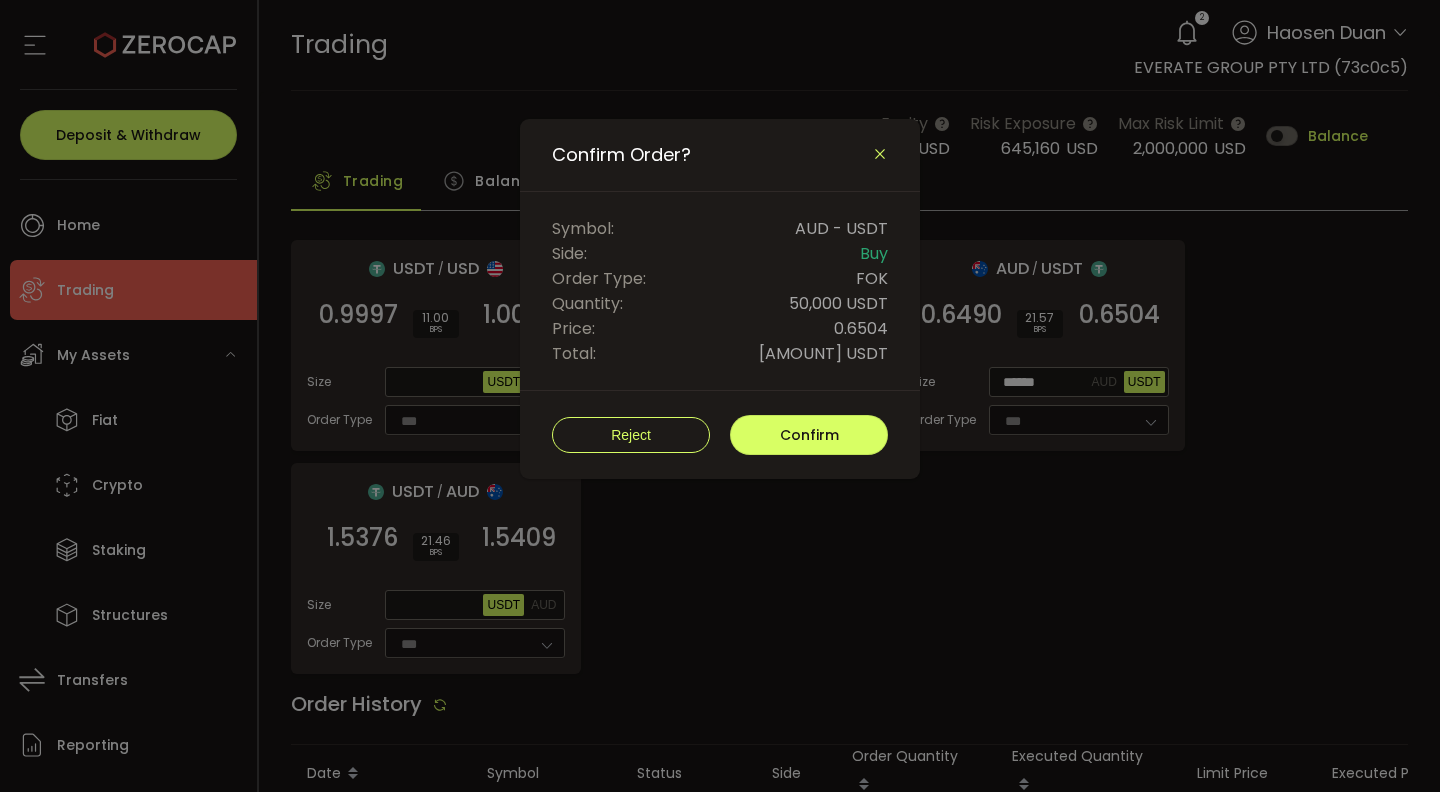 click at bounding box center [880, 154] 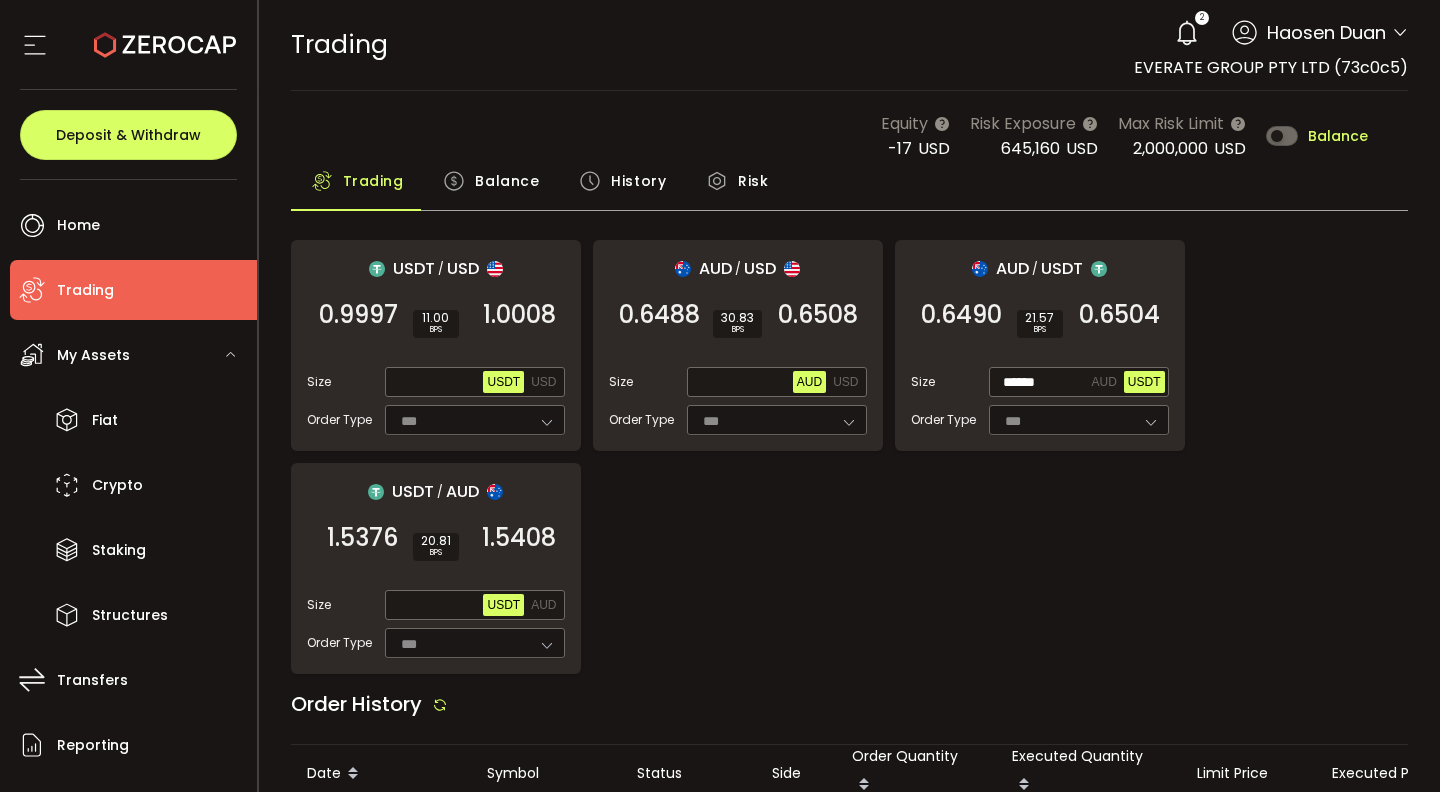 click on "History" at bounding box center [638, 181] 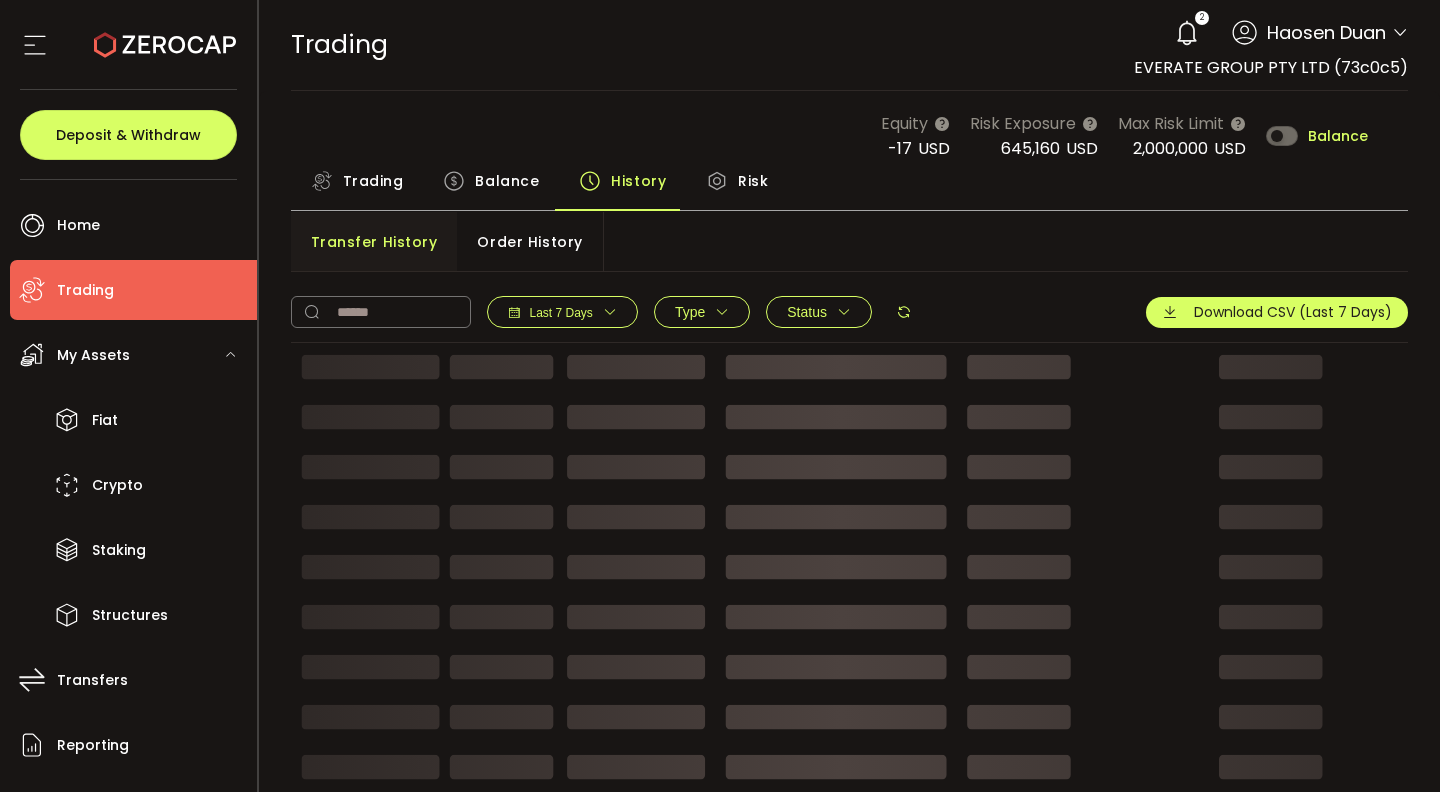 click on "Balance" at bounding box center (507, 181) 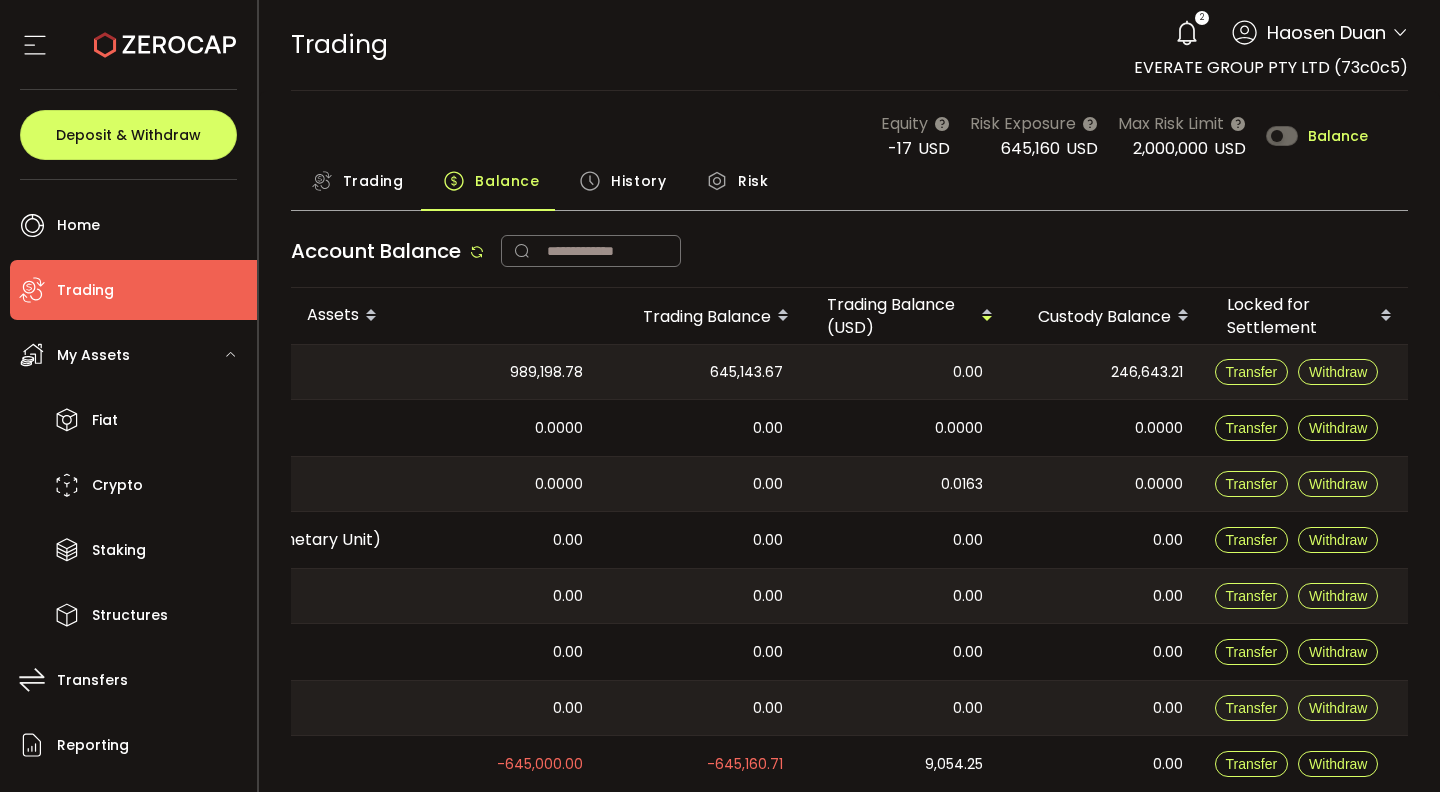 click on "History" at bounding box center (638, 181) 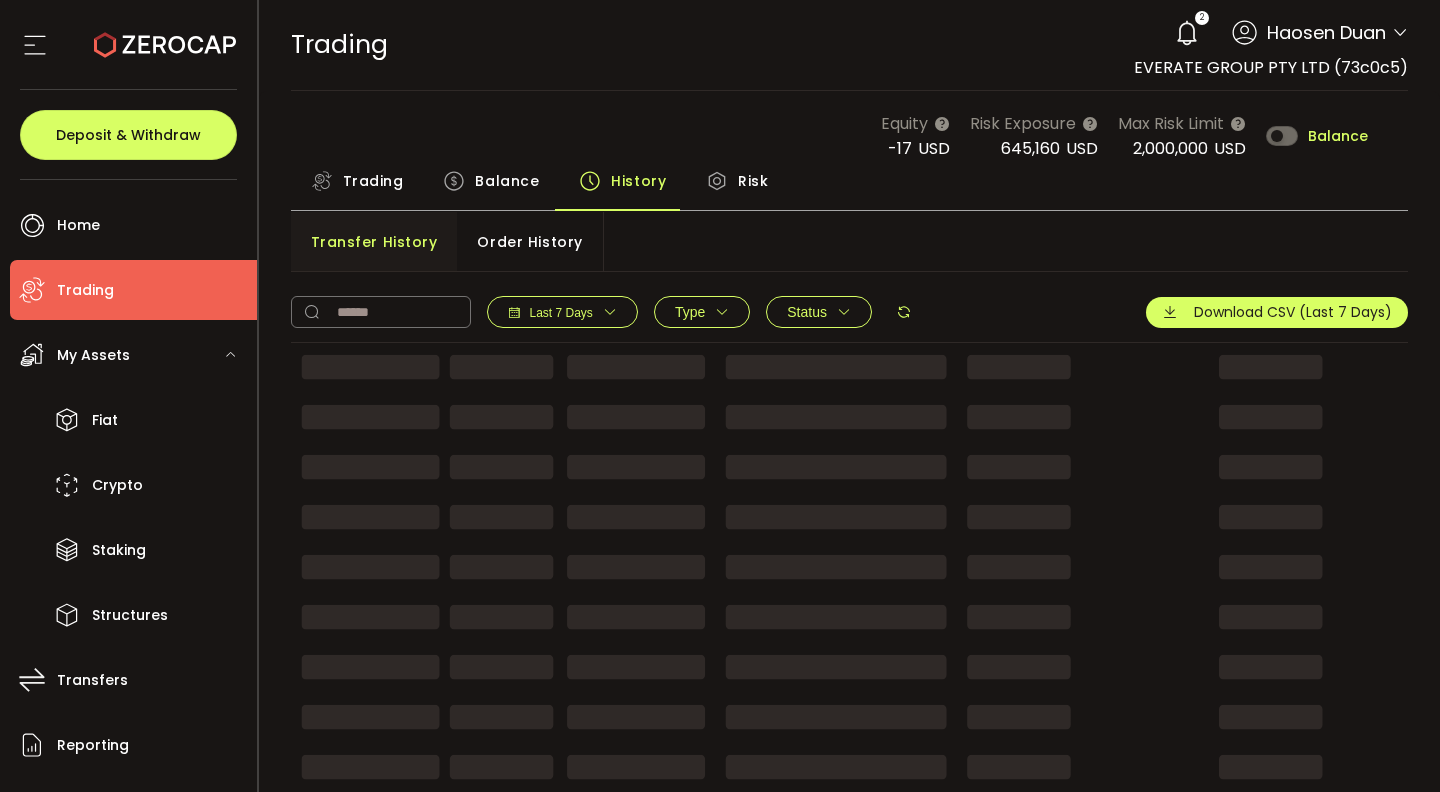 click on "Order History" at bounding box center [529, 242] 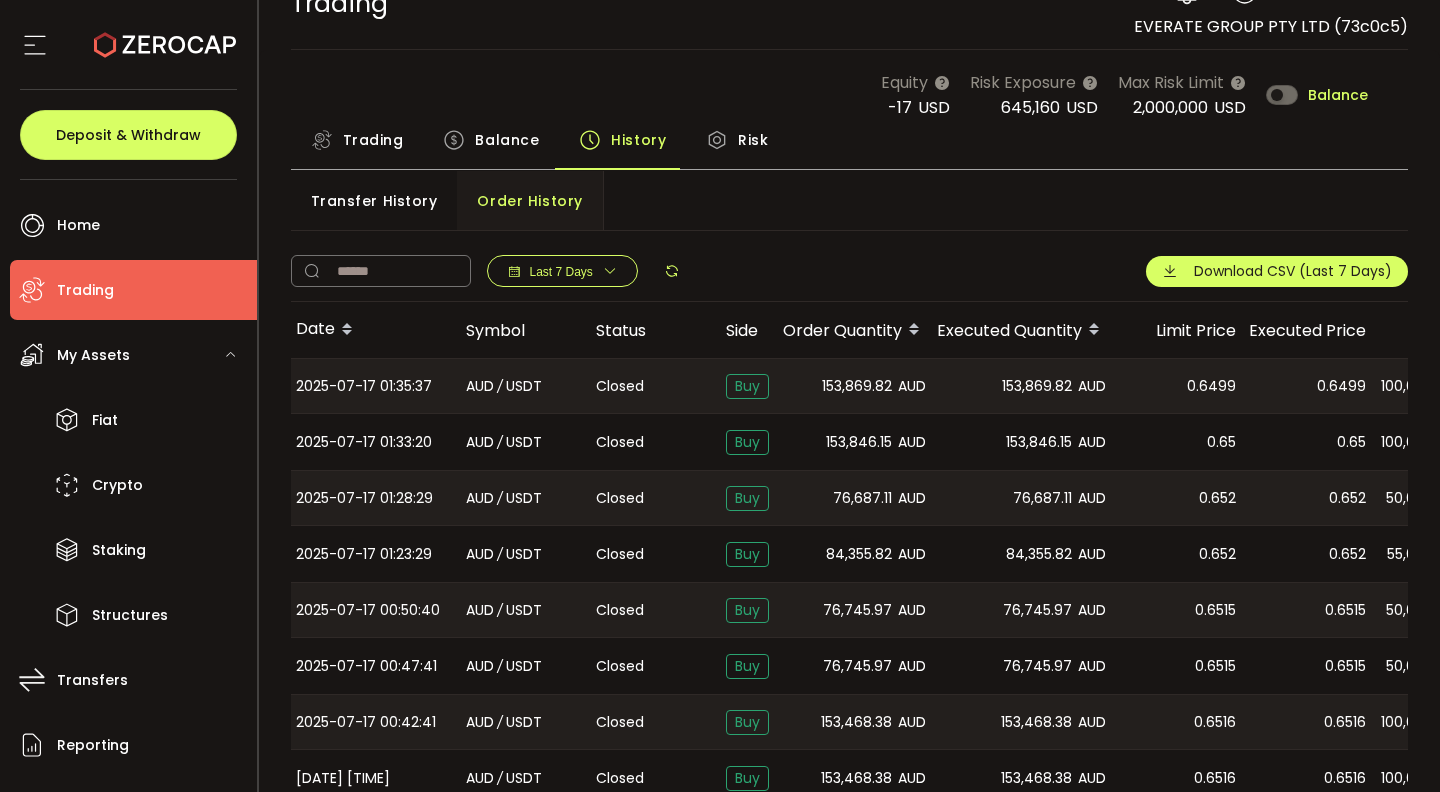 scroll, scrollTop: 45, scrollLeft: 0, axis: vertical 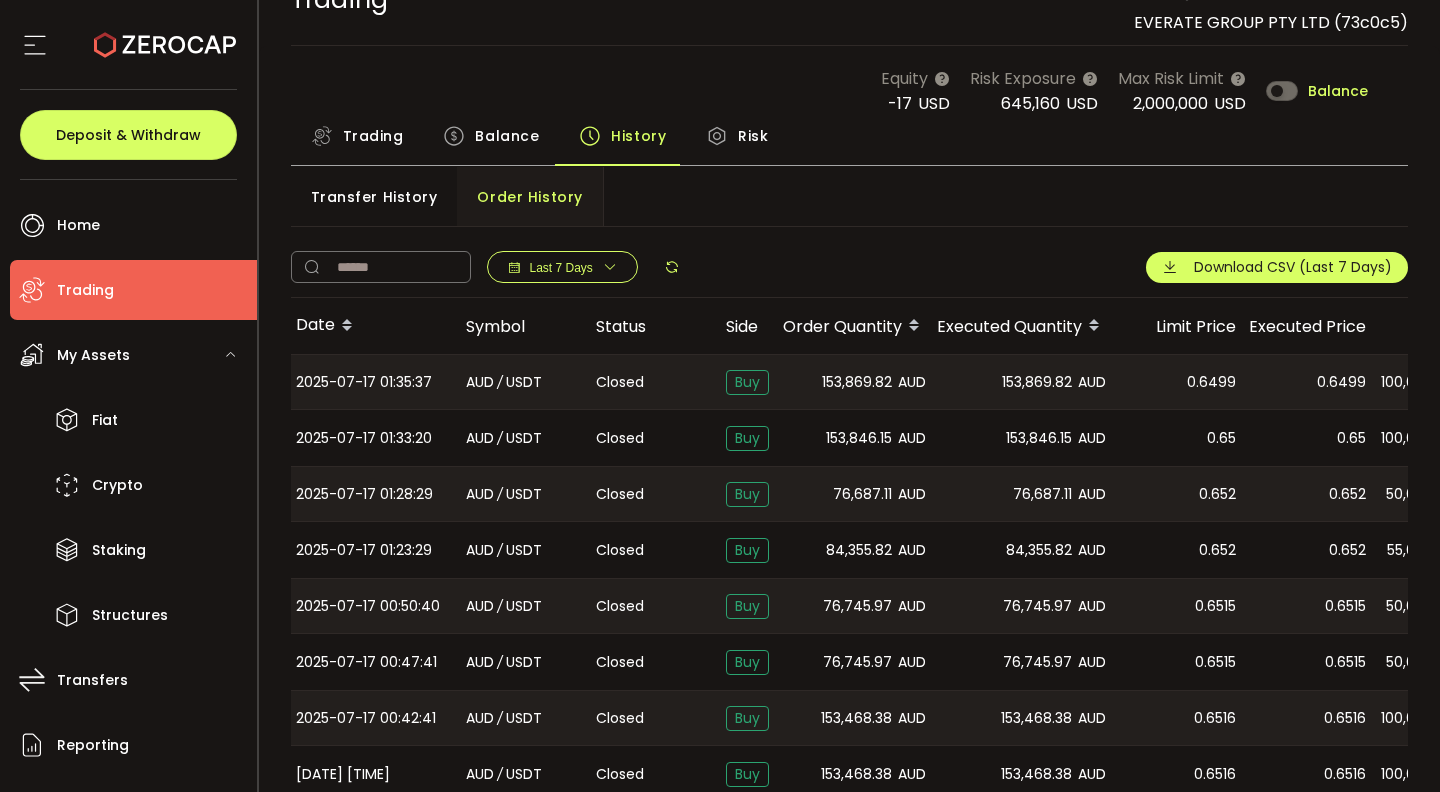 click on "Trading" at bounding box center (373, 136) 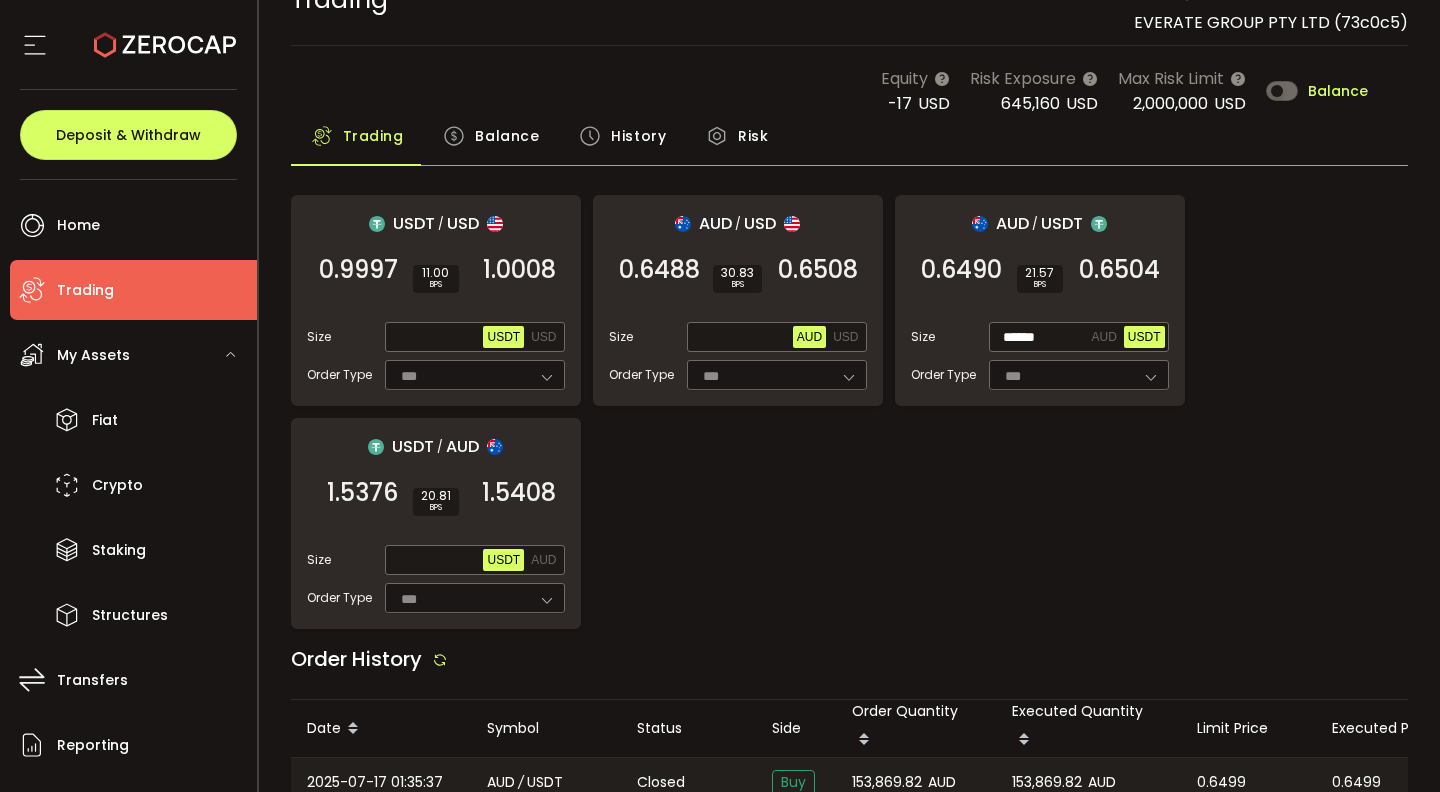 click on "USDT / USD 0.9997    SELL 11.00 BPS 1.0008   BUY Size Max USDT USD Order Type *** FOK AUD / USD 0.6488    SELL 30.83 BPS 0.6508   BUY Size Max AUD USD Order Type *** FOK AUD / USDT 0.6490    SELL 21.57 BPS 0.6504   BUY Size ****** AUD USDT Order Type *** FOK USDT / AUD 1.5376    SELL 20.81 BPS 1.5408   BUY Size Max USDT AUD Order Type *** FOK" at bounding box center (850, 412) 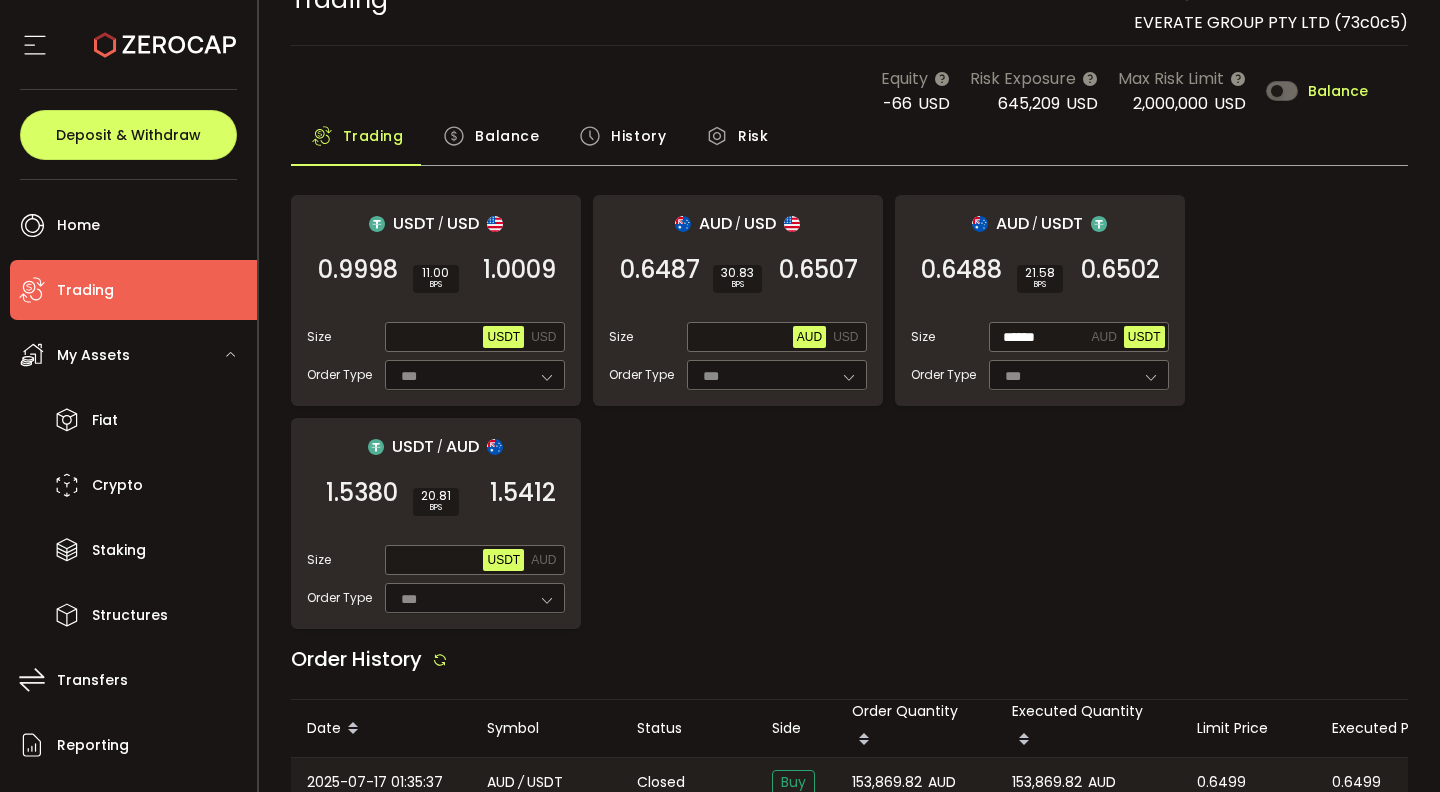 click on "USDT / USD 0.9998    SELL 11.00 BPS 1.0009   BUY Size Max USDT USD Order Type *** FOK AUD / USD 0.6487    SELL 30.83 BPS 0.6507   BUY Size Max AUD USD Order Type *** FOK AUD / USDT 0.6488    SELL 21.58 BPS 0.6502   BUY Size ****** AUD USDT Order Type *** FOK USDT / AUD 1.5380    SELL 20.81 BPS 1.5412   BUY Size Max USDT AUD Order Type *** FOK" at bounding box center (850, 412) 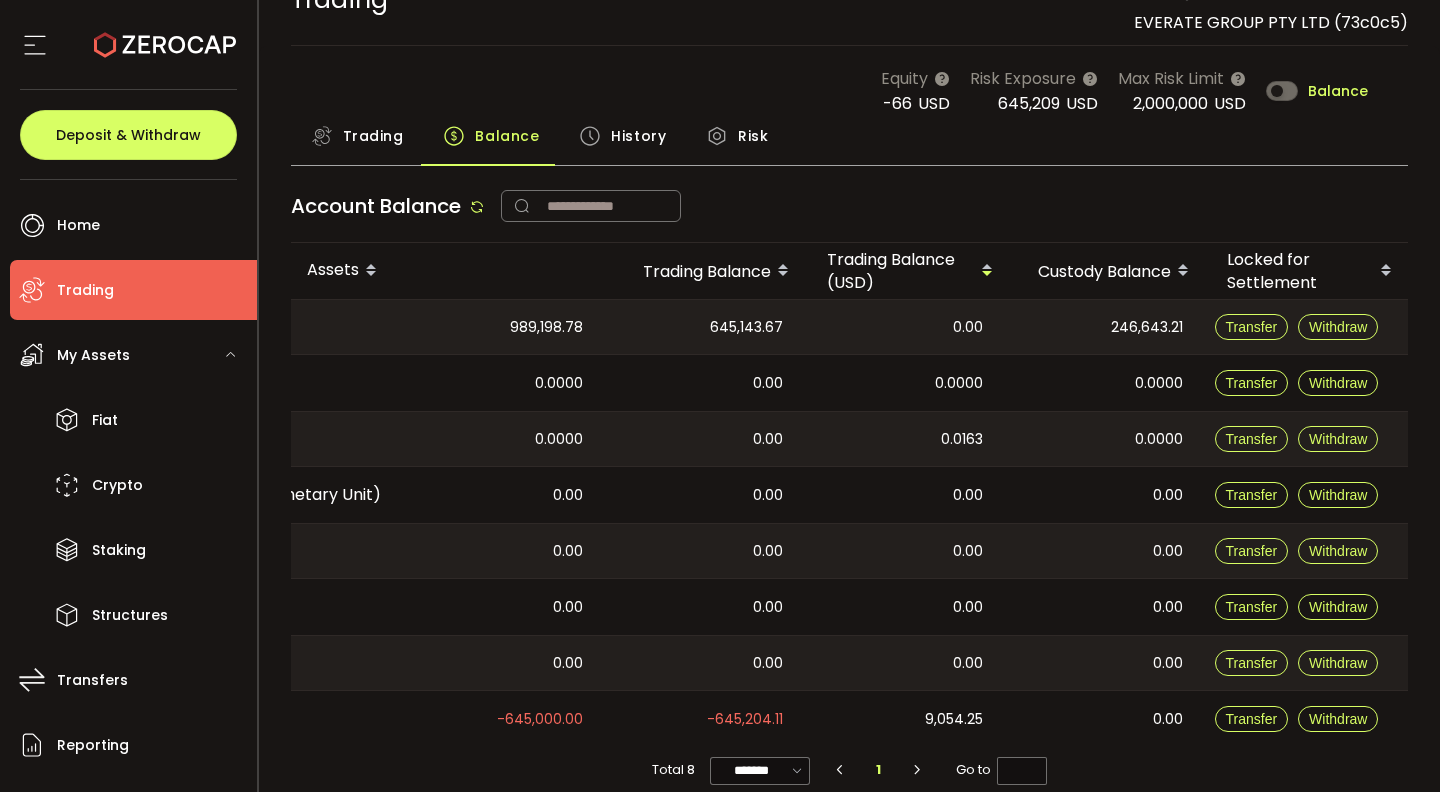 scroll, scrollTop: 45, scrollLeft: 0, axis: vertical 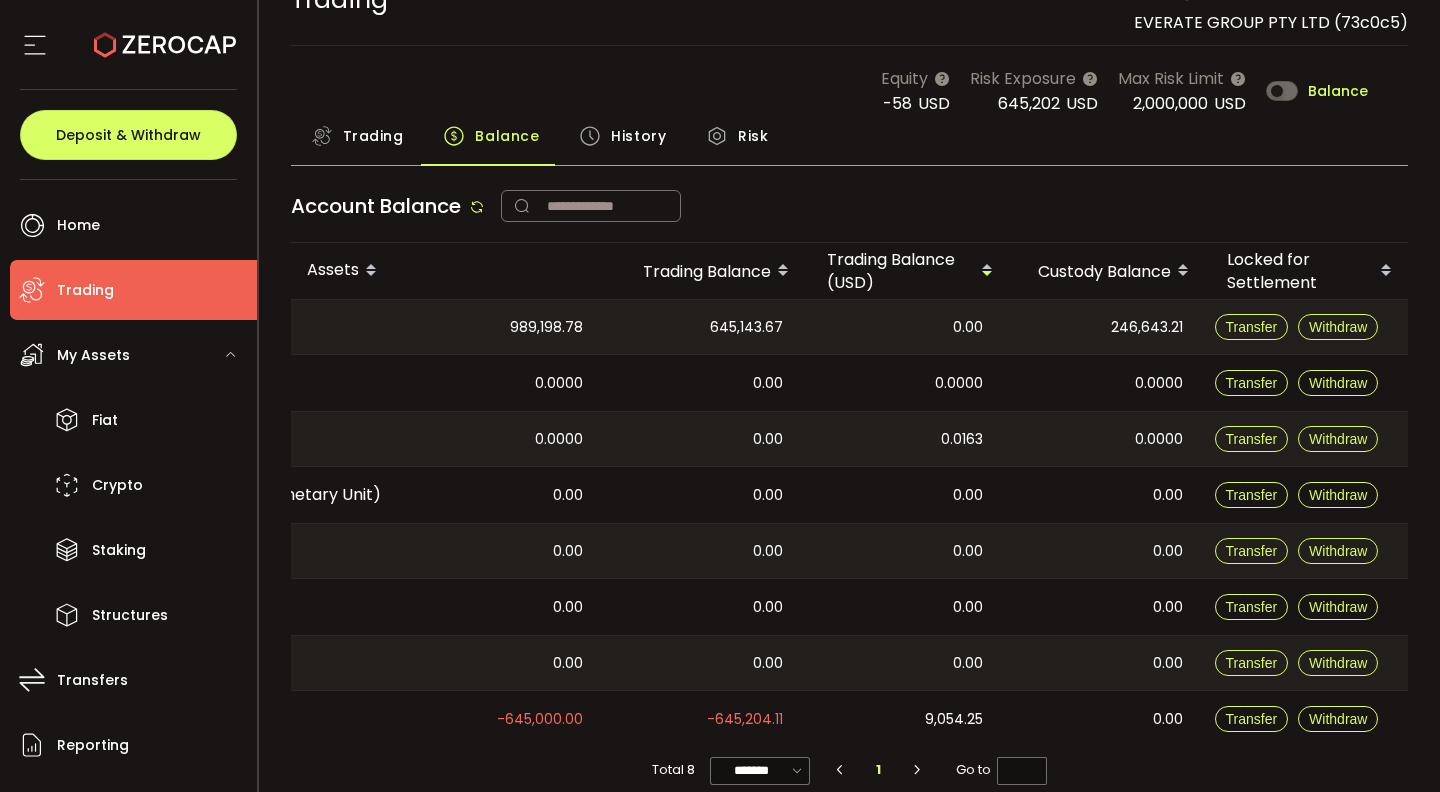 click on "Trading" at bounding box center (373, 136) 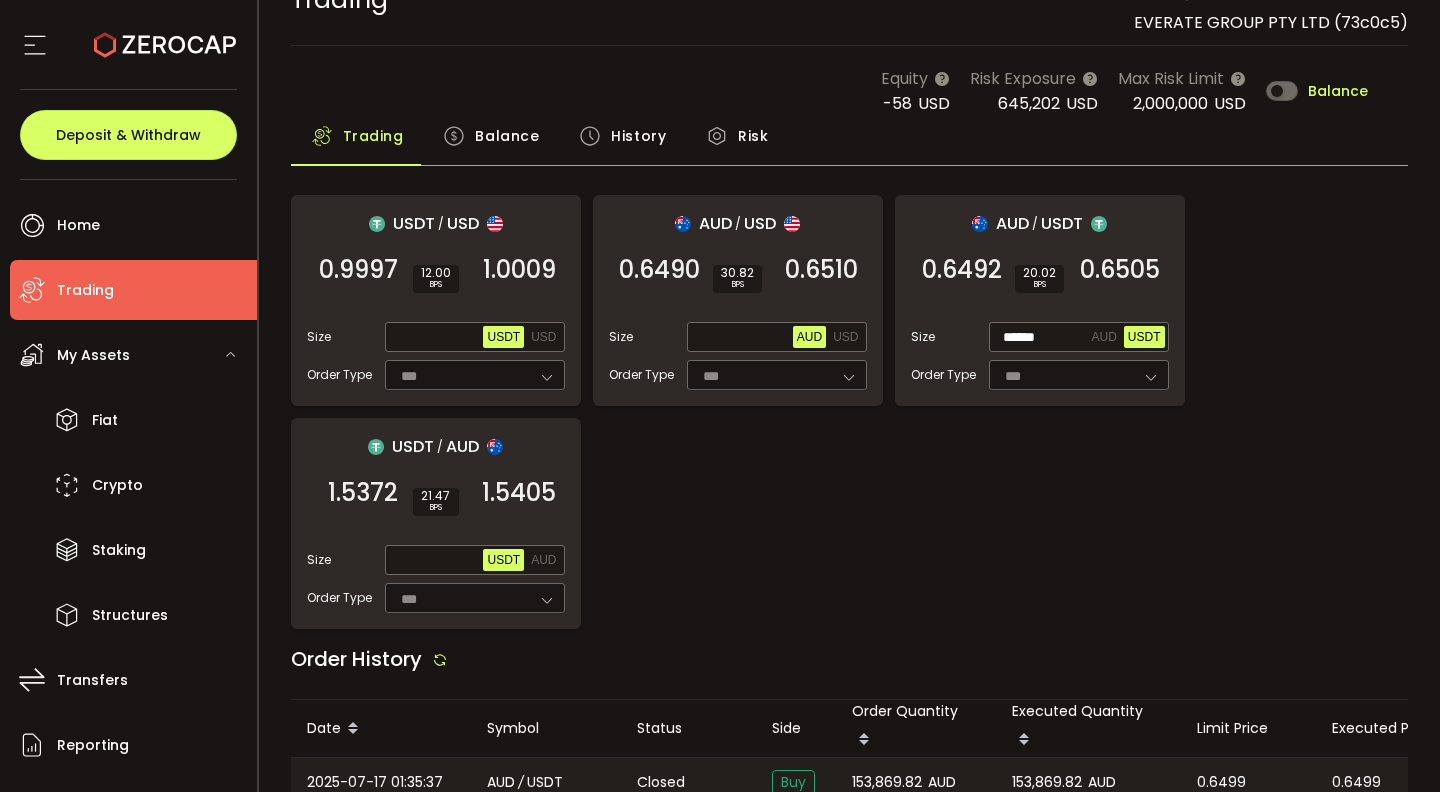 click on "USDT / USD 0.9997    SELL 12.00 BPS 1.0009   BUY Size Max USDT USD Order Type *** FOK AUD / USD 0.6490    SELL 30.82 BPS 0.6510   BUY Size Max AUD USD Order Type *** FOK AUD / USDT 0.6492    SELL 20.02 BPS 0.6505   BUY Size ****** AUD USDT Order Type *** FOK USDT / AUD 1.5372    SELL 21.47 BPS 1.5405   BUY Size Max USDT AUD Order Type *** FOK" at bounding box center [850, 412] 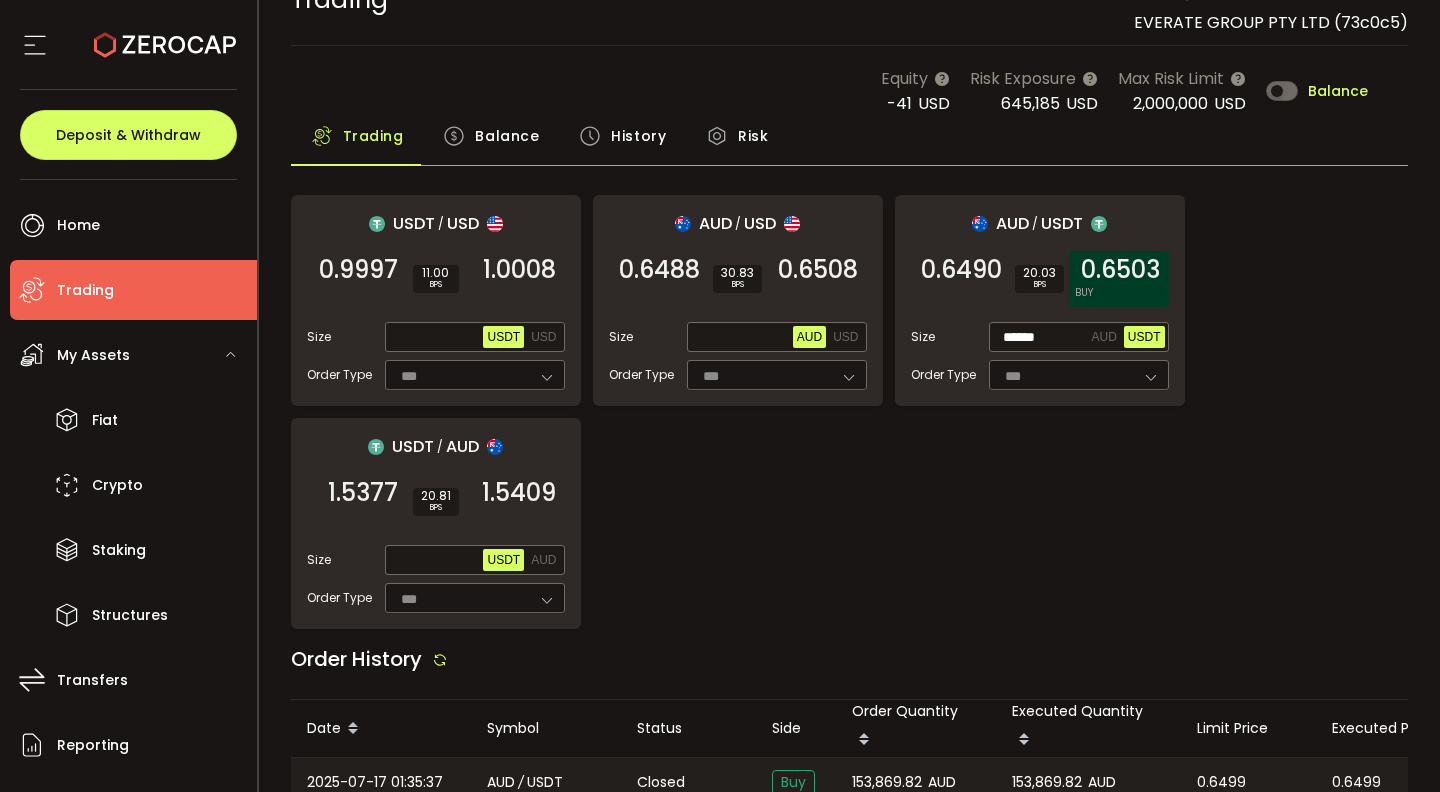 click on "0.6503" at bounding box center (1120, 270) 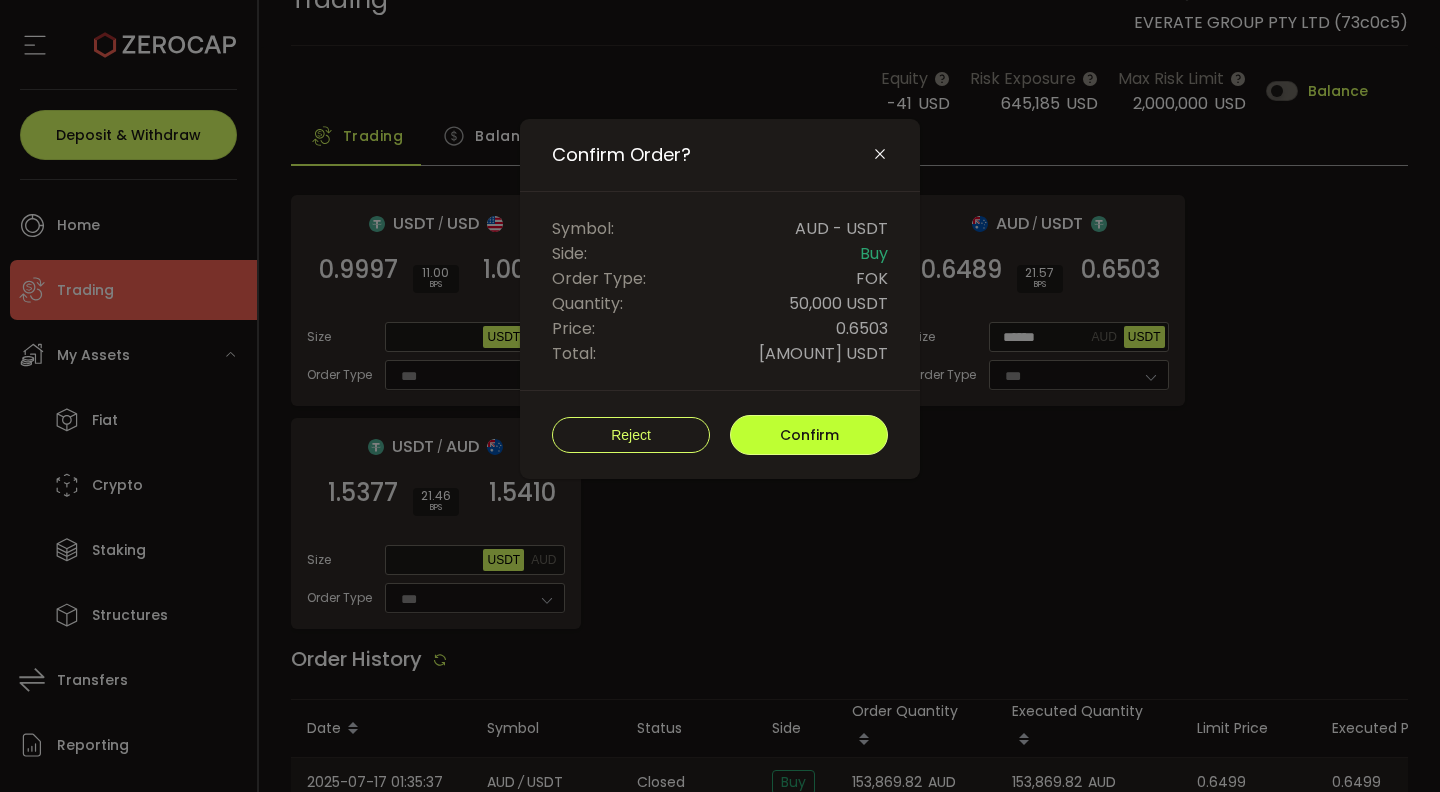 click on "Confirm" at bounding box center [809, 435] 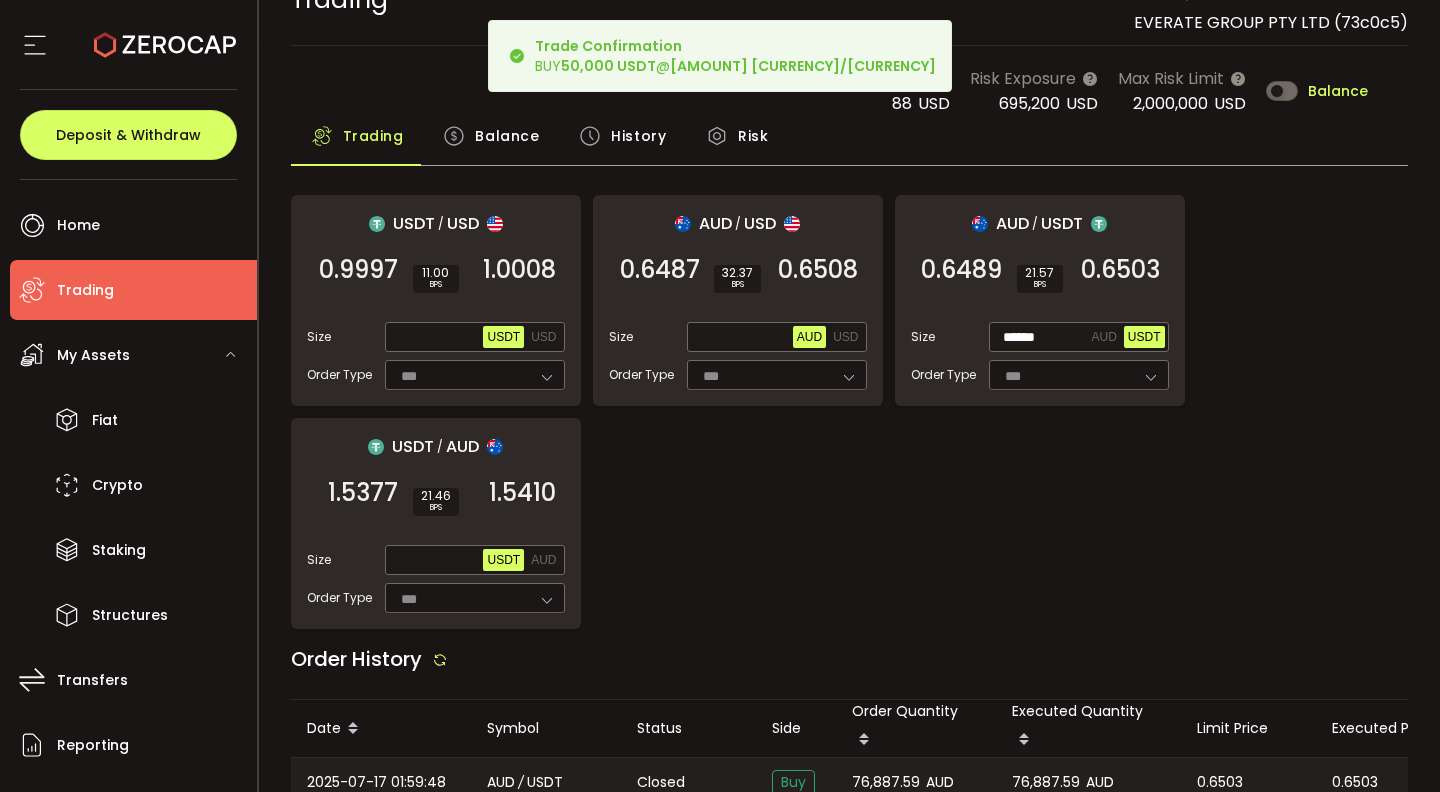 click on "USDT / USD 0.9997    SELL 11.00 BPS 1.0008   BUY Size Max USDT USD Order Type *** FOK AUD / USD 0.6487    SELL 32.37 BPS 0.6508   BUY Size Max AUD USD Order Type *** FOK AUD / USDT 0.6489    SELL 21.57 BPS 0.6503   BUY Size ****** AUD USDT Order Type *** FOK USDT / AUD 1.5377    SELL 21.46 BPS 1.5410   BUY Size Max USDT AUD Order Type *** FOK" at bounding box center (850, 412) 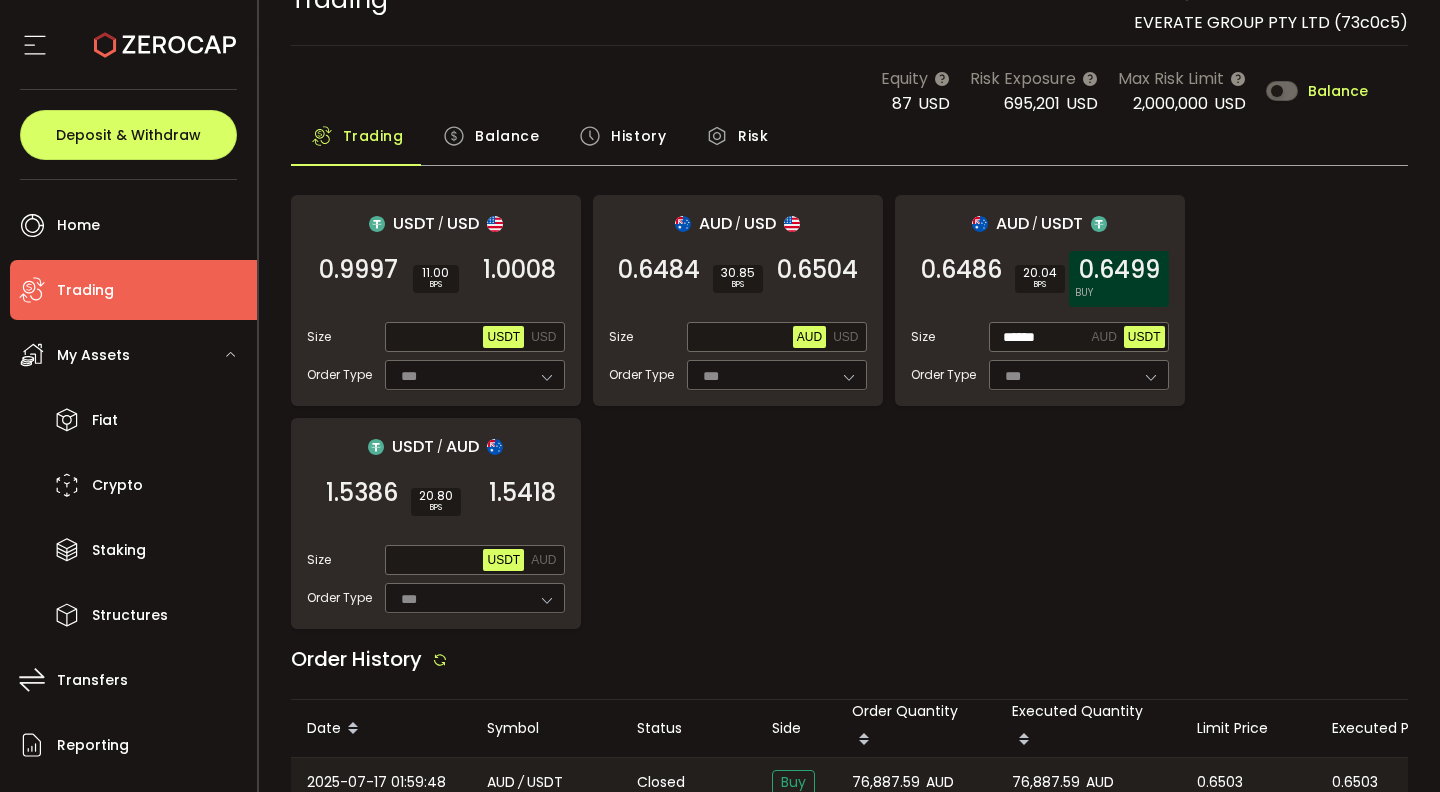 click on "0.6499" at bounding box center [1119, 270] 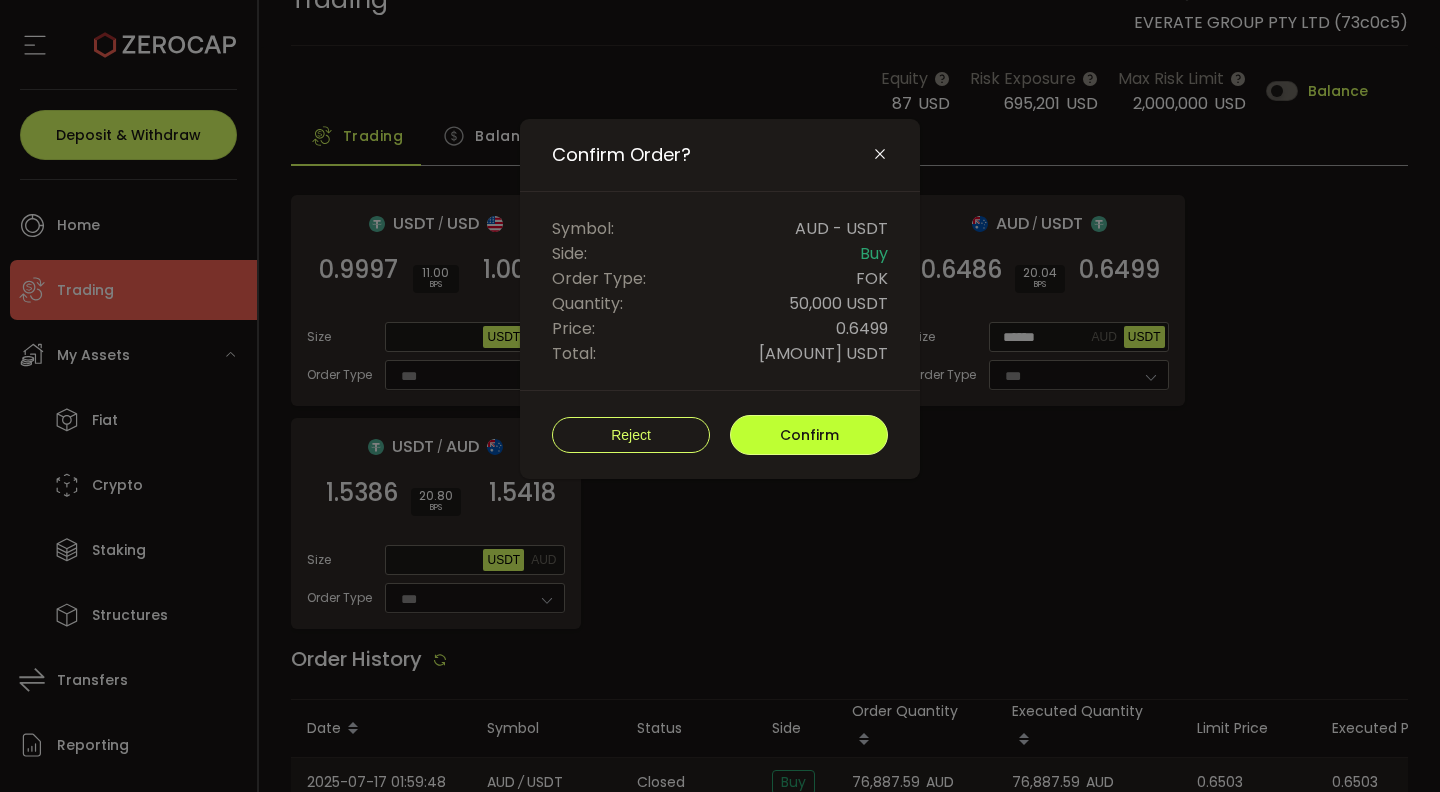 click on "Confirm" at bounding box center [809, 435] 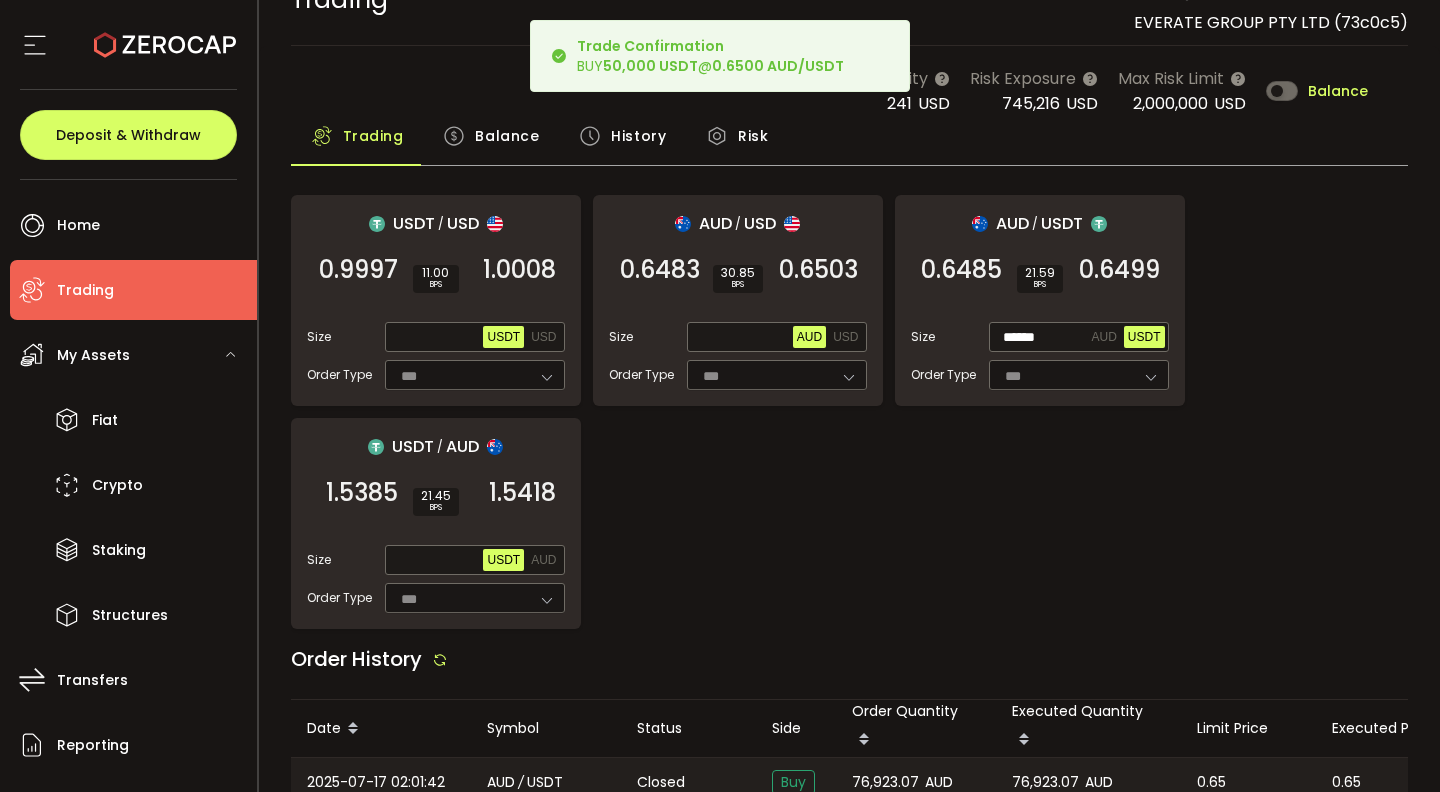 click on "USDT / USD 0.9997    SELL 11.00 BPS 1.0008   BUY Size Max USDT USD Order Type *** FOK AUD / USD 0.6483    SELL 30.85 BPS 0.6503   BUY Size Max AUD USD Order Type *** FOK AUD / USDT 0.6485    SELL 21.59 BPS 0.6499   BUY Size ****** AUD USDT Order Type *** FOK USDT / AUD 1.5385    SELL 21.45 BPS 1.5418   BUY Size Max USDT AUD Order Type *** FOK" at bounding box center (850, 412) 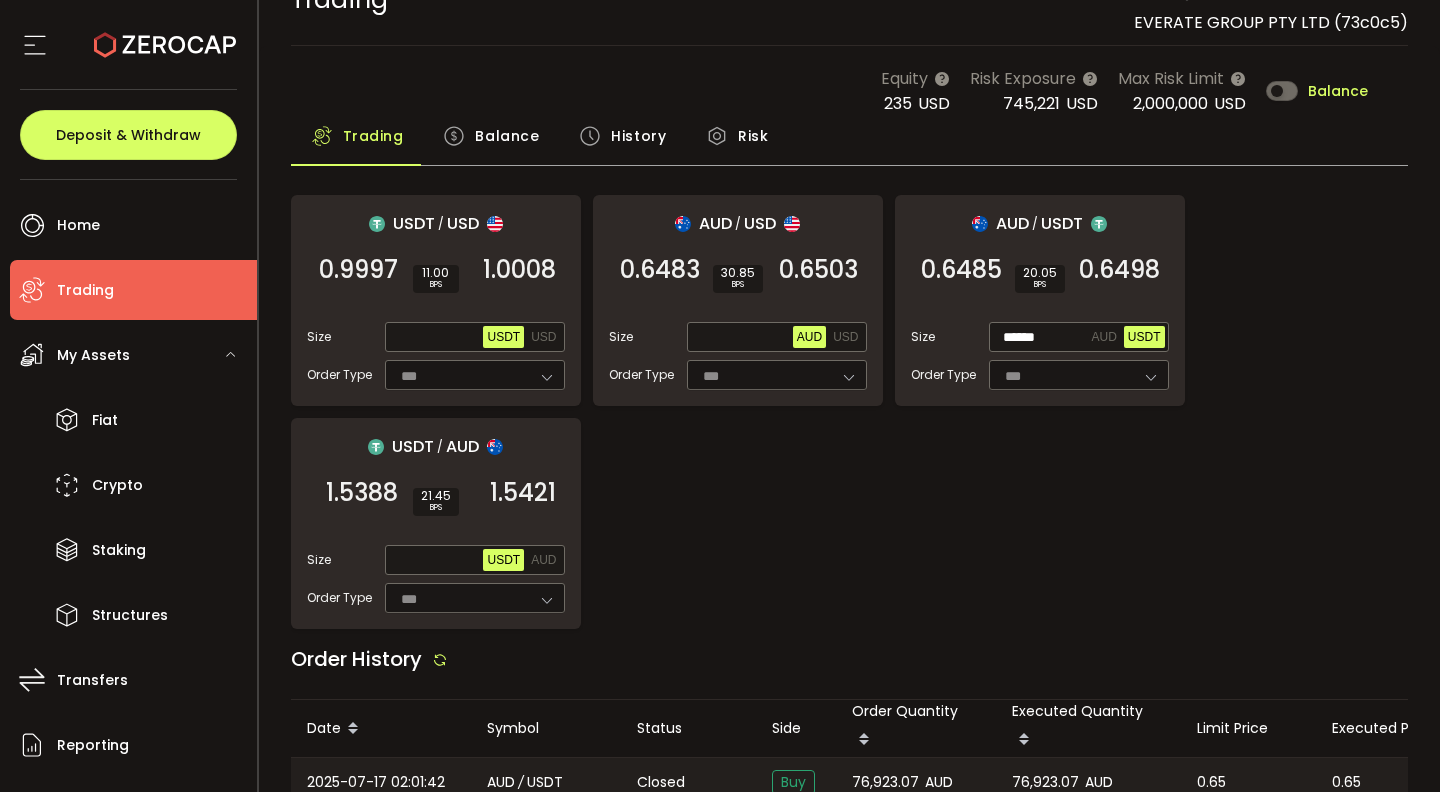 click on "USDT / USD 0.9997    SELL 11.00 BPS 1.0008   BUY Size Max USDT USD Order Type *** FOK AUD / USD 0.6483    SELL 30.85 BPS 0.6503   BUY Size Max AUD USD Order Type *** FOK AUD / USDT 0.6485    SELL 20.05 BPS 0.6498   BUY Size ****** AUD USDT Order Type *** FOK USDT / AUD 1.5388    SELL 21.45 BPS 1.5421   BUY Size Max USDT AUD Order Type *** FOK" at bounding box center [850, 412] 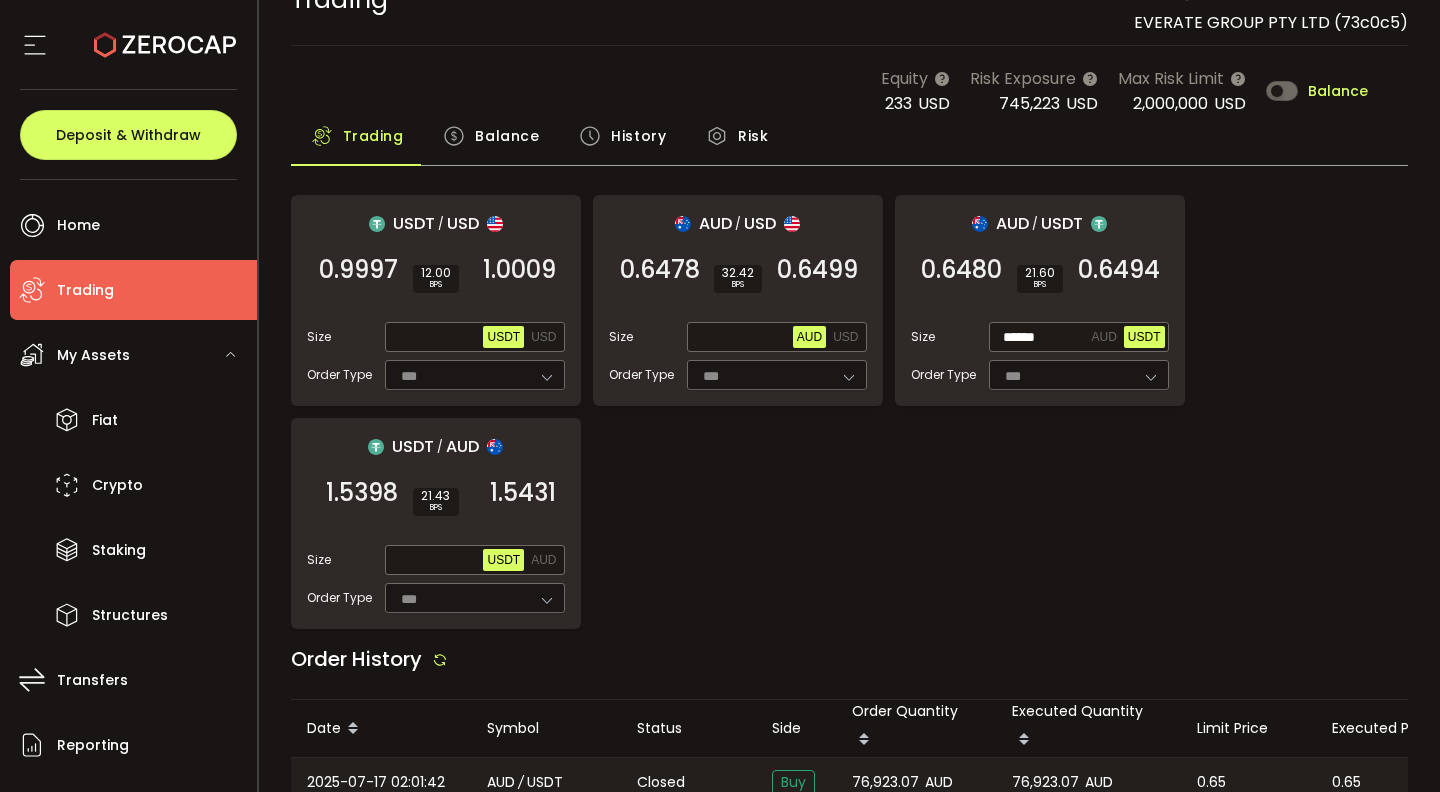click on "Balance" at bounding box center (507, 136) 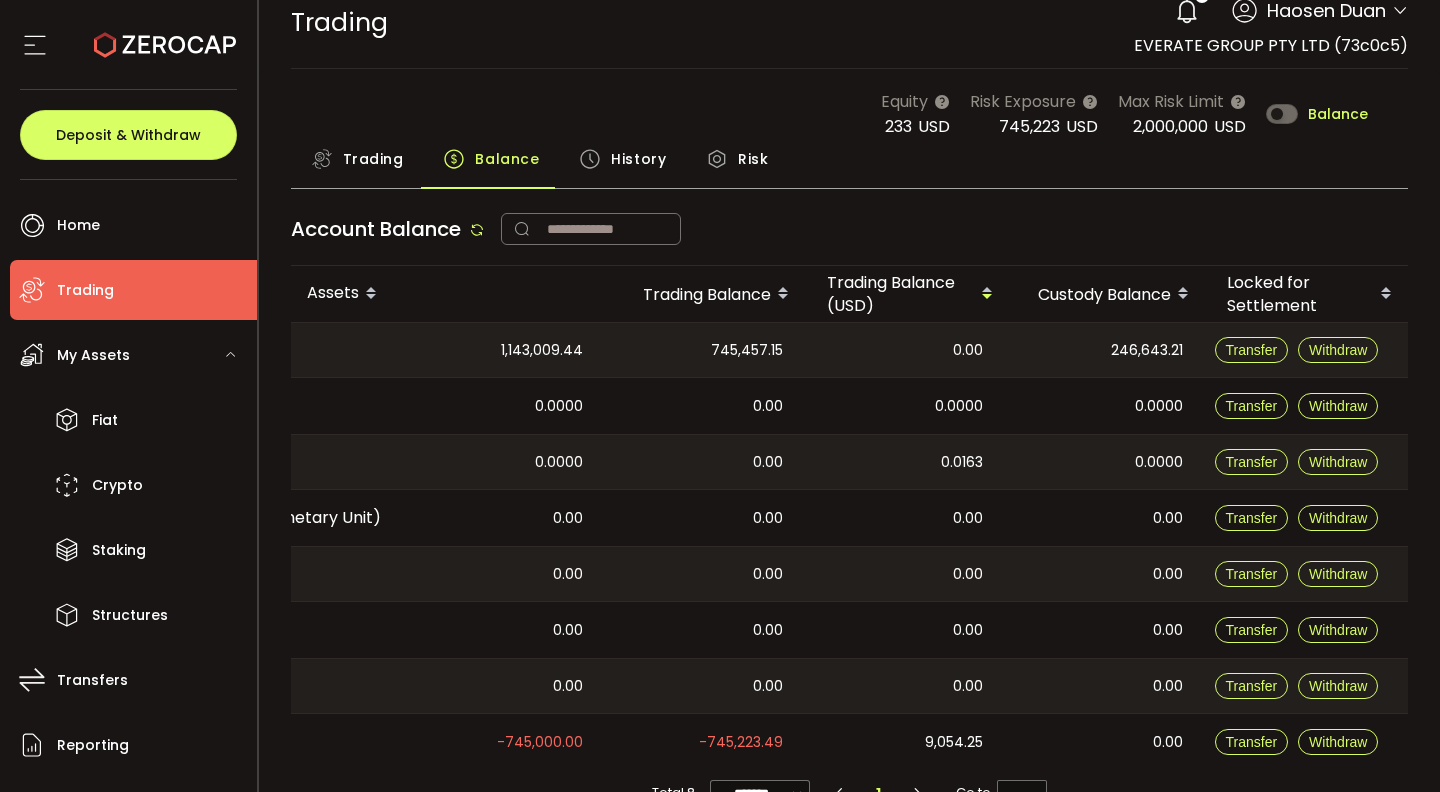 scroll, scrollTop: 45, scrollLeft: 0, axis: vertical 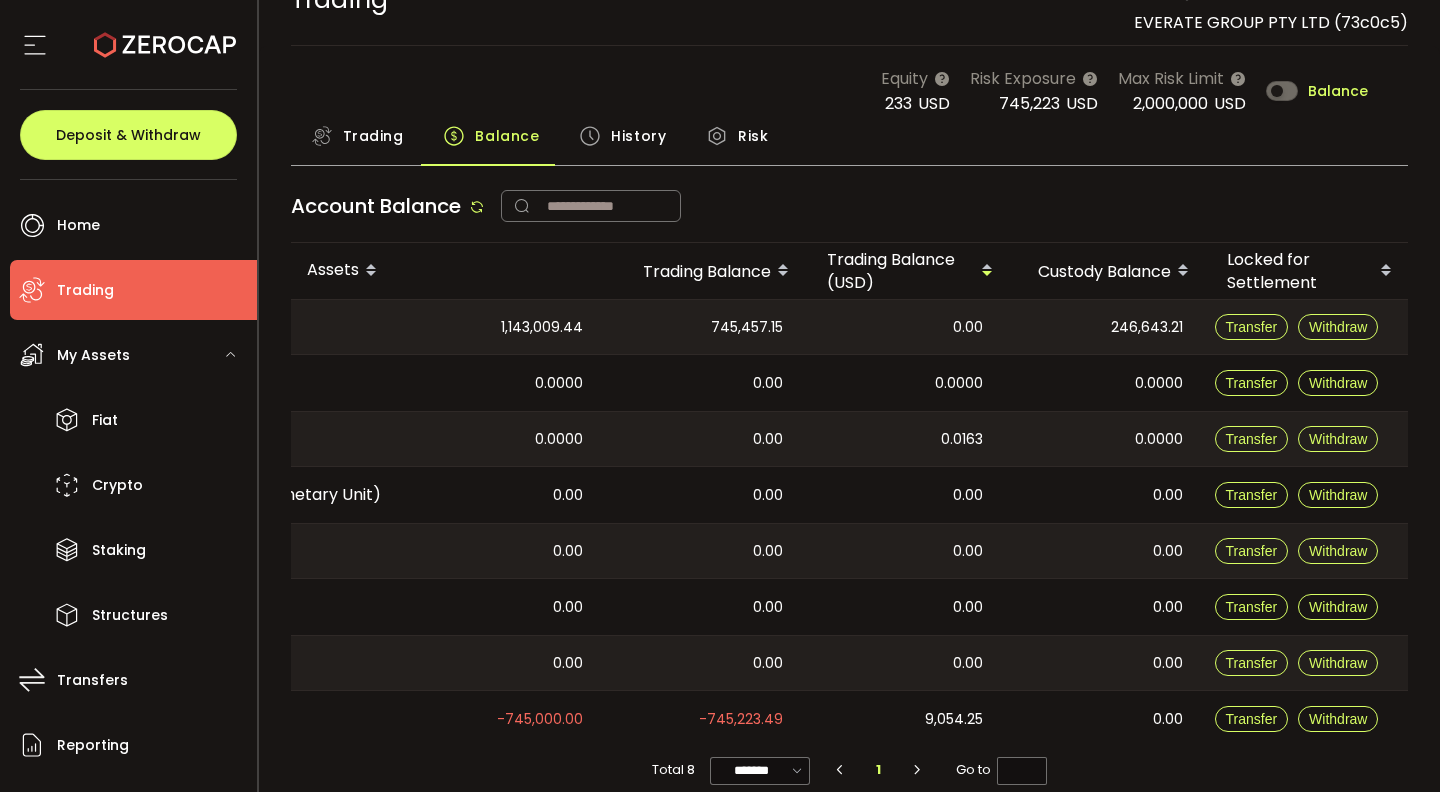 click on "Trading" at bounding box center [373, 136] 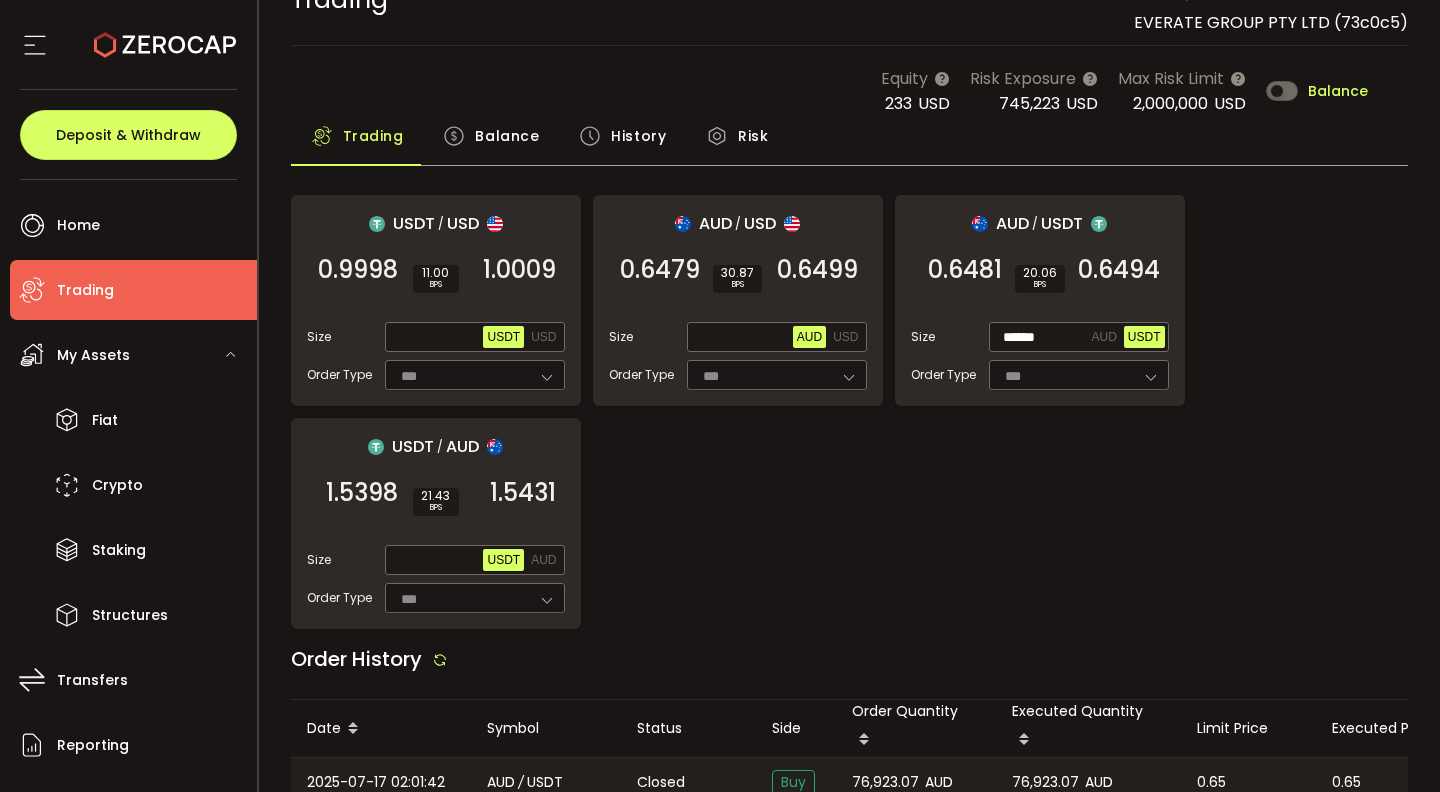 click on "USDT / USD 0.9998    SELL 11.00 BPS 1.0009   BUY Size Max USDT USD Order Type *** FOK AUD / USD 0.6479    SELL 30.87 BPS 0.6499   BUY Size Max AUD USD Order Type *** FOK AUD / USDT 0.6481    SELL 20.06 BPS 0.6494   BUY Size ****** AUD USDT Order Type *** FOK USDT / AUD 1.5398    SELL 21.43 BPS 1.5431   BUY Size Max USDT AUD Order Type *** FOK" at bounding box center [850, 412] 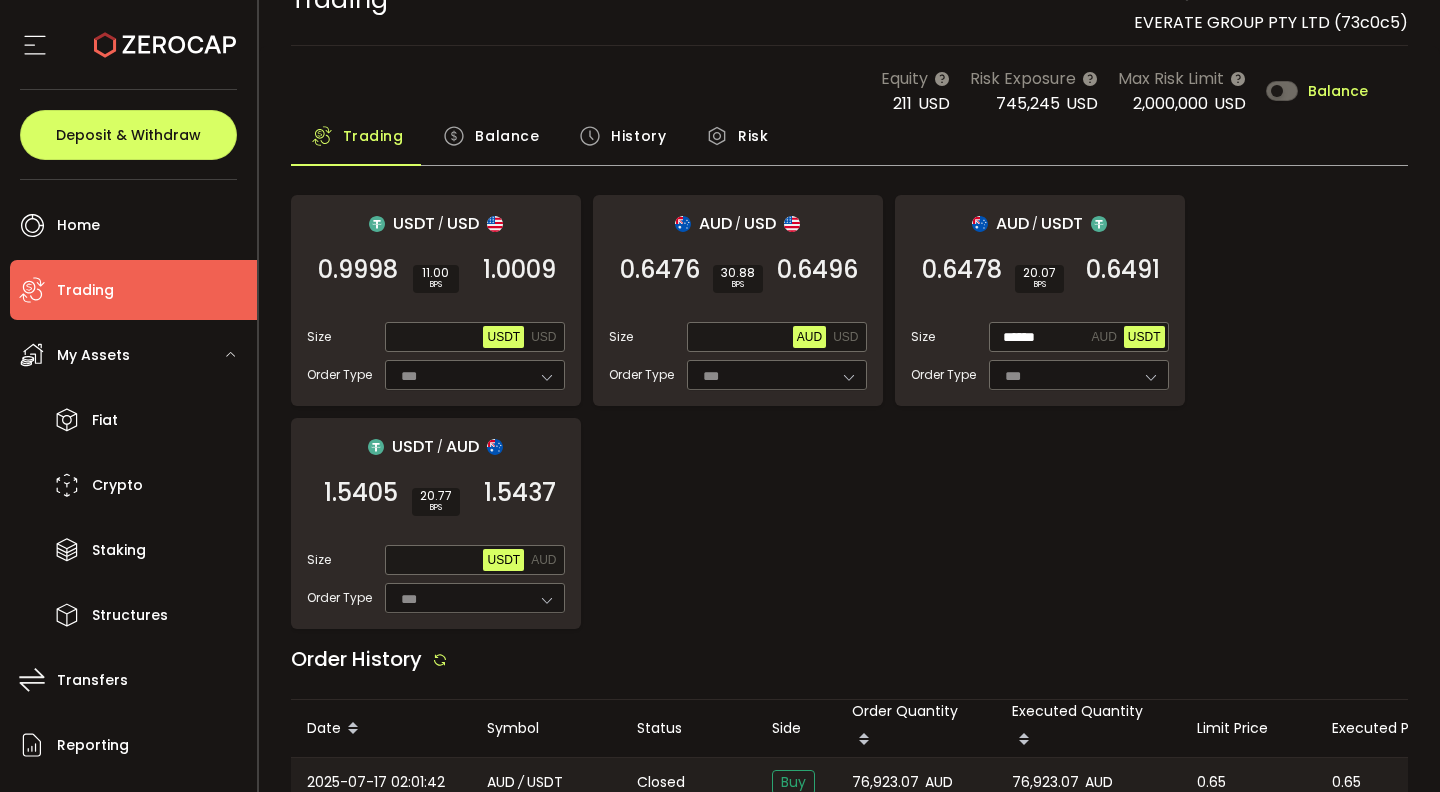 click on "USDT / USD 0.9998    SELL 11.00 BPS 1.0009   BUY Size Max USDT USD Order Type *** FOK AUD / USD 0.6476    SELL 30.88 BPS 0.6496   BUY Size Max AUD USD Order Type *** FOK AUD / USDT 0.6478    SELL 20.07 BPS 0.6491   BUY Size ****** AUD USDT Order Type *** FOK USDT / AUD 1.5405    SELL 20.77 BPS 1.5437   BUY Size Max USDT AUD Order Type *** FOK" at bounding box center (850, 412) 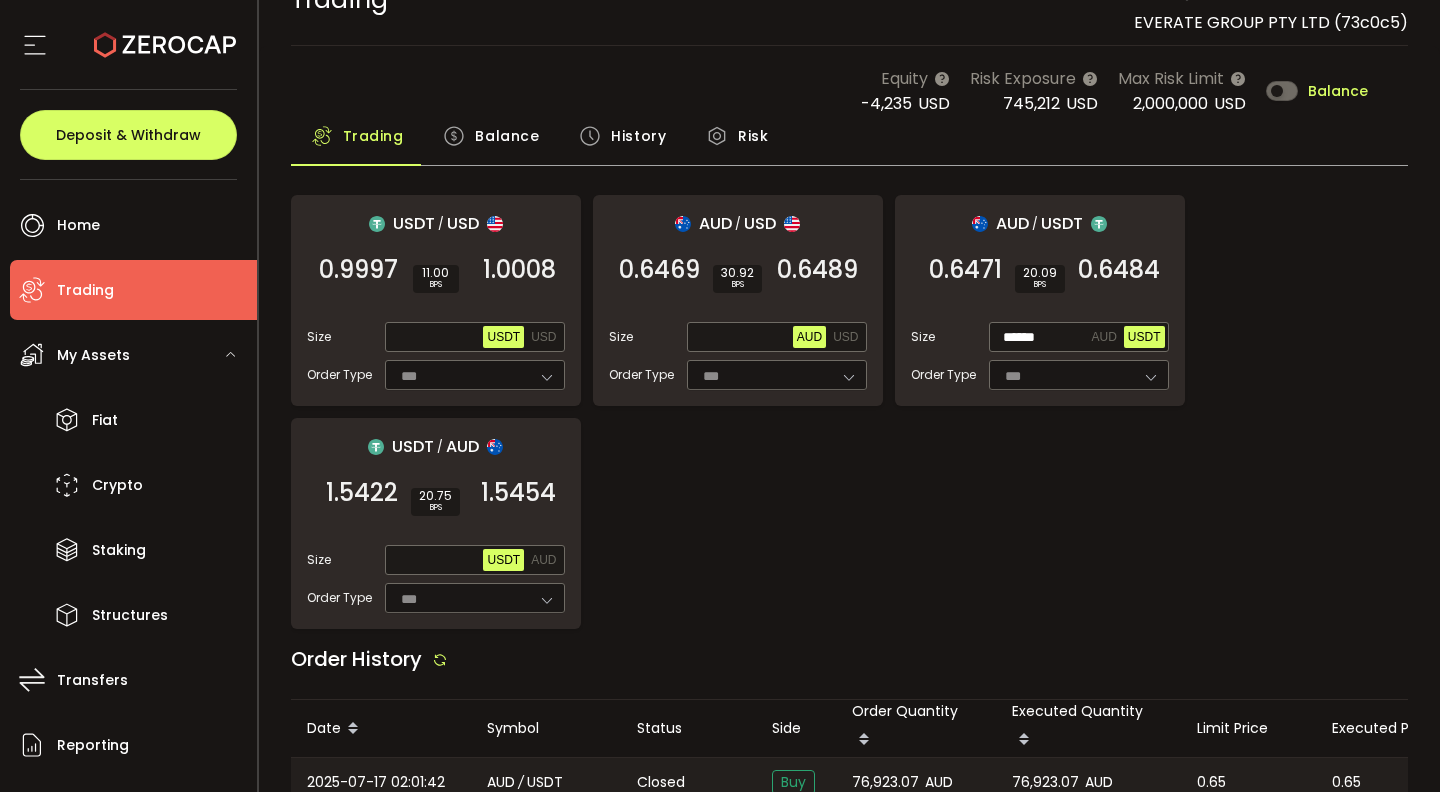 click on "USDT / USD 0.9997    SELL 11.00 BPS 1.0008   BUY Size Max USDT USD Order Type *** FOK AUD / USD 0.6469    SELL 30.92 BPS 0.6489   BUY Size Max AUD USD Order Type *** FOK AUD / USDT 0.6471    SELL 20.09 BPS 0.6484   BUY Size ****** AUD USDT Order Type *** FOK USDT / AUD 1.5422    SELL 20.75 BPS 1.5454   BUY Size Max USDT AUD Order Type *** FOK" at bounding box center (850, 412) 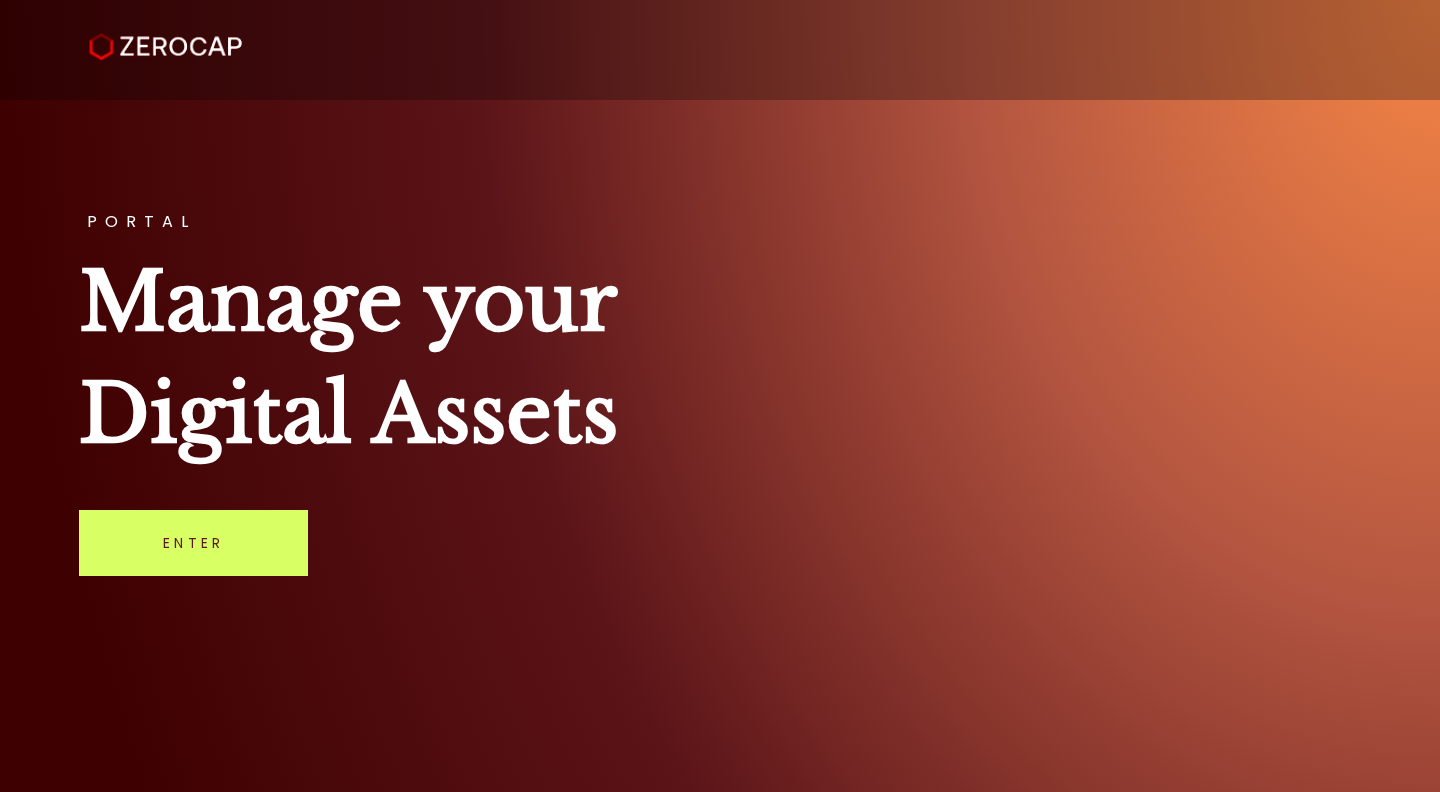 scroll, scrollTop: 0, scrollLeft: 0, axis: both 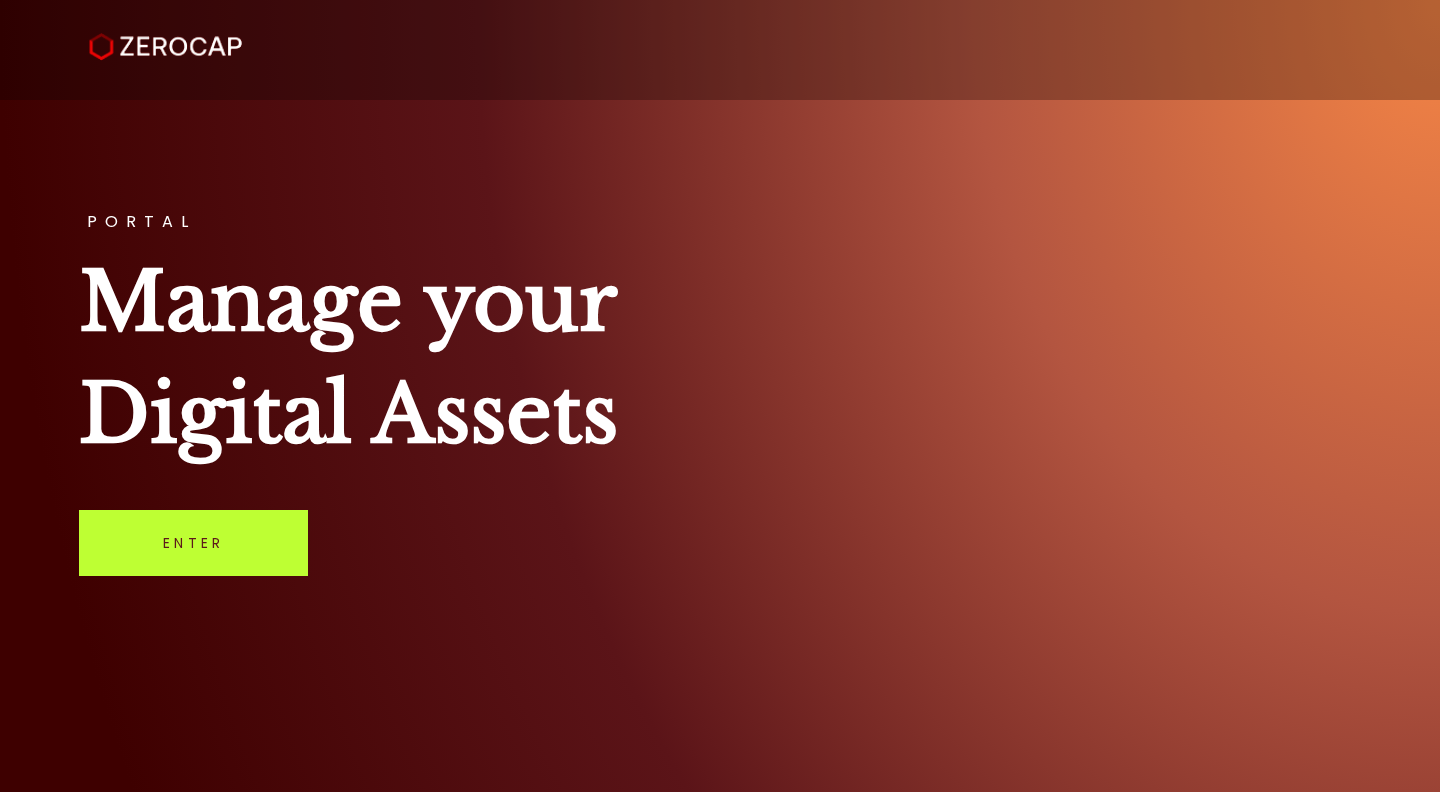 click on "Enter" at bounding box center [193, 543] 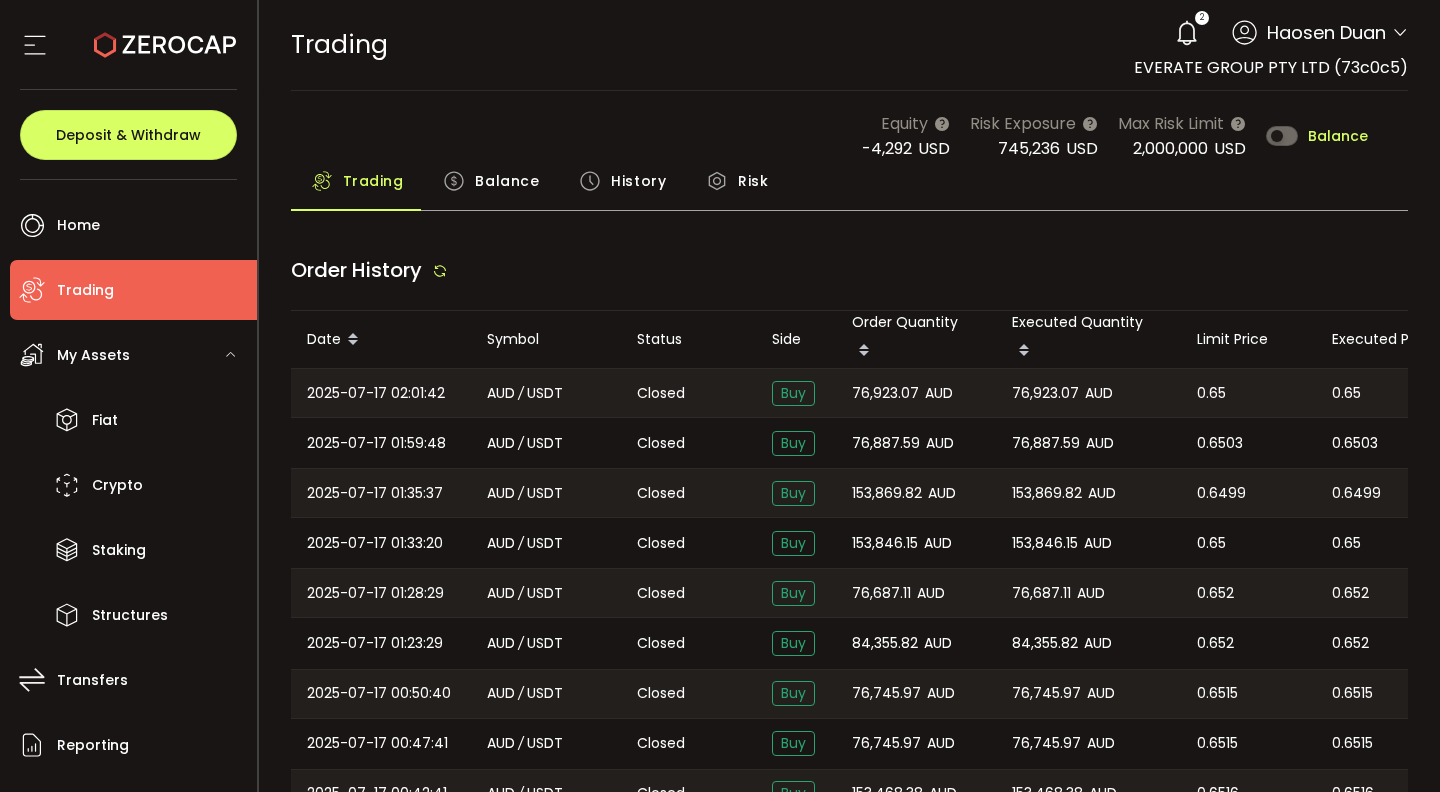 type on "***" 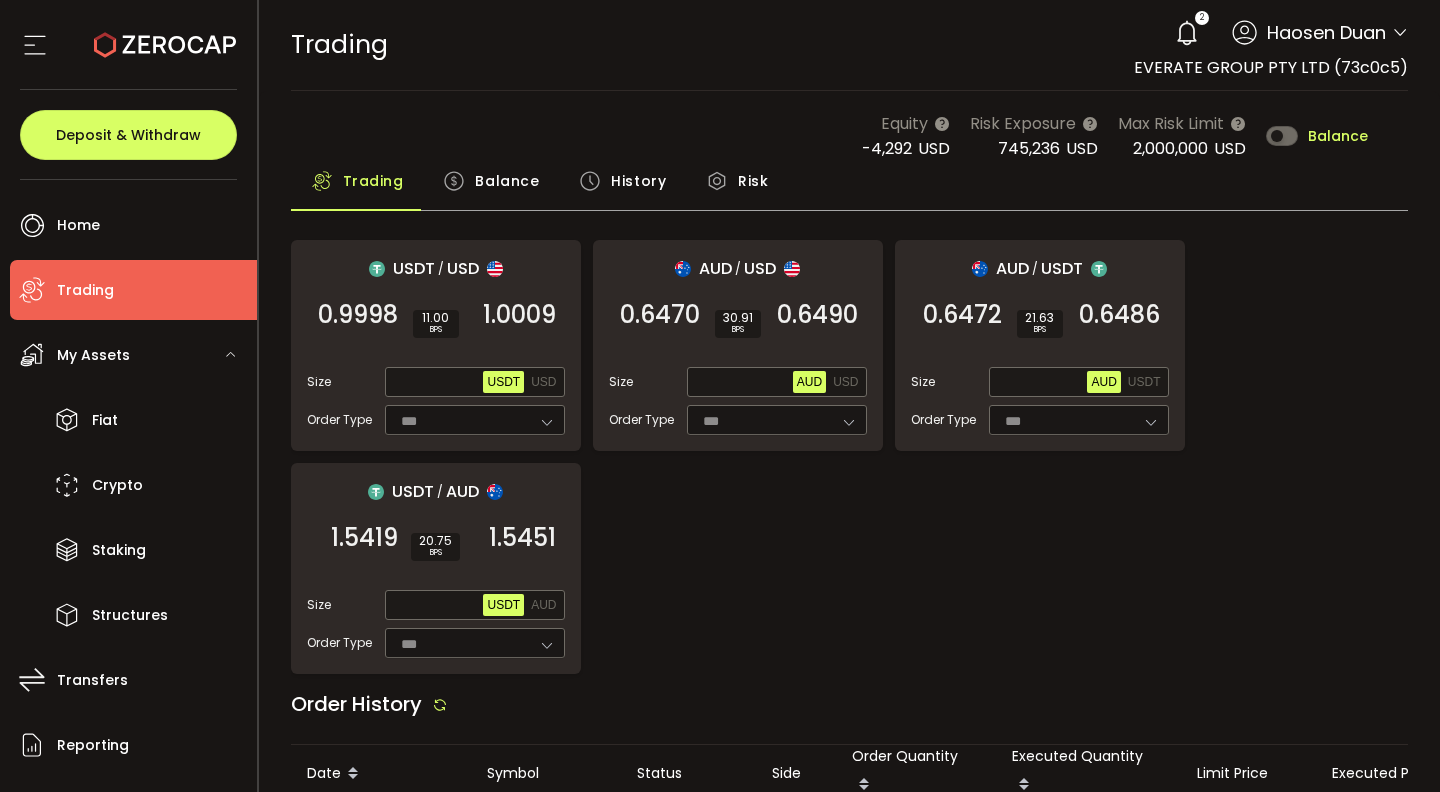 scroll, scrollTop: 0, scrollLeft: 0, axis: both 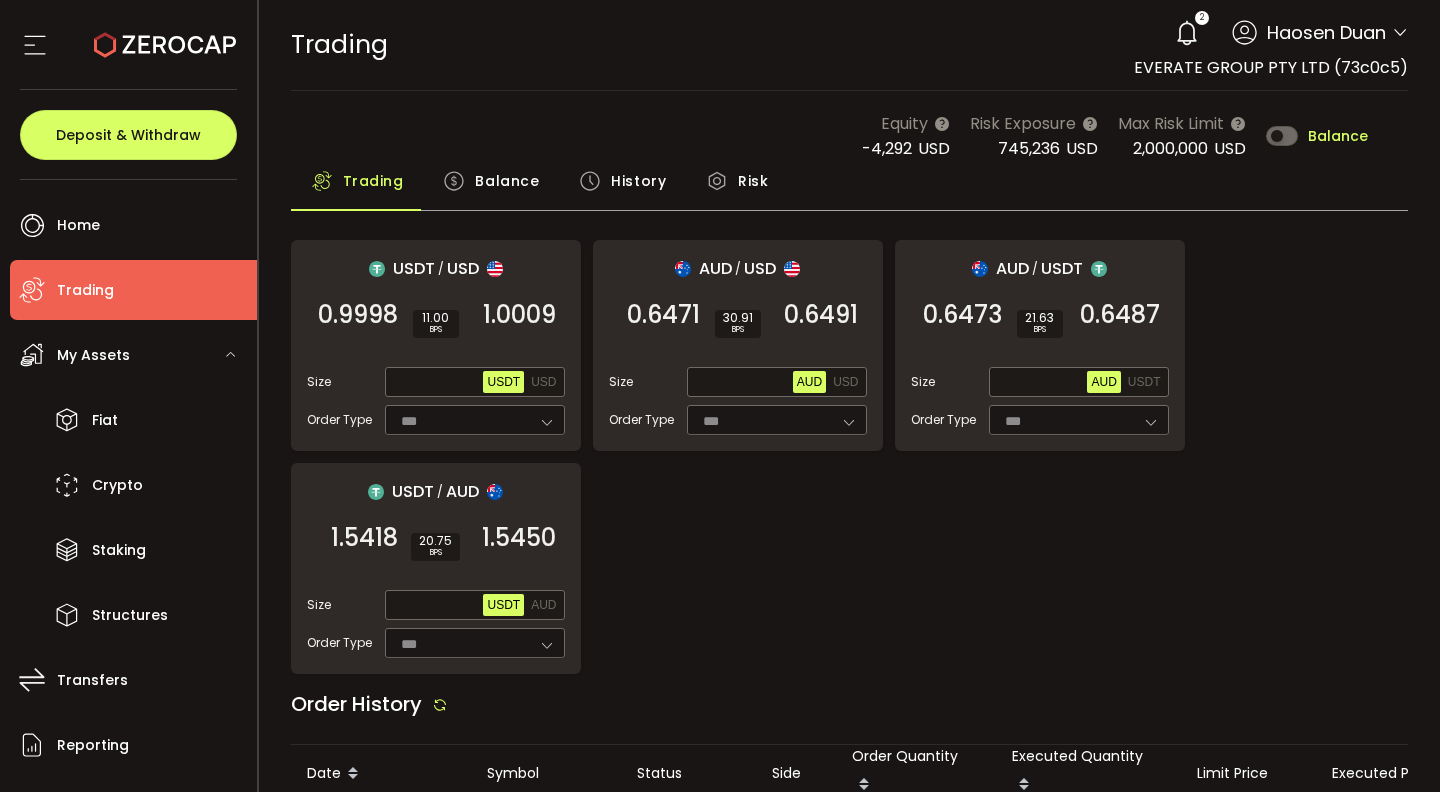 click on "USDT / USD 0.9998    SELL 11.00 BPS 1.0009   BUY Size Max USDT USD Order Type *** FOK AUD / USD 0.6471    SELL 30.91 BPS 0.6491   BUY Size Max AUD USD Order Type *** FOK AUD / USDT 0.6473    SELL 21.63 BPS 0.6487   BUY Size Max AUD USDT Order Type *** FOK USDT / AUD 1.5418    SELL 20.75 BPS 1.5450   BUY Size Max USDT AUD Order Type *** FOK" at bounding box center (850, 457) 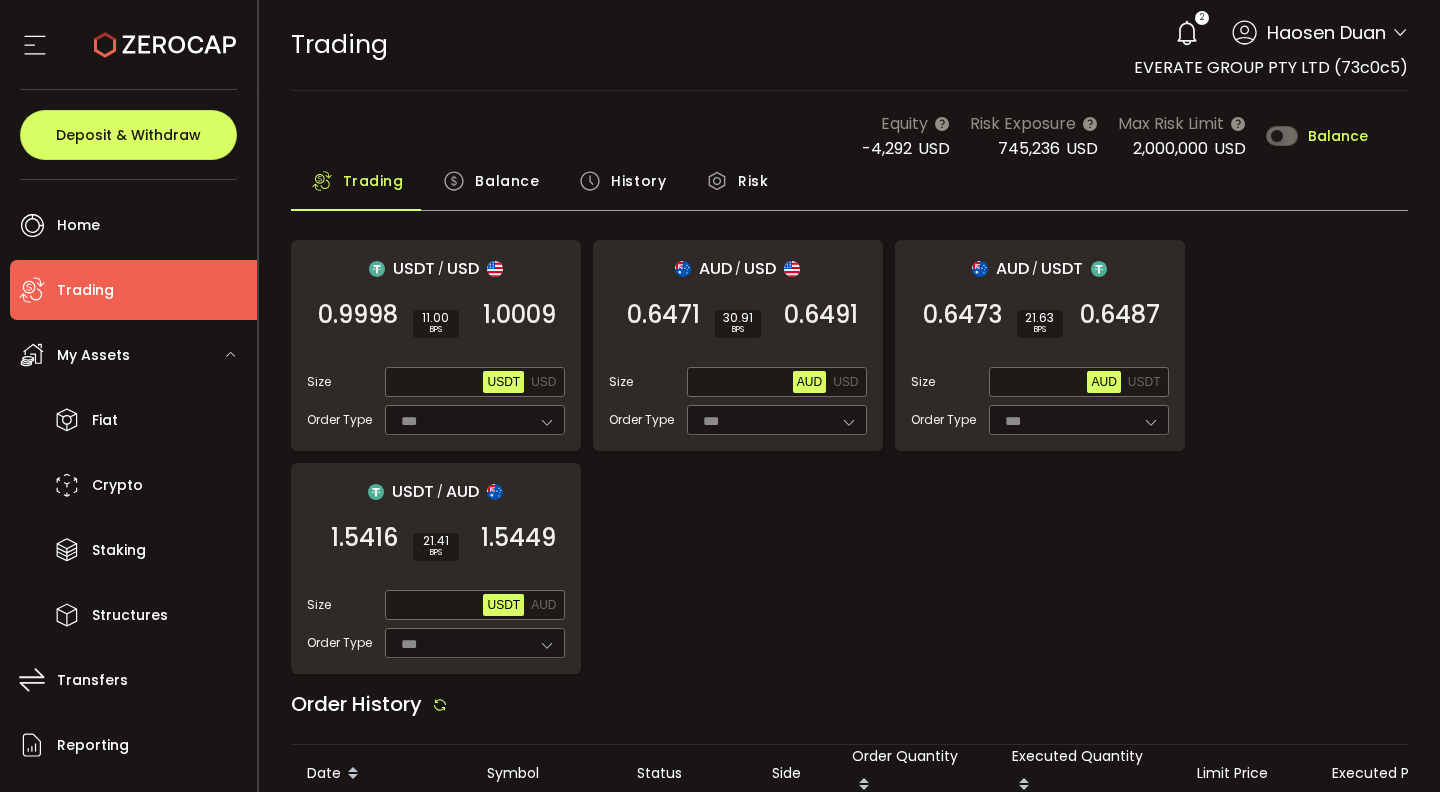 click on "USDT / USD 0.9998    SELL 11.00 BPS 1.0009   BUY Size Max USDT USD Order Type *** FOK AUD / USD 0.6471    SELL 30.91 BPS 0.6491   BUY Size Max AUD USD Order Type *** FOK AUD / USDT 0.6473    SELL 21.63 BPS 0.6487   BUY Size Max AUD USDT Order Type *** FOK USDT / AUD 1.5416    SELL 21.41 BPS 1.5449   BUY Size Max USDT AUD Order Type *** FOK" at bounding box center (850, 457) 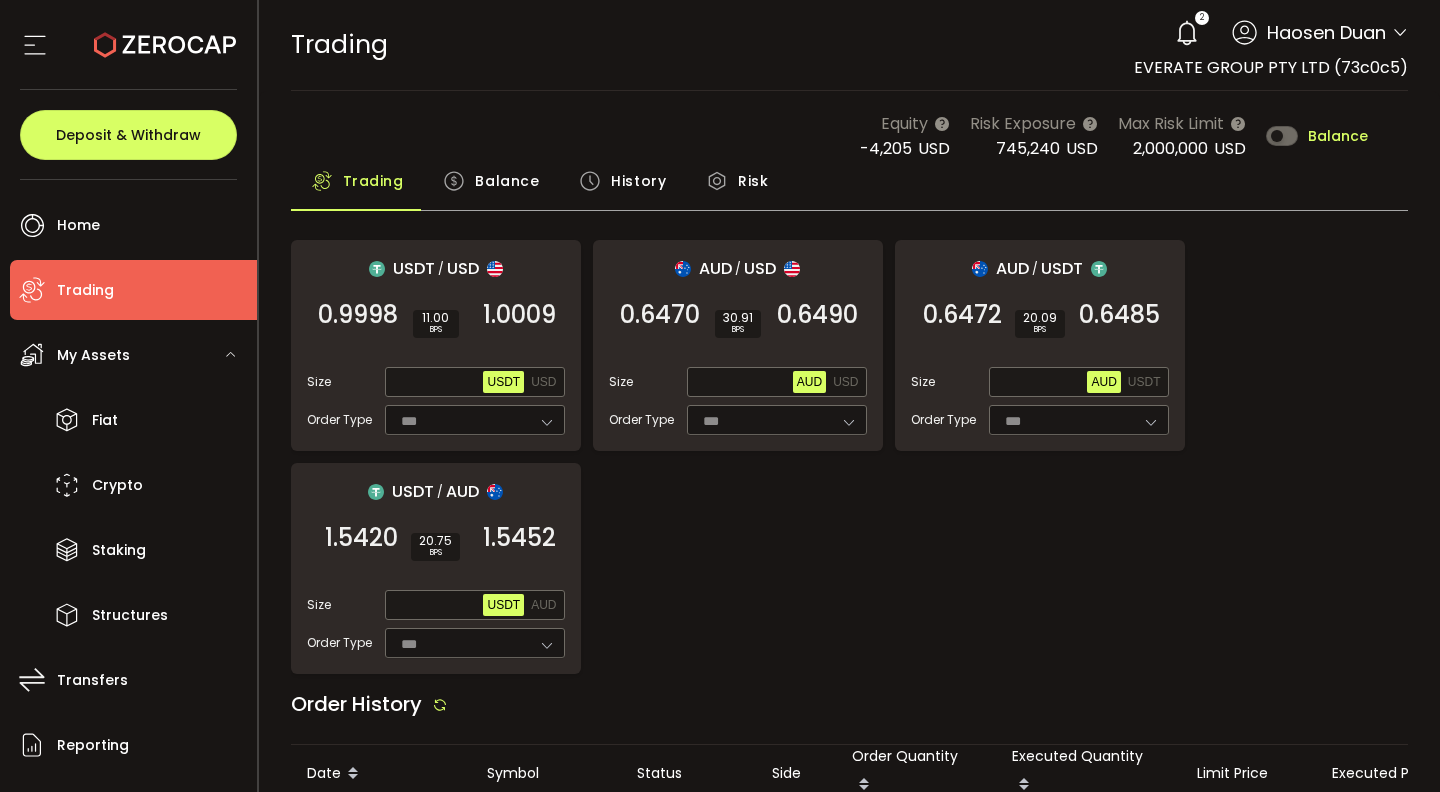 click 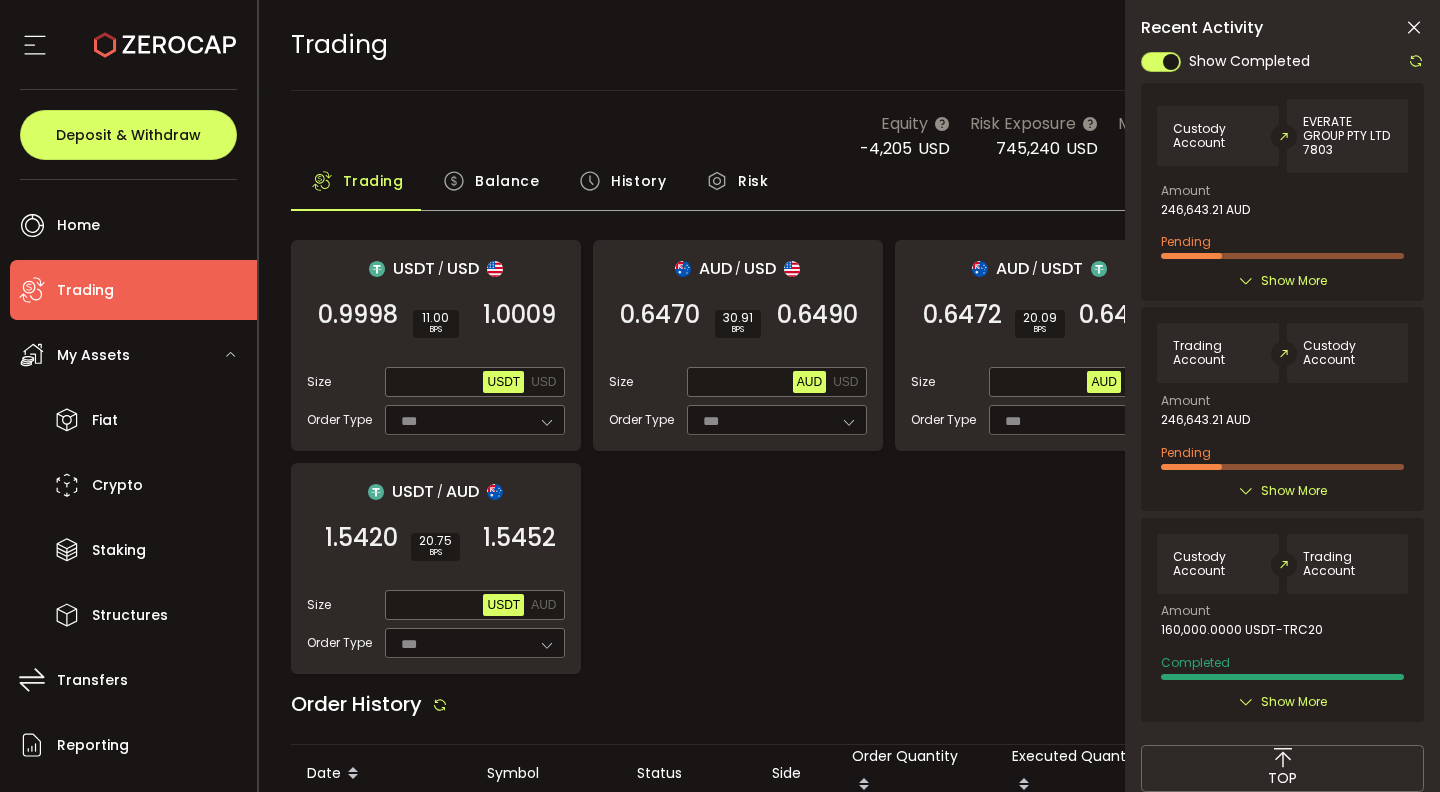 click at bounding box center [1414, 28] 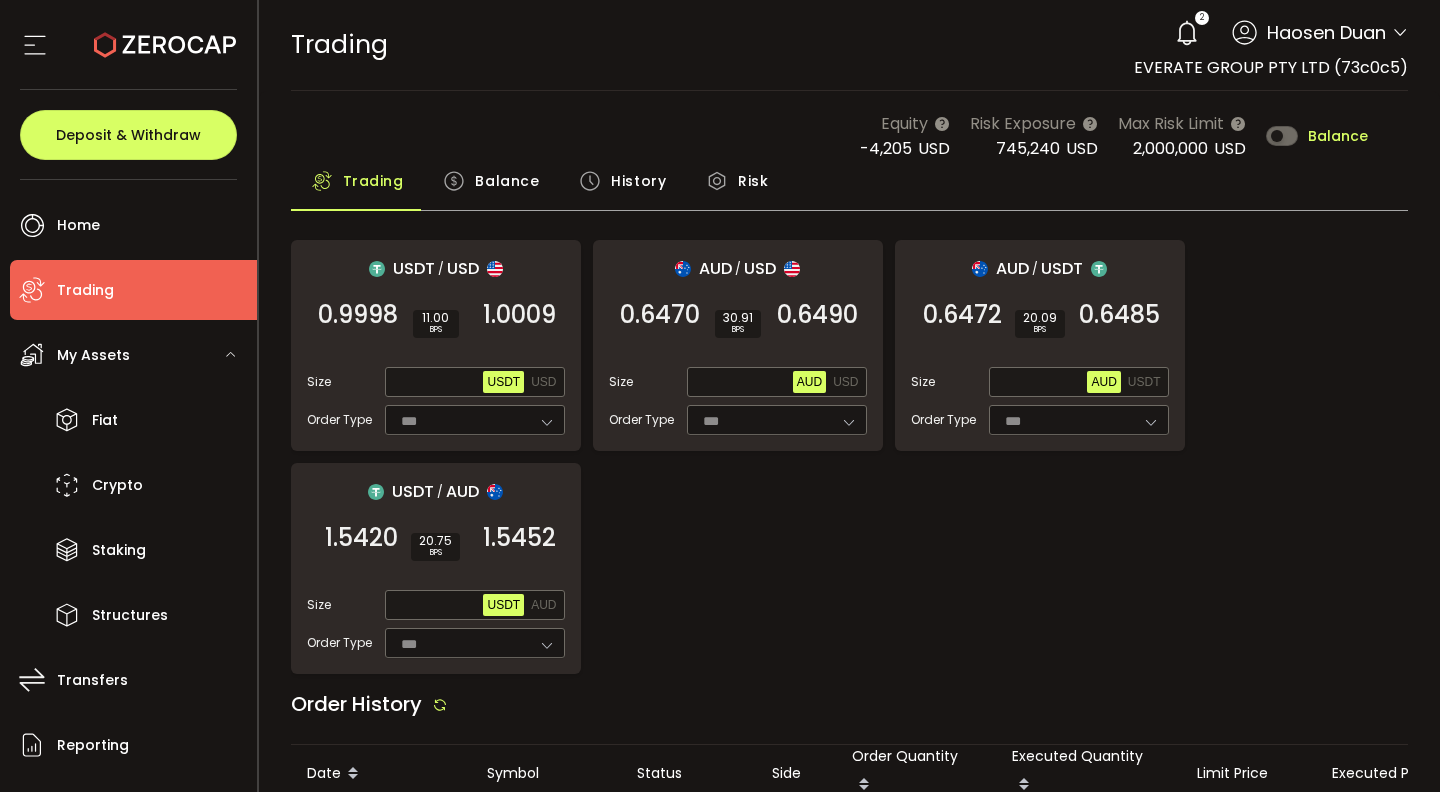 click 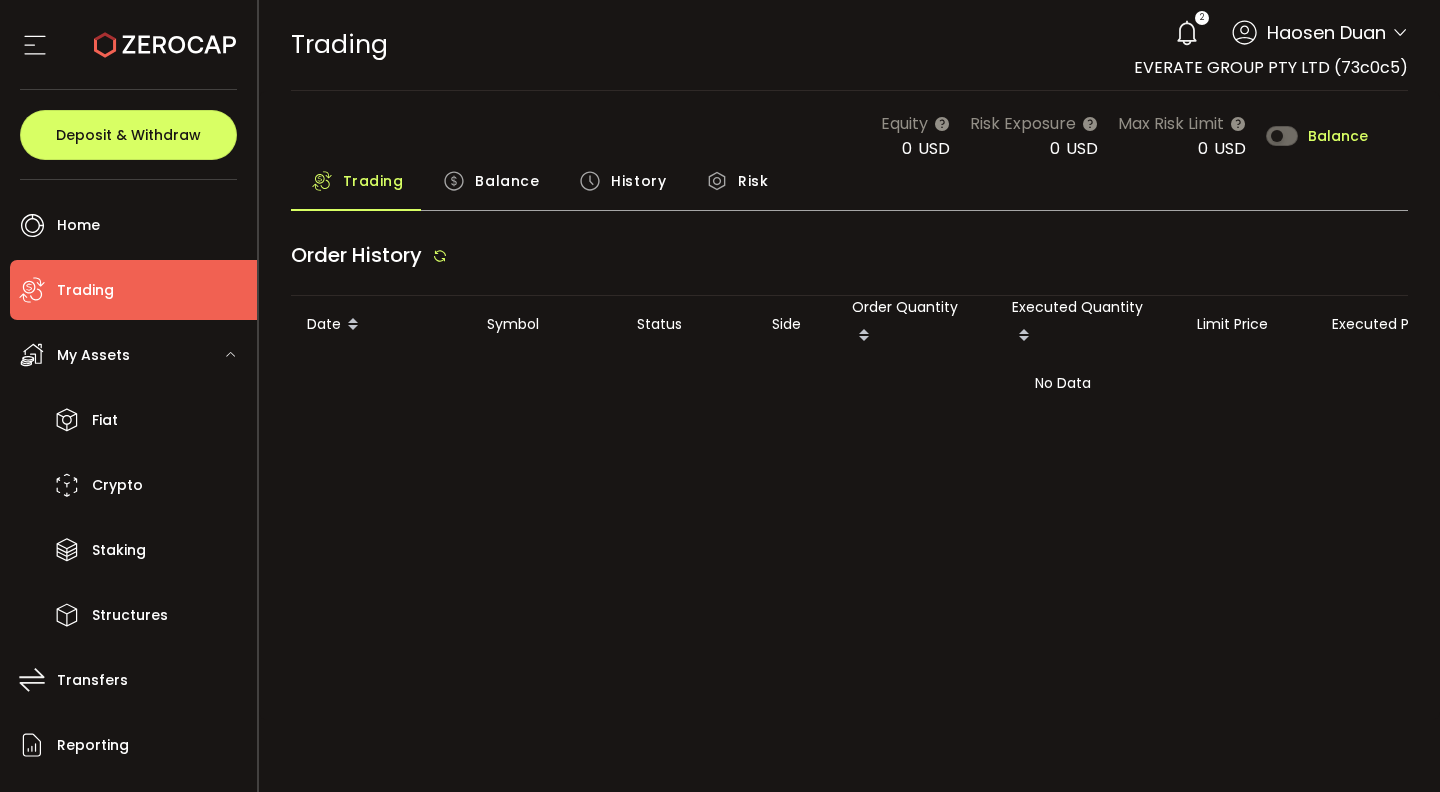 scroll, scrollTop: 0, scrollLeft: 0, axis: both 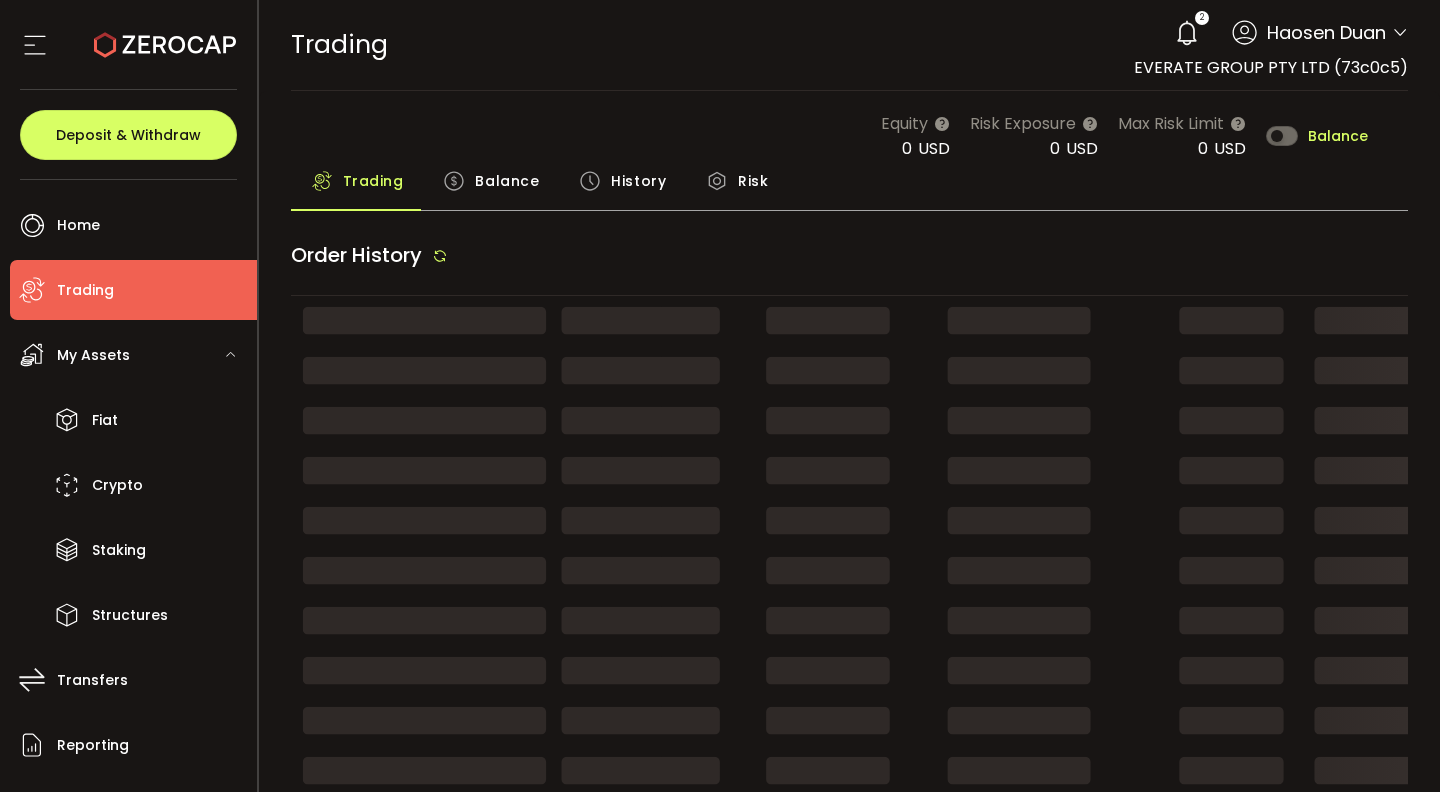 click on "TRADING Buy Power  $0.00
USD
Trading
Trading
Your verification is pending
2 [STREET] [LAST NAME] Account EVERATE GROUP PTY LTD (73c0c5) [FIRST NAME] [LAST NAME] (ac10b1) Preferences Reporting Help Log out
EVERATE GROUP PTY LTD (73c0c5)" at bounding box center [850, 45] 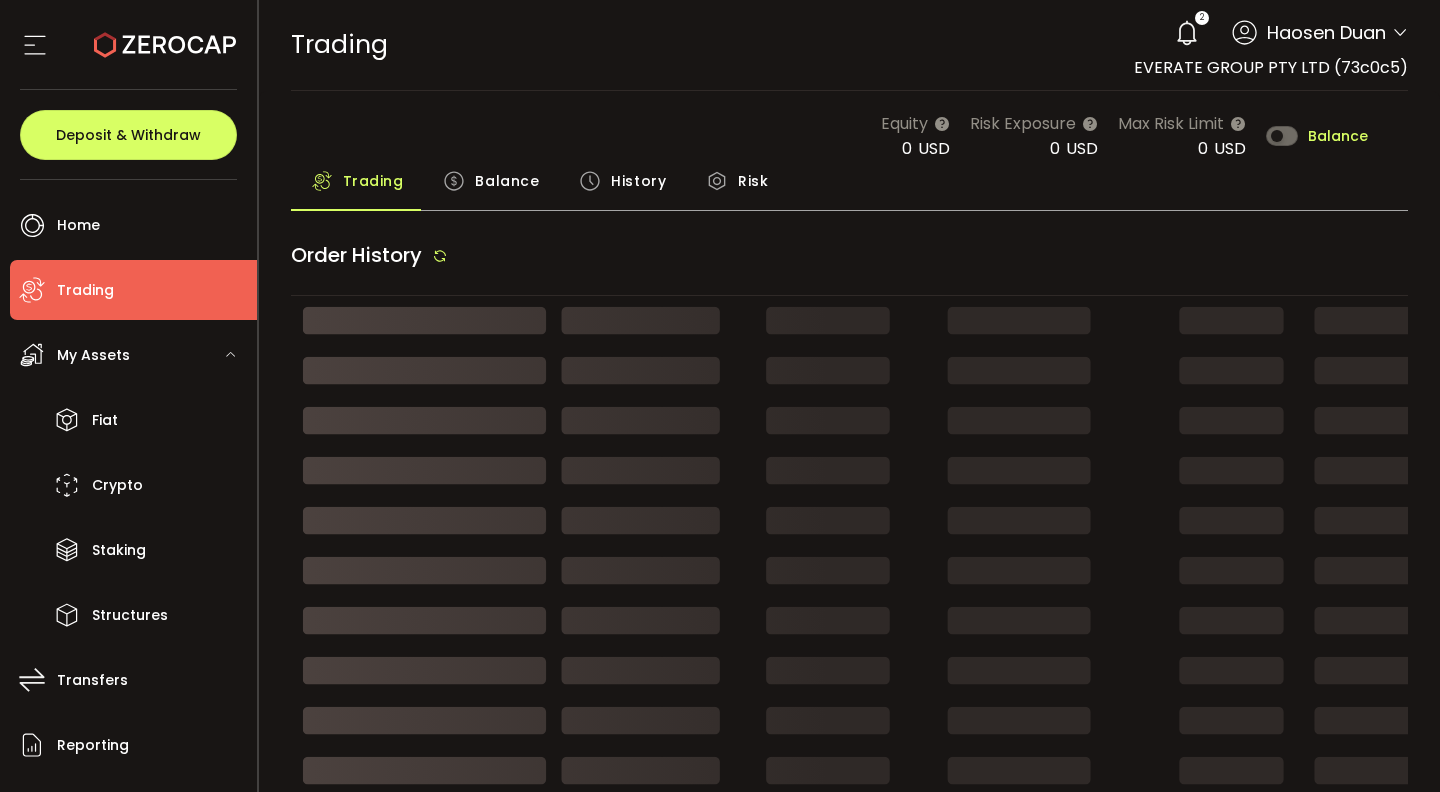 scroll, scrollTop: 0, scrollLeft: 0, axis: both 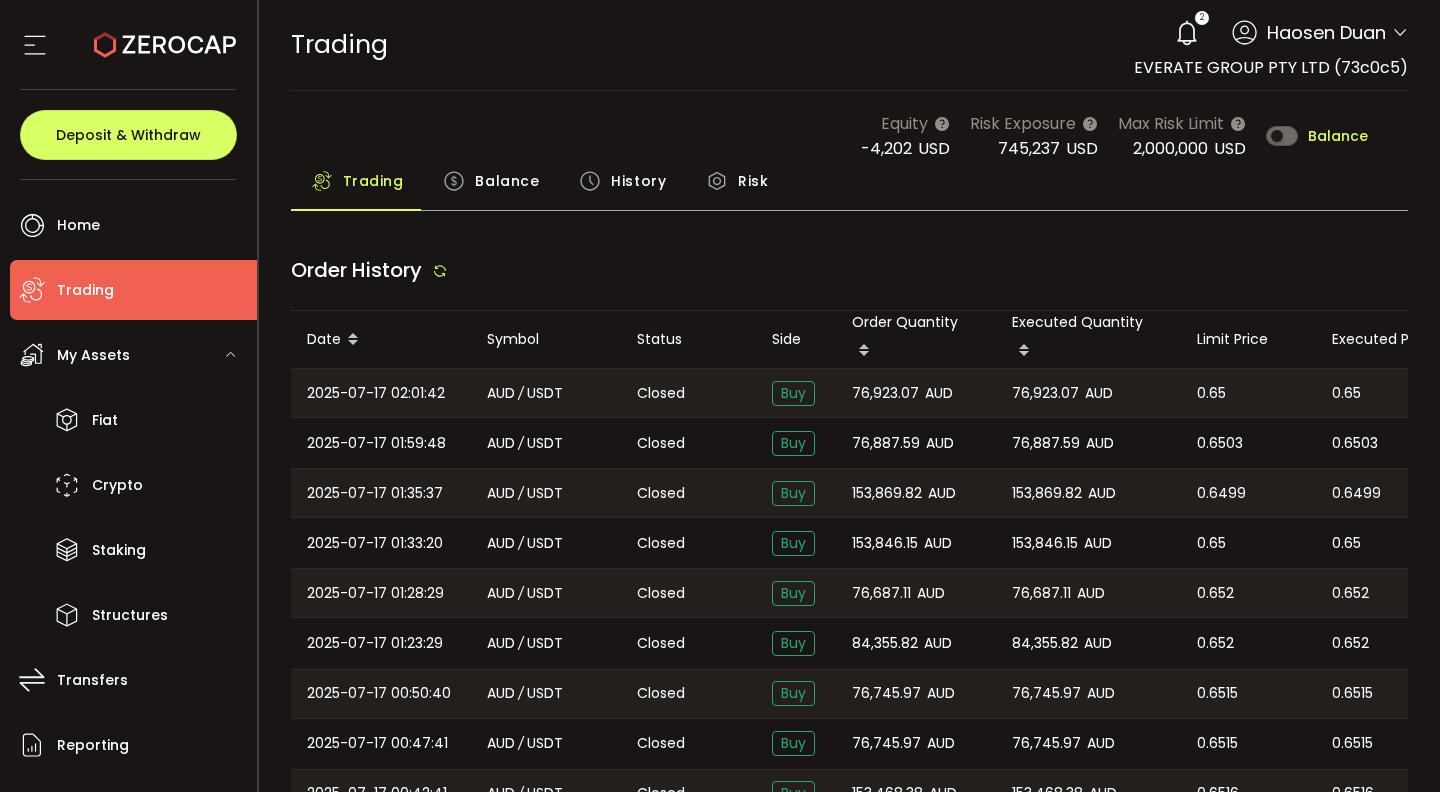 type on "***" 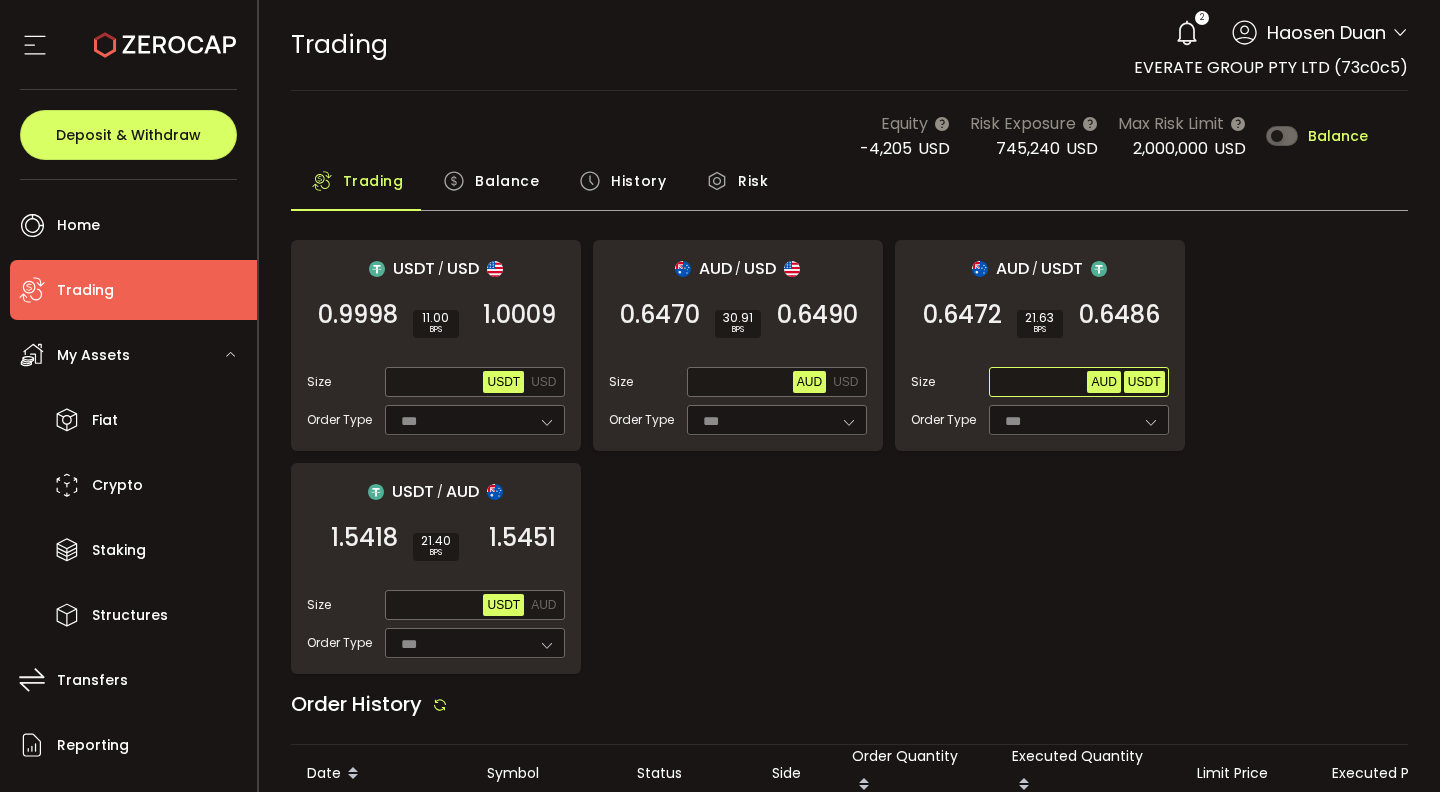 click on "USDT" at bounding box center [1144, 382] 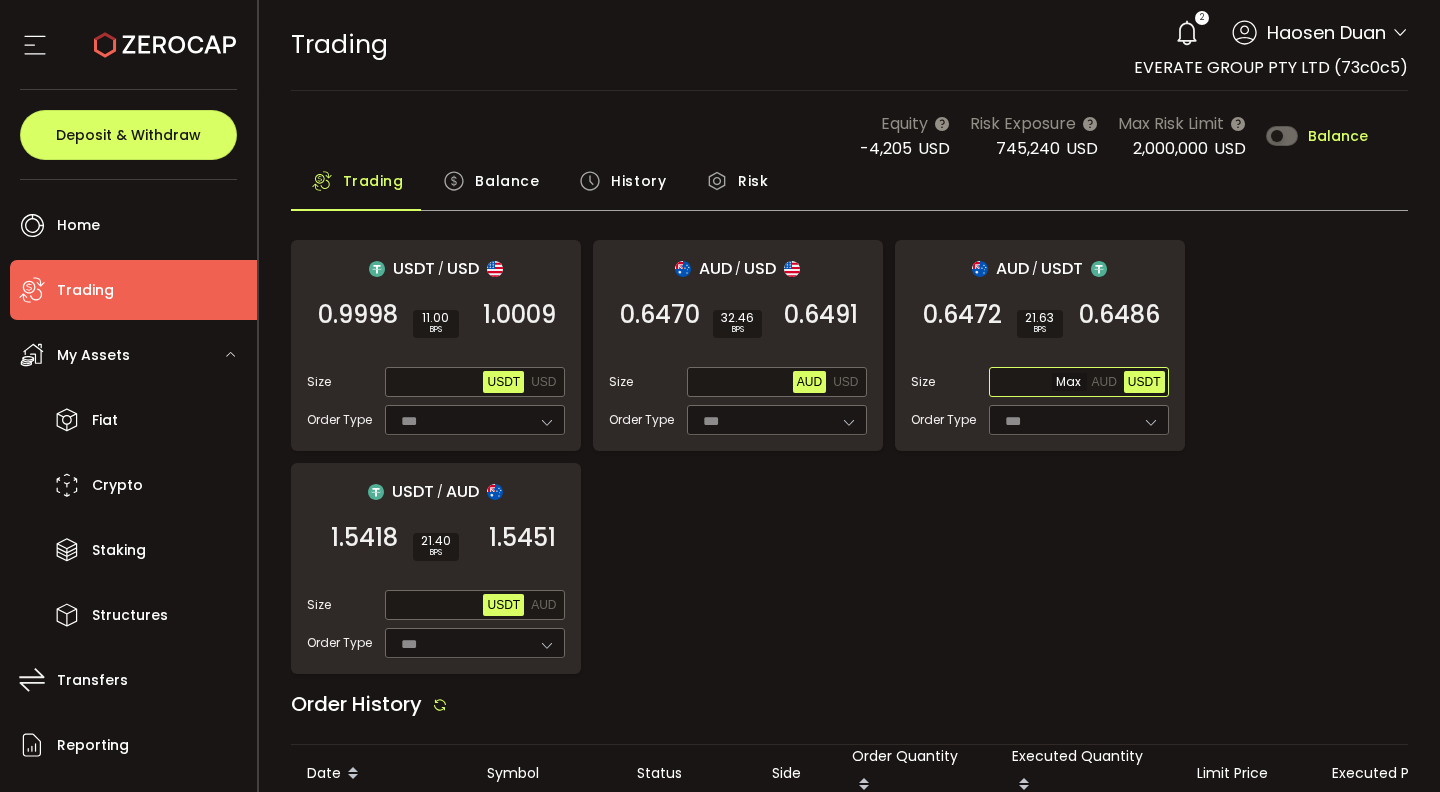 click at bounding box center (1040, 383) 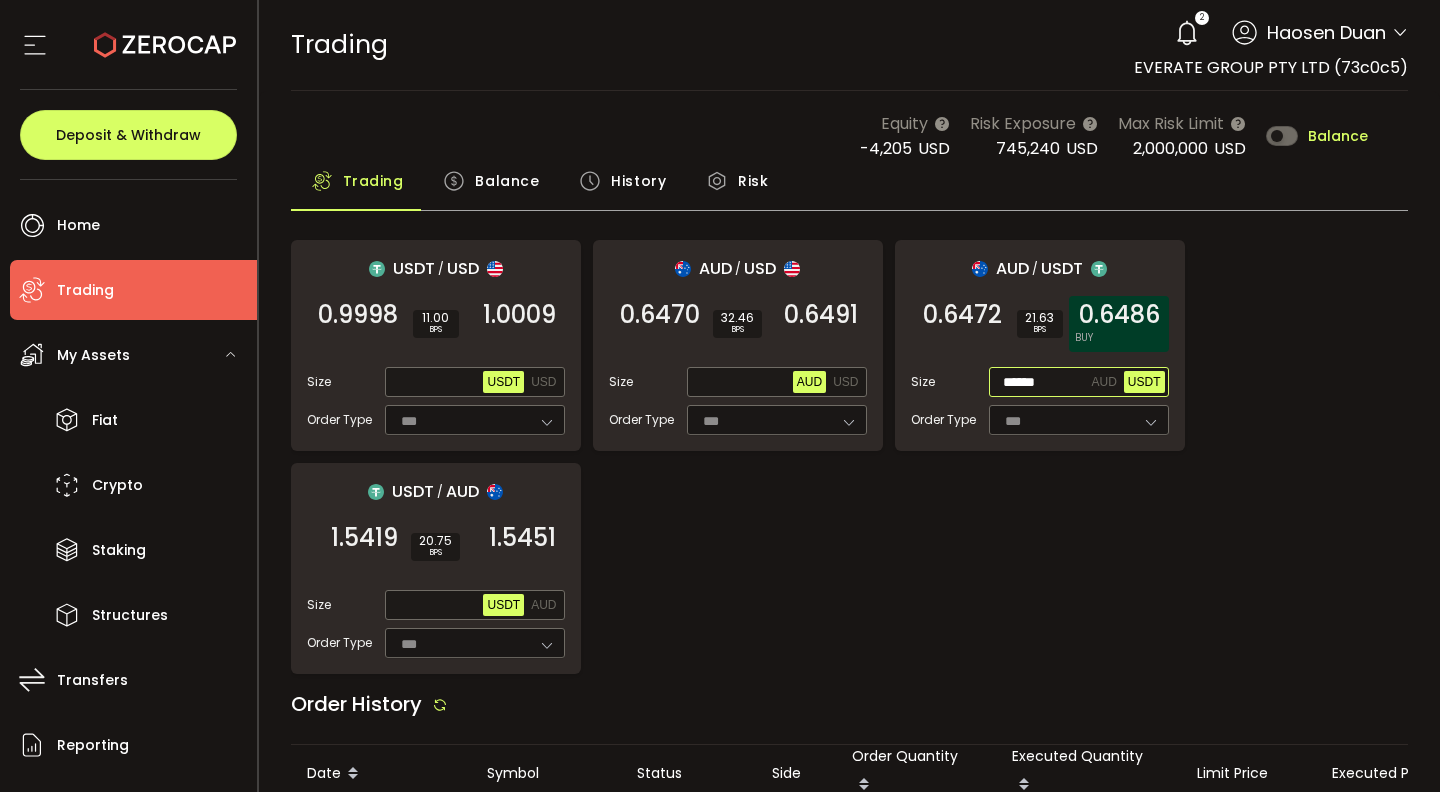 type on "******" 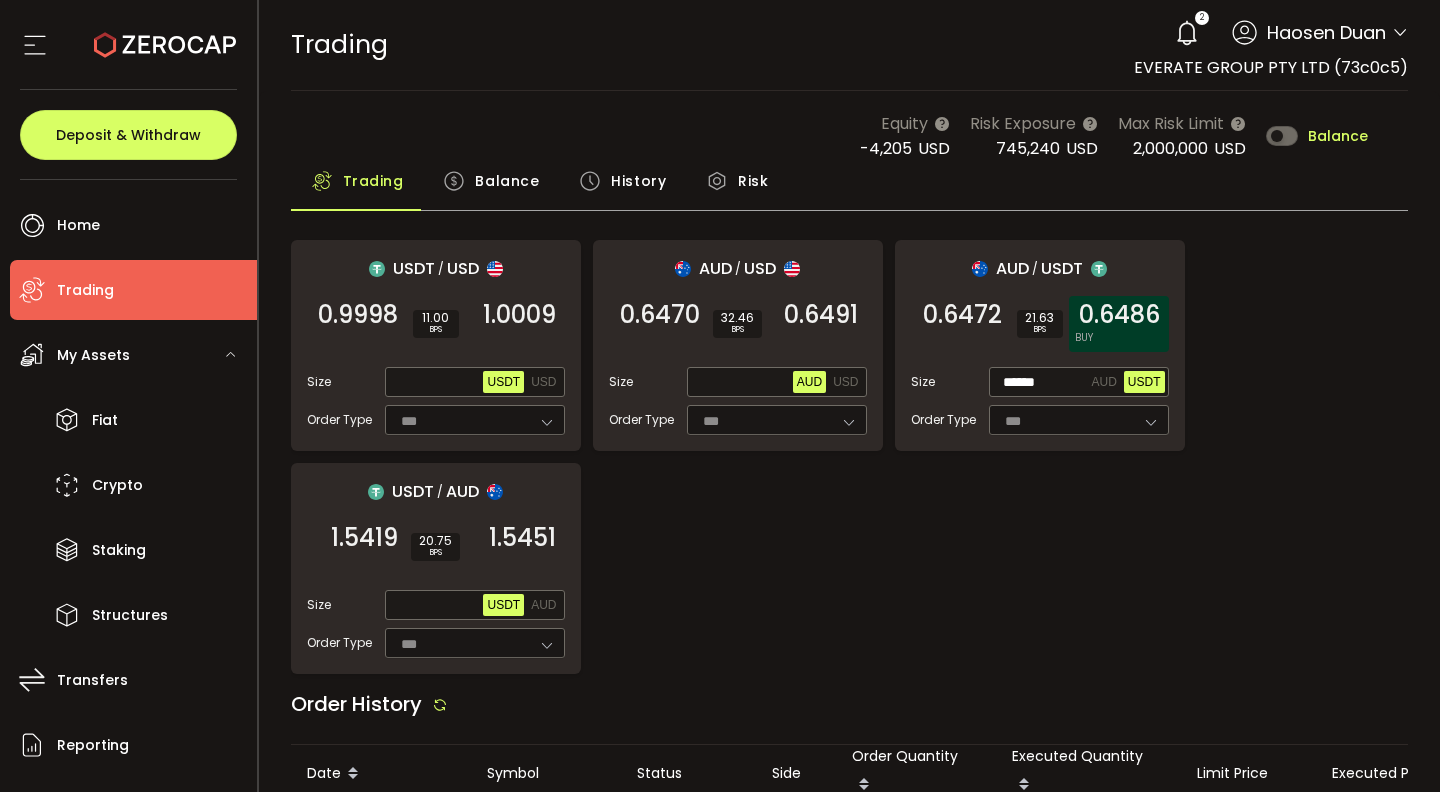 click on "0.6486" at bounding box center [1119, 315] 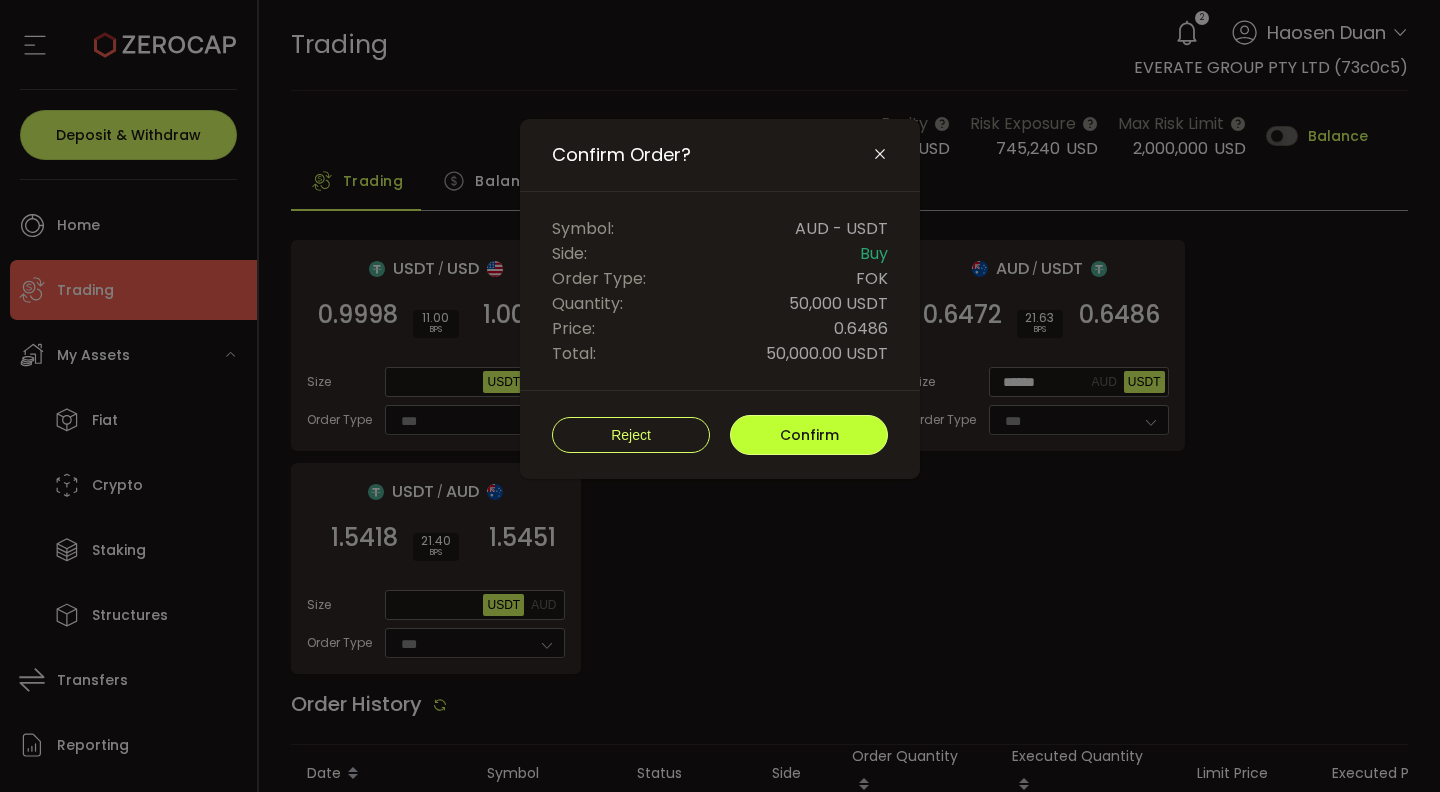 click on "Confirm" at bounding box center [809, 435] 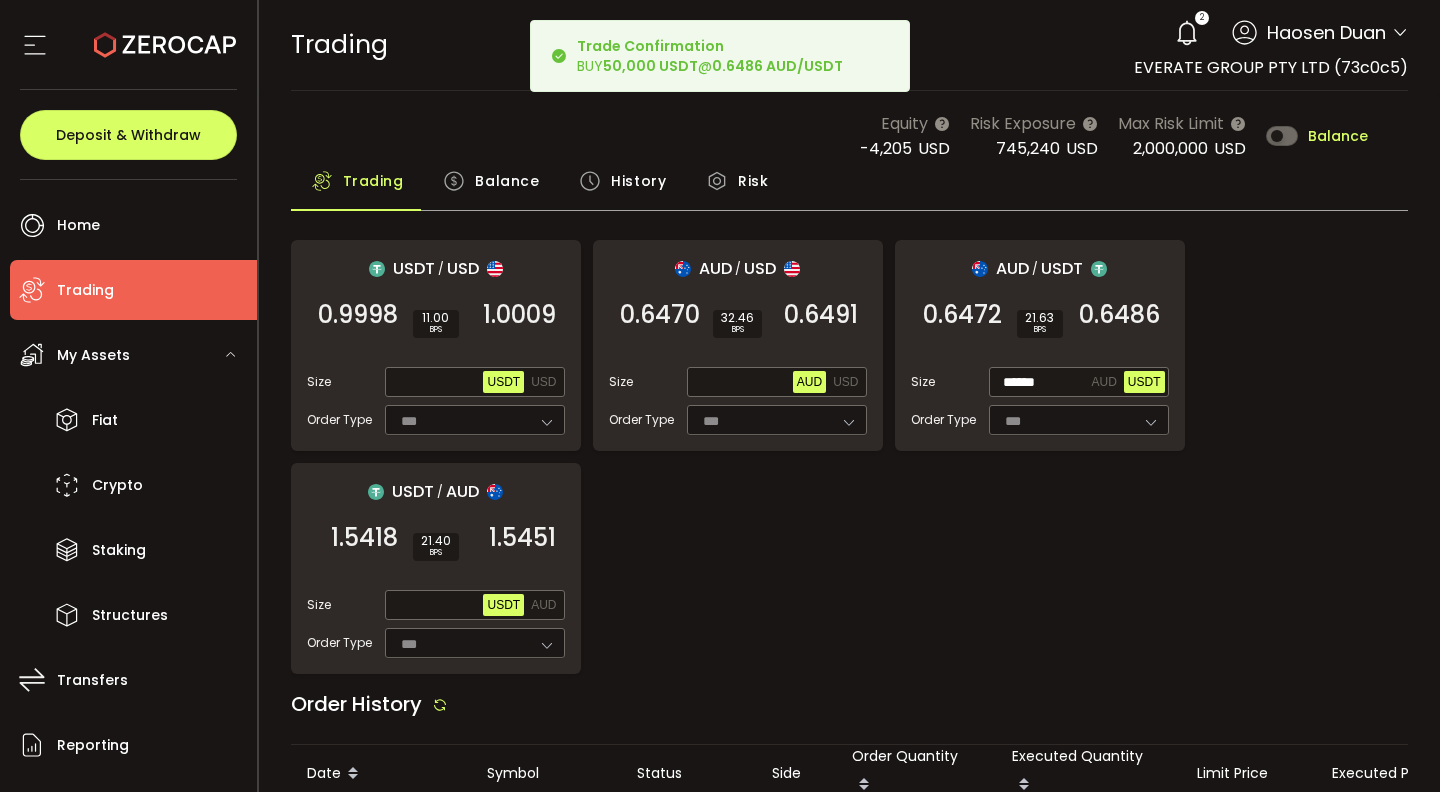 click on "USDT / USD 0.9998    SELL 11.00 BPS 1.0009   BUY Size Max USDT USD Order Type *** FOK AUD / USD 0.6470    SELL 32.46 BPS 0.6491   BUY Size Max AUD USD Order Type *** FOK AUD / USDT 0.6472    SELL 21.63 BPS 0.6486   BUY Size ****** AUD USDT Order Type *** FOK USDT / AUD 1.5418    SELL 21.40 BPS 1.5451   BUY Size Max USDT AUD Order Type *** FOK" at bounding box center (850, 457) 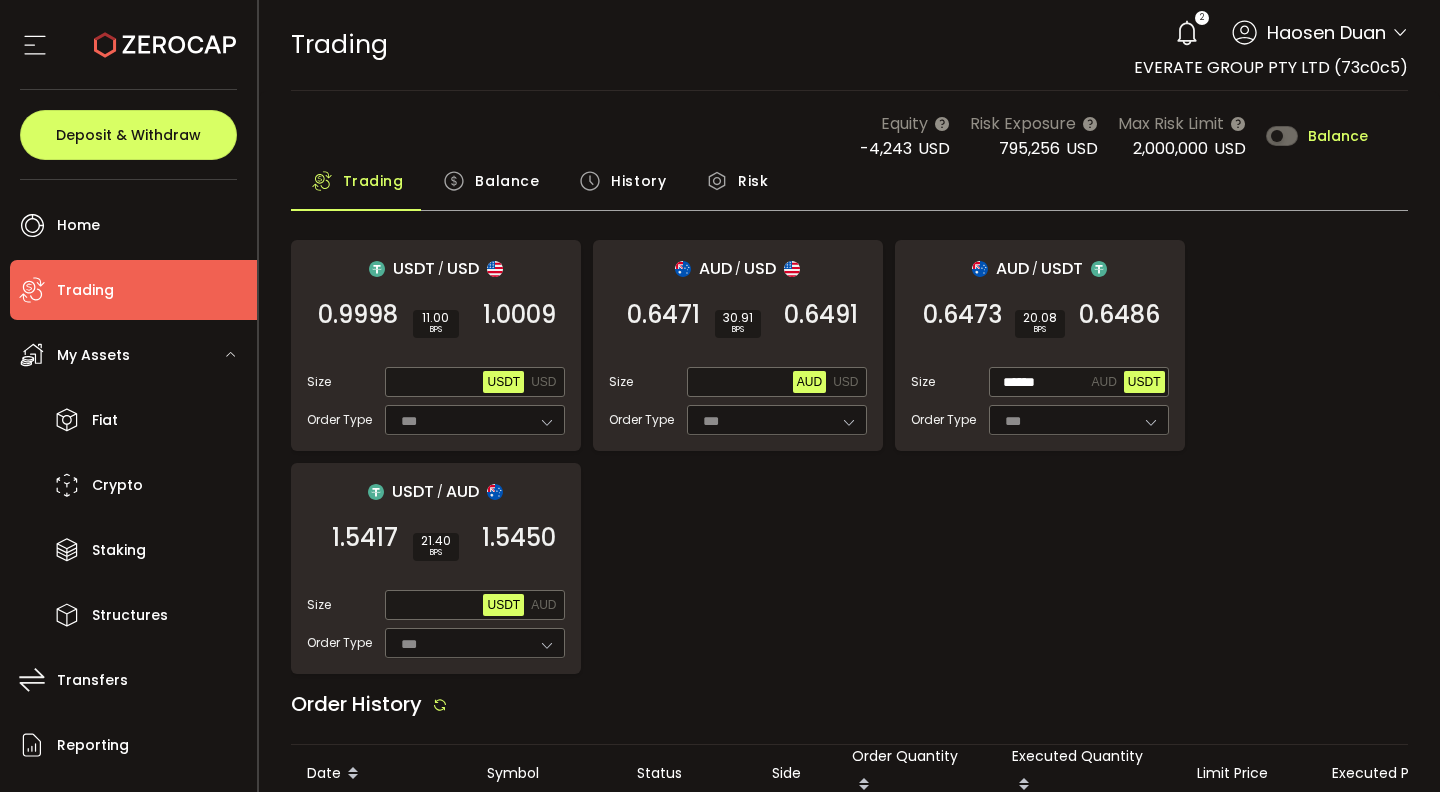 click on "Balance" at bounding box center (507, 181) 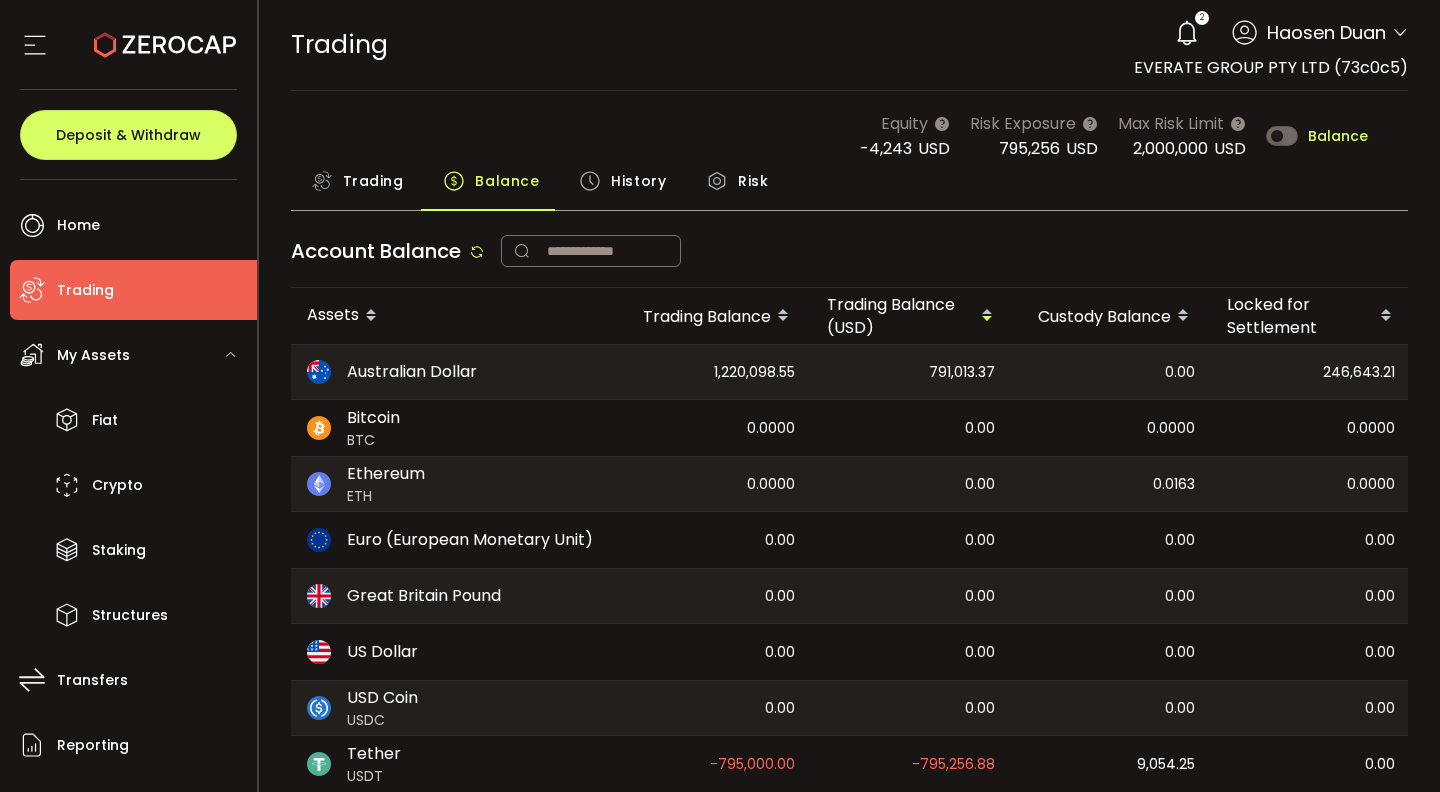 click on "Trading" at bounding box center (373, 181) 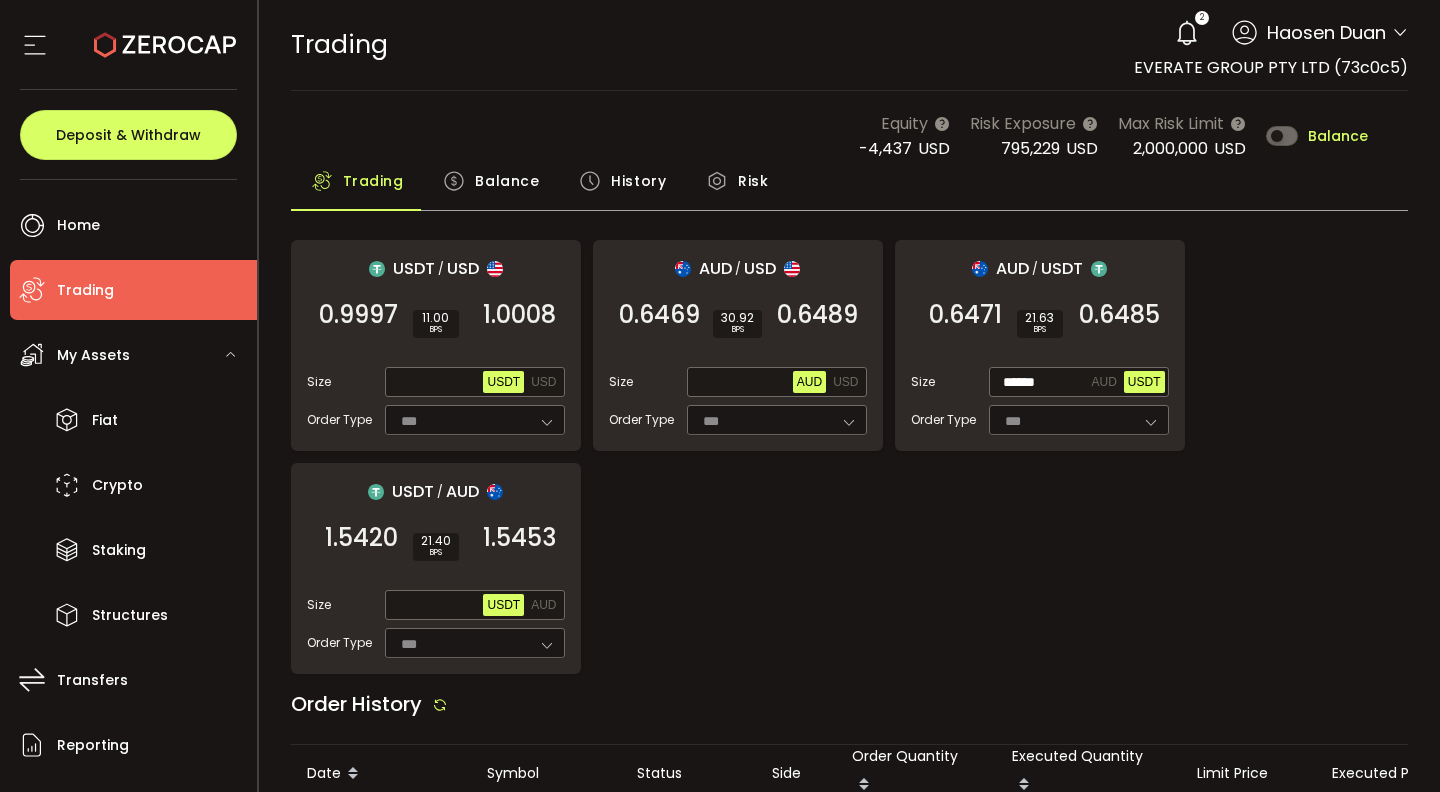 click on "TRADING Buy Power  $0.00
USD
Trading
Trading
Your verification is pending
2 [STREET] [LAST NAME] Account EVERATE GROUP PTY LTD (73c0c5) [FIRST NAME] [LAST NAME] (ac10b1) Preferences Reporting Help Log out
EVERATE GROUP PTY LTD (73c0c5)" at bounding box center [850, 45] 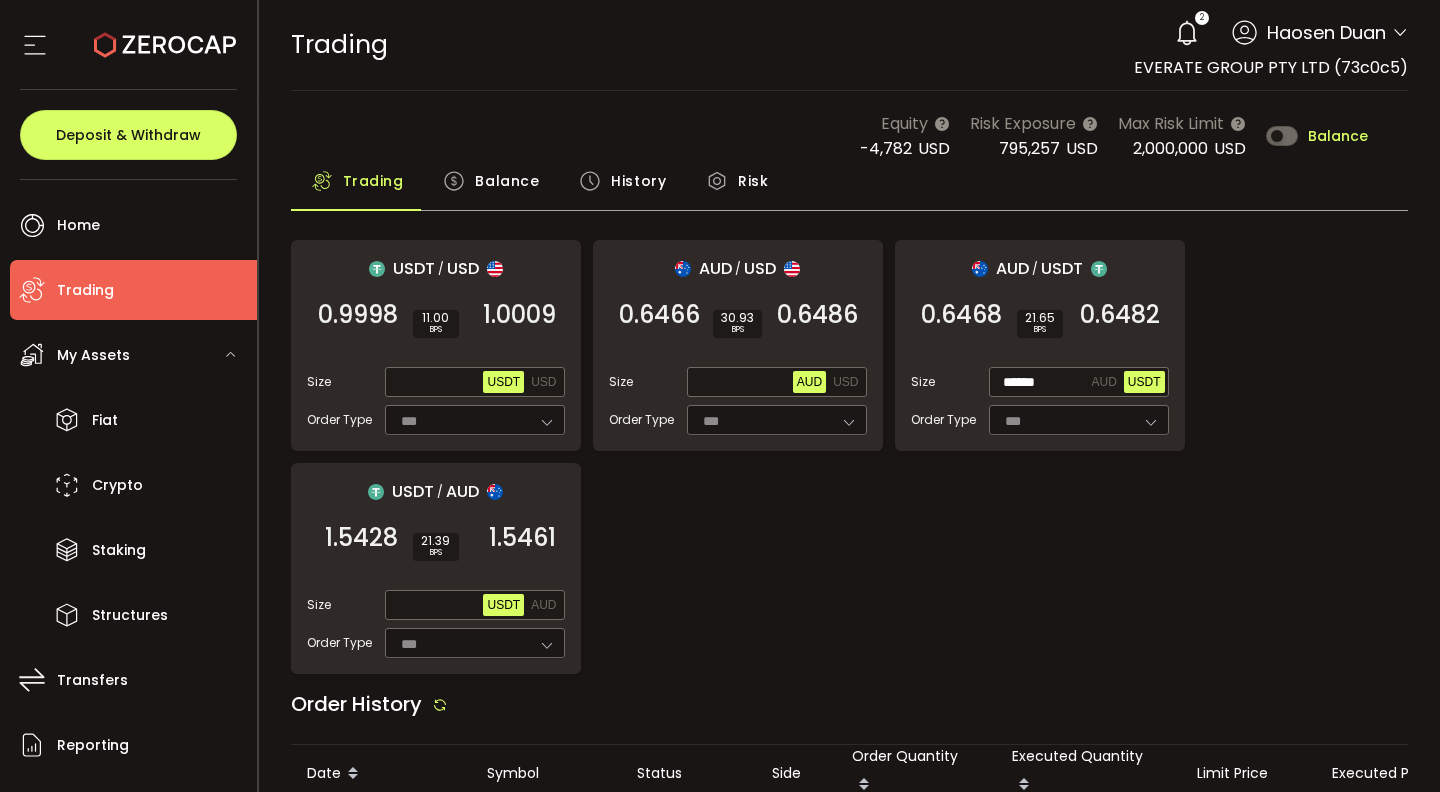 click on "USDT / USD 0.9998    SELL 11.00 BPS 1.0009   BUY Size Max USDT USD Order Type *** FOK AUD / USD 0.6466    SELL 30.93 BPS 0.6486   BUY Size Max AUD USD Order Type *** FOK AUD / USDT 0.6468    SELL 21.65 BPS 0.6482   BUY Size ****** AUD USDT Order Type *** FOK USDT / AUD 1.5428    SELL 21.39 BPS 1.5461   BUY Size Max USDT AUD Order Type *** FOK" at bounding box center (850, 457) 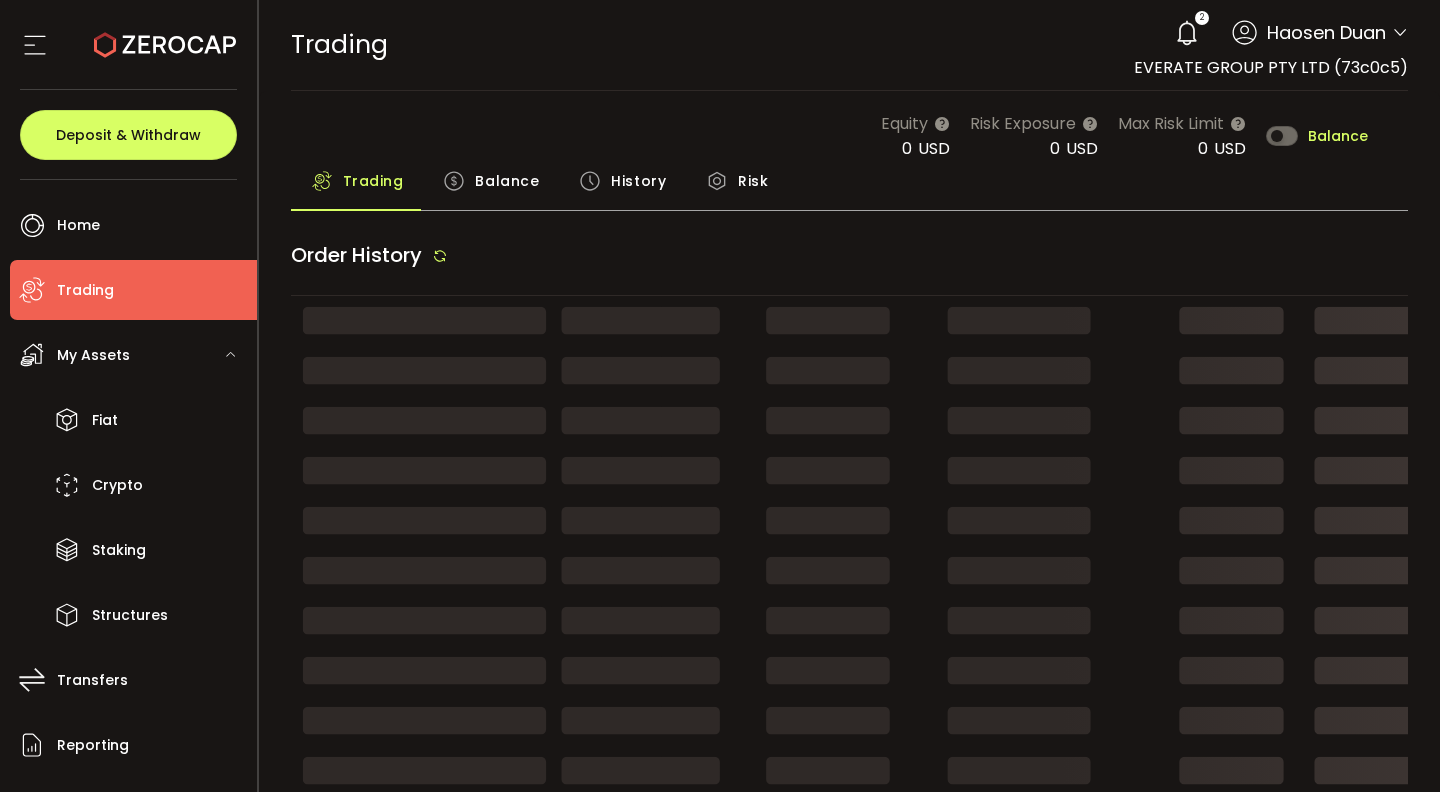 scroll, scrollTop: 0, scrollLeft: 0, axis: both 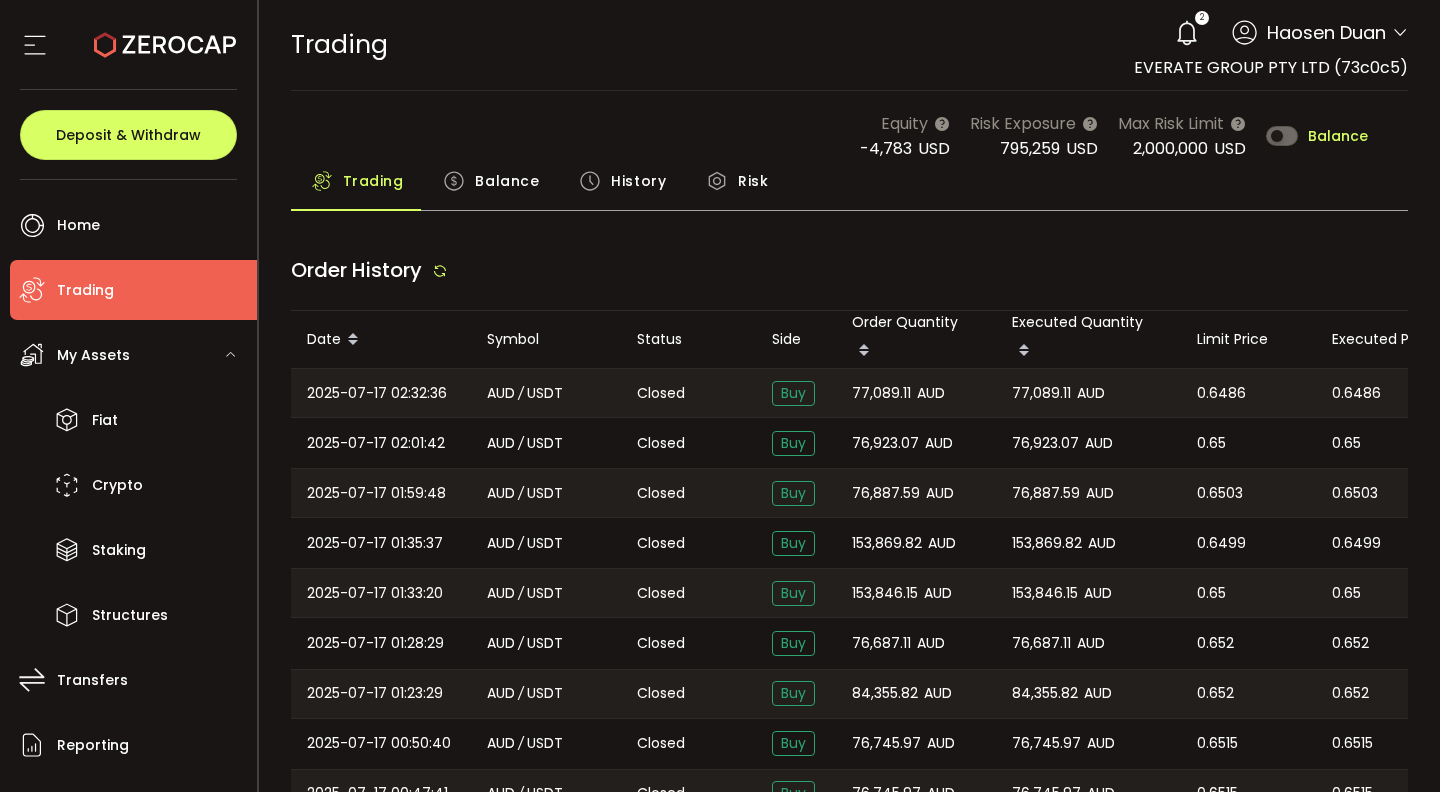type on "***" 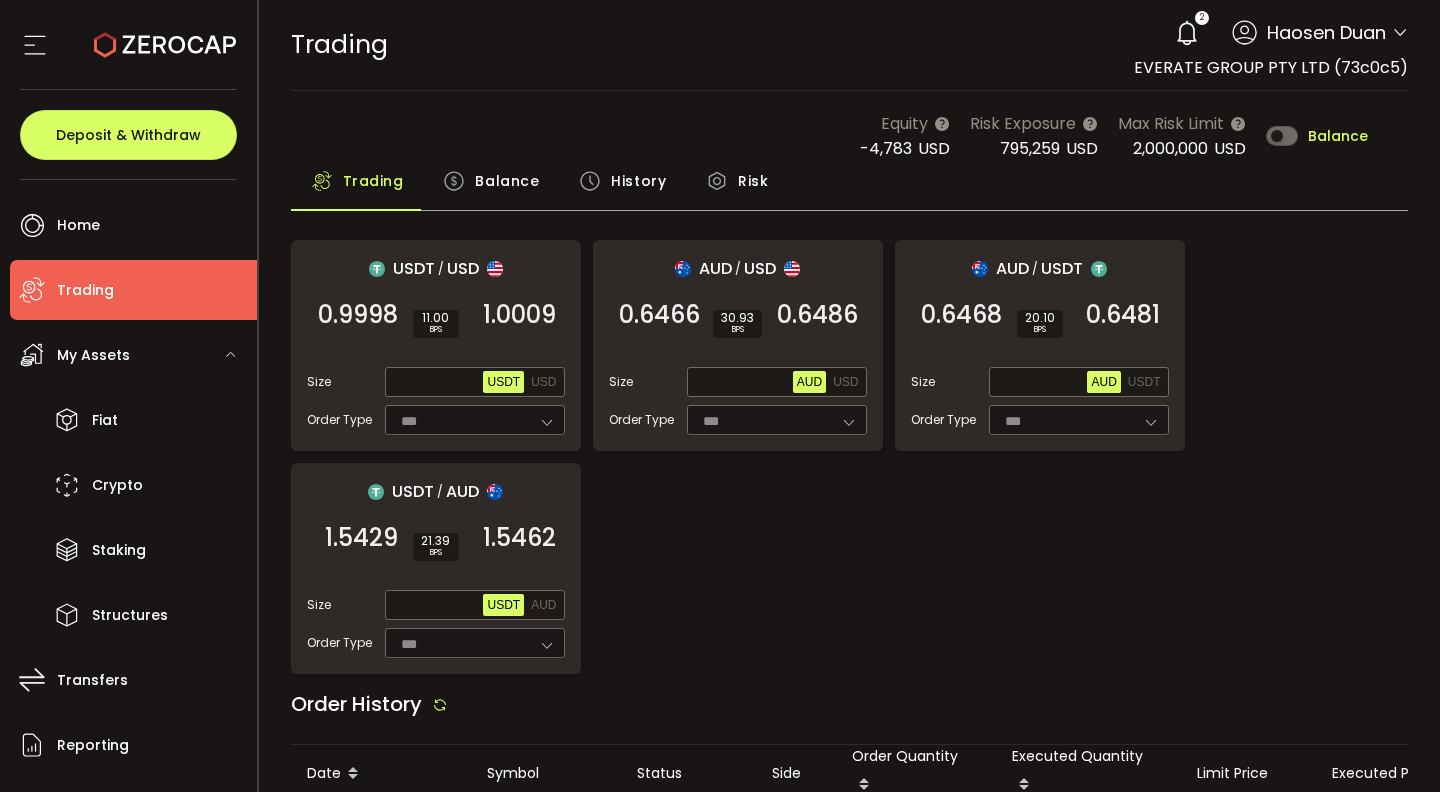 scroll, scrollTop: 0, scrollLeft: 0, axis: both 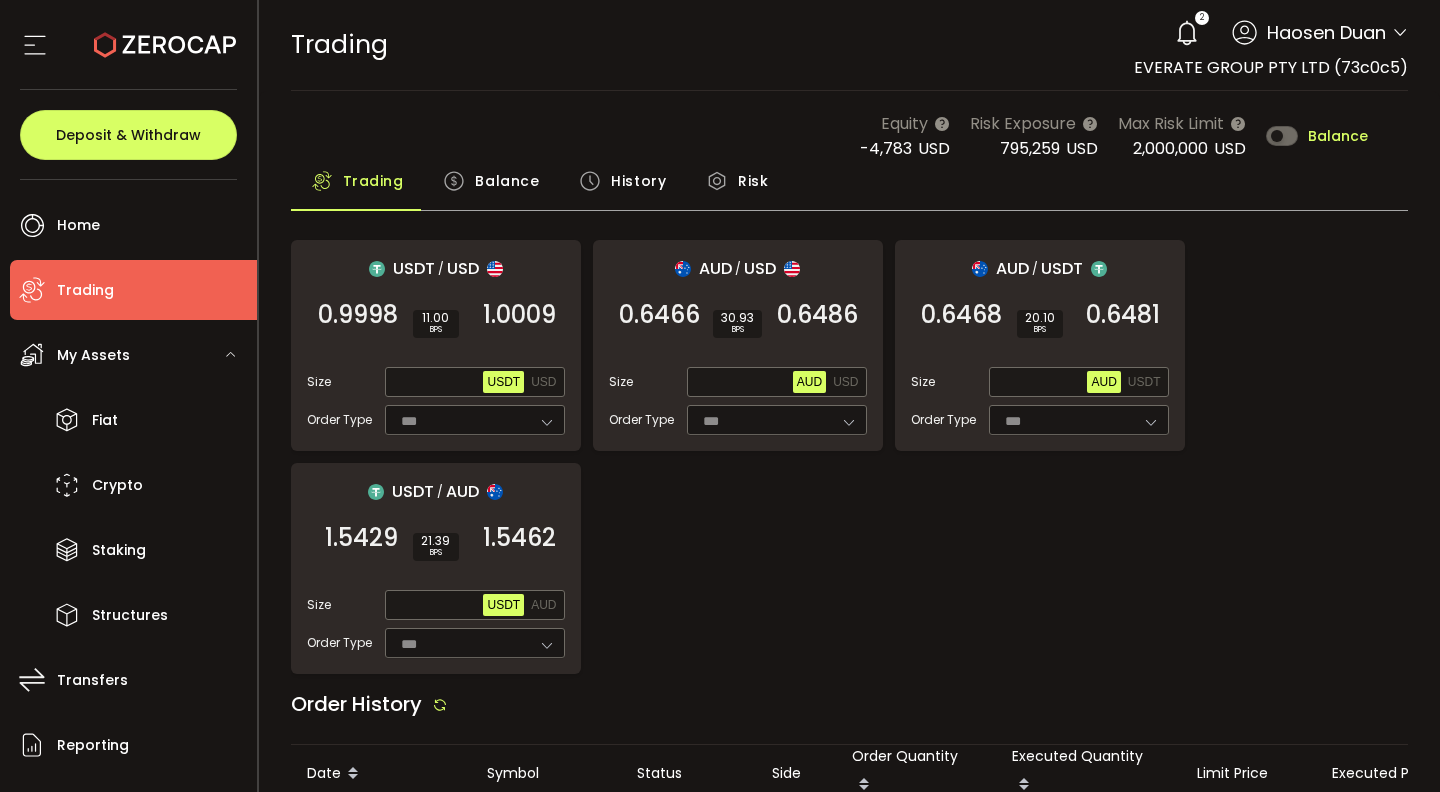click on "Balance" at bounding box center (507, 181) 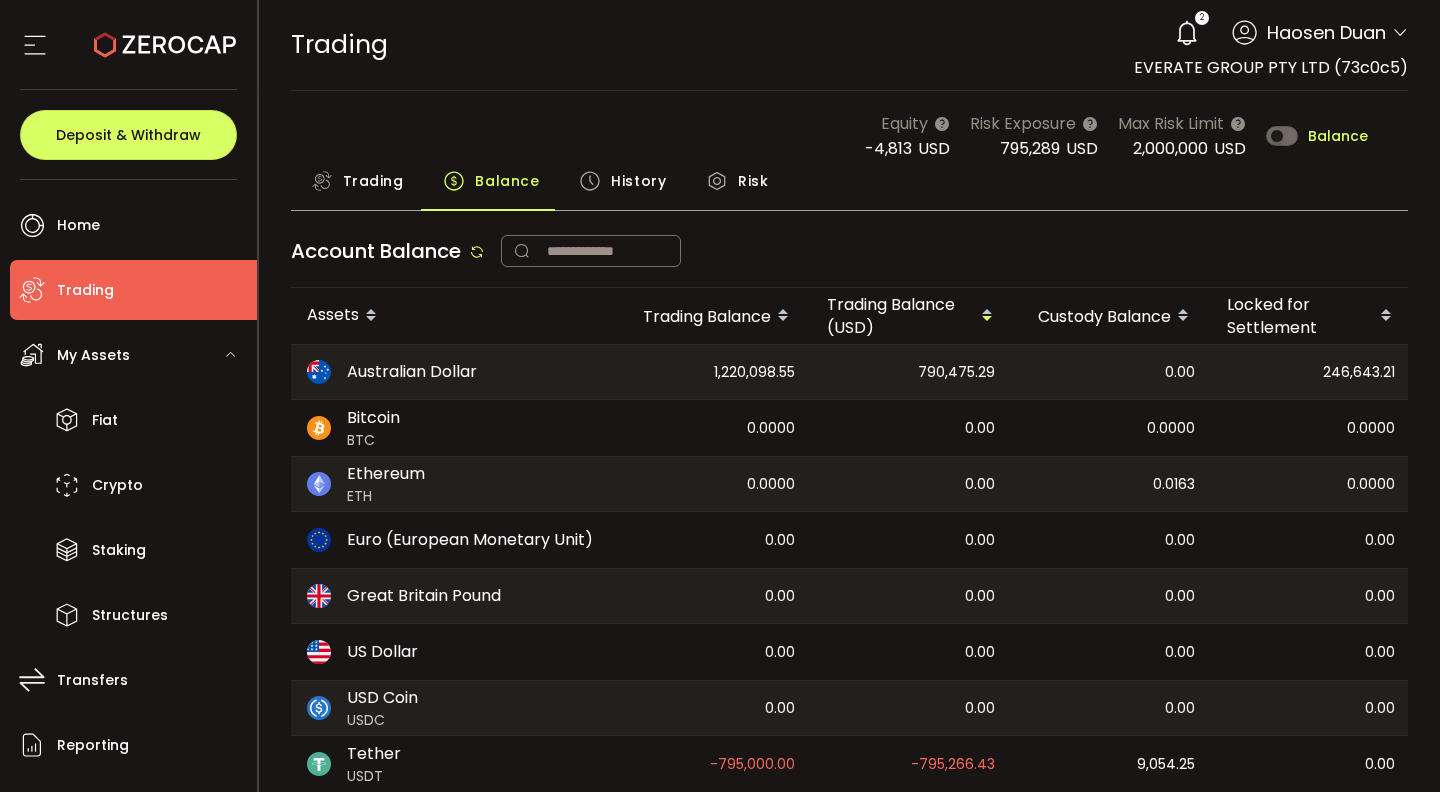 click on "Trading" at bounding box center [373, 181] 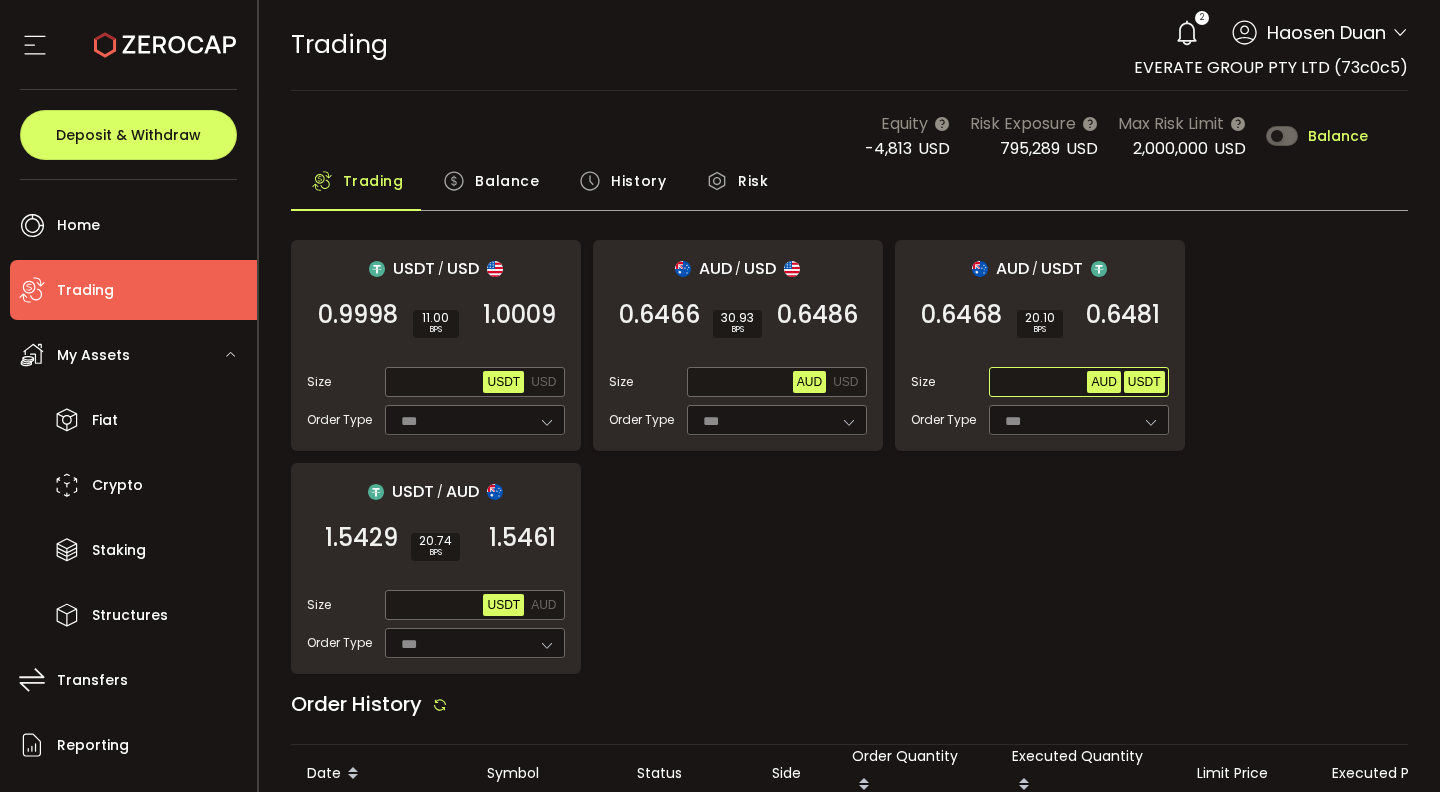 click on "USDT" at bounding box center (1144, 382) 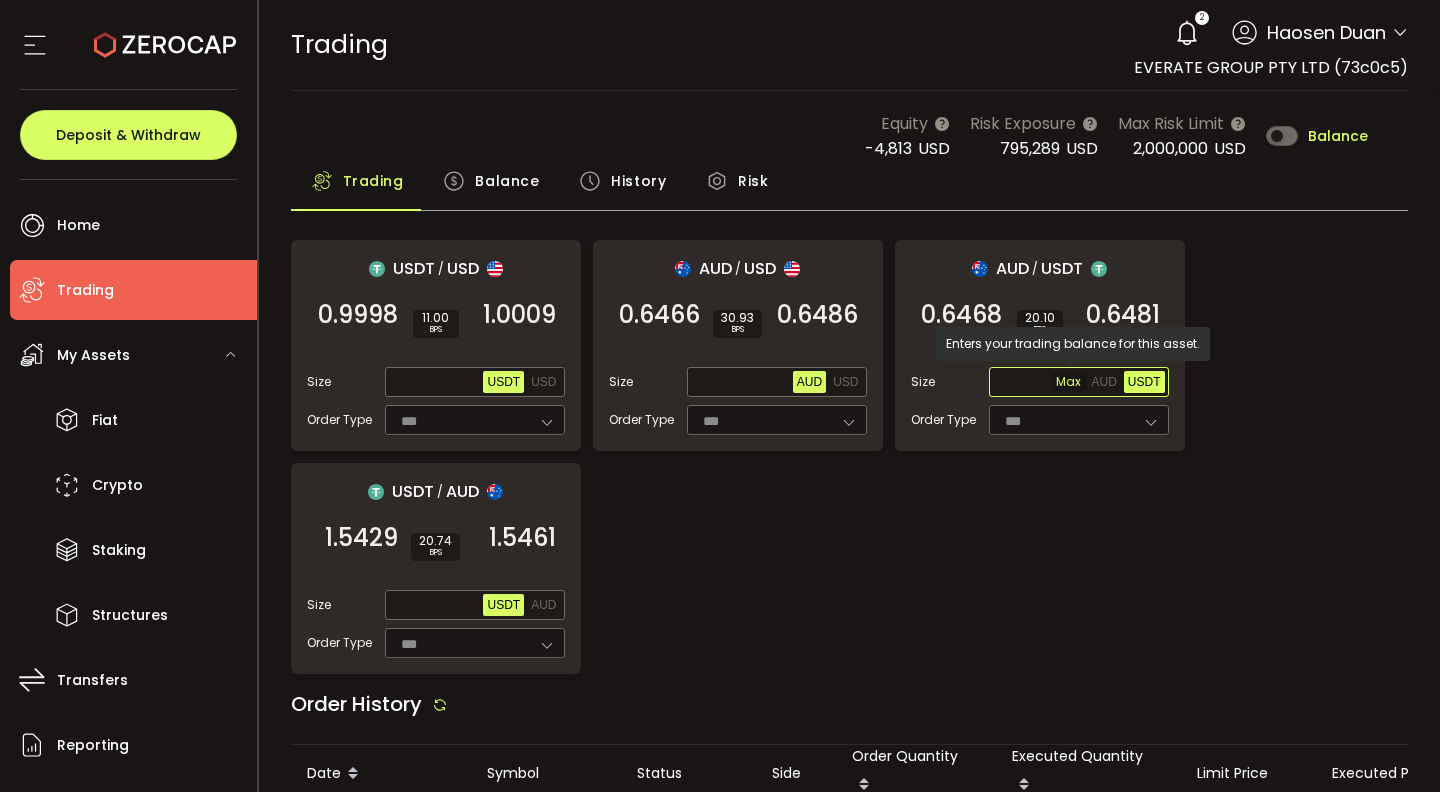 click on "Max" at bounding box center (1069, 382) 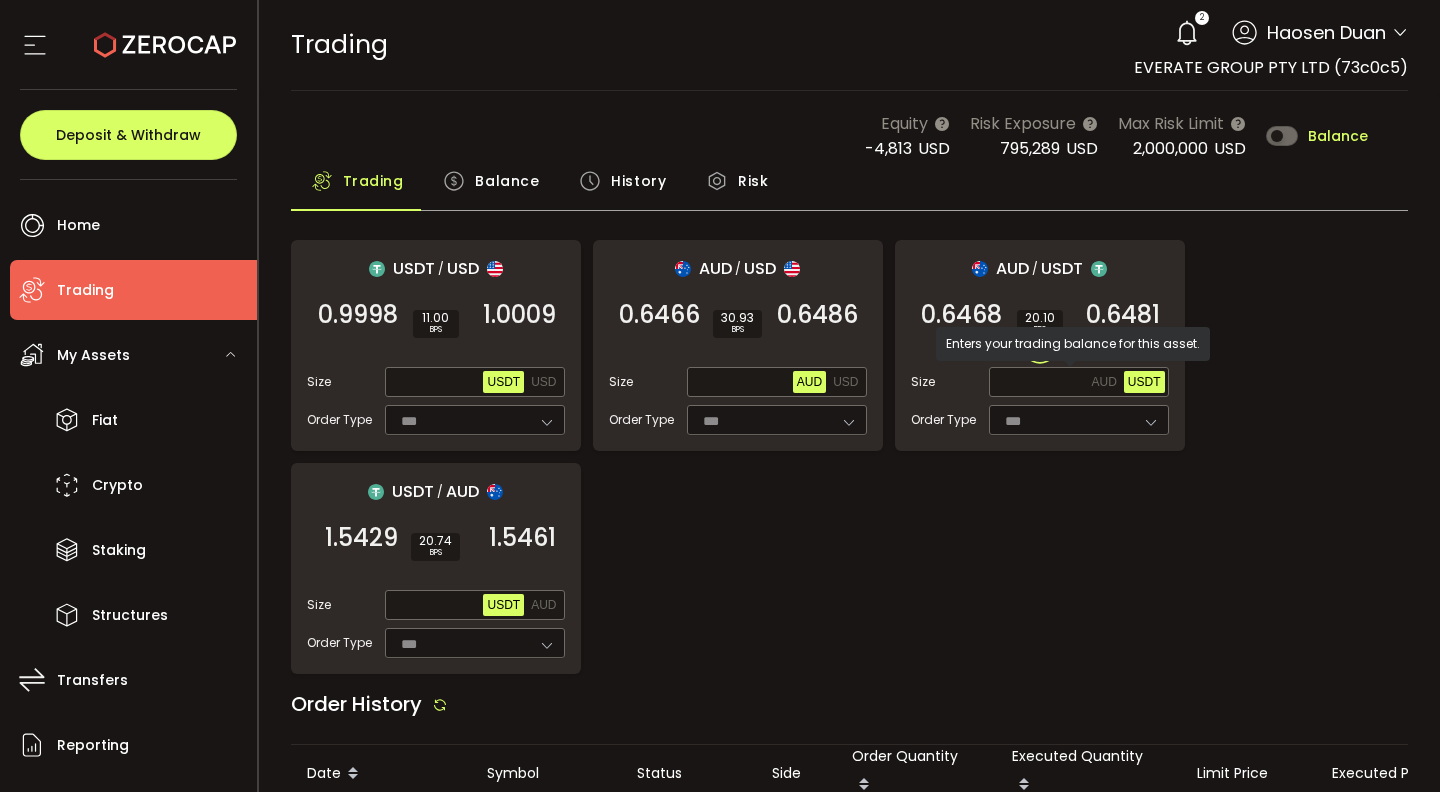 type on "*" 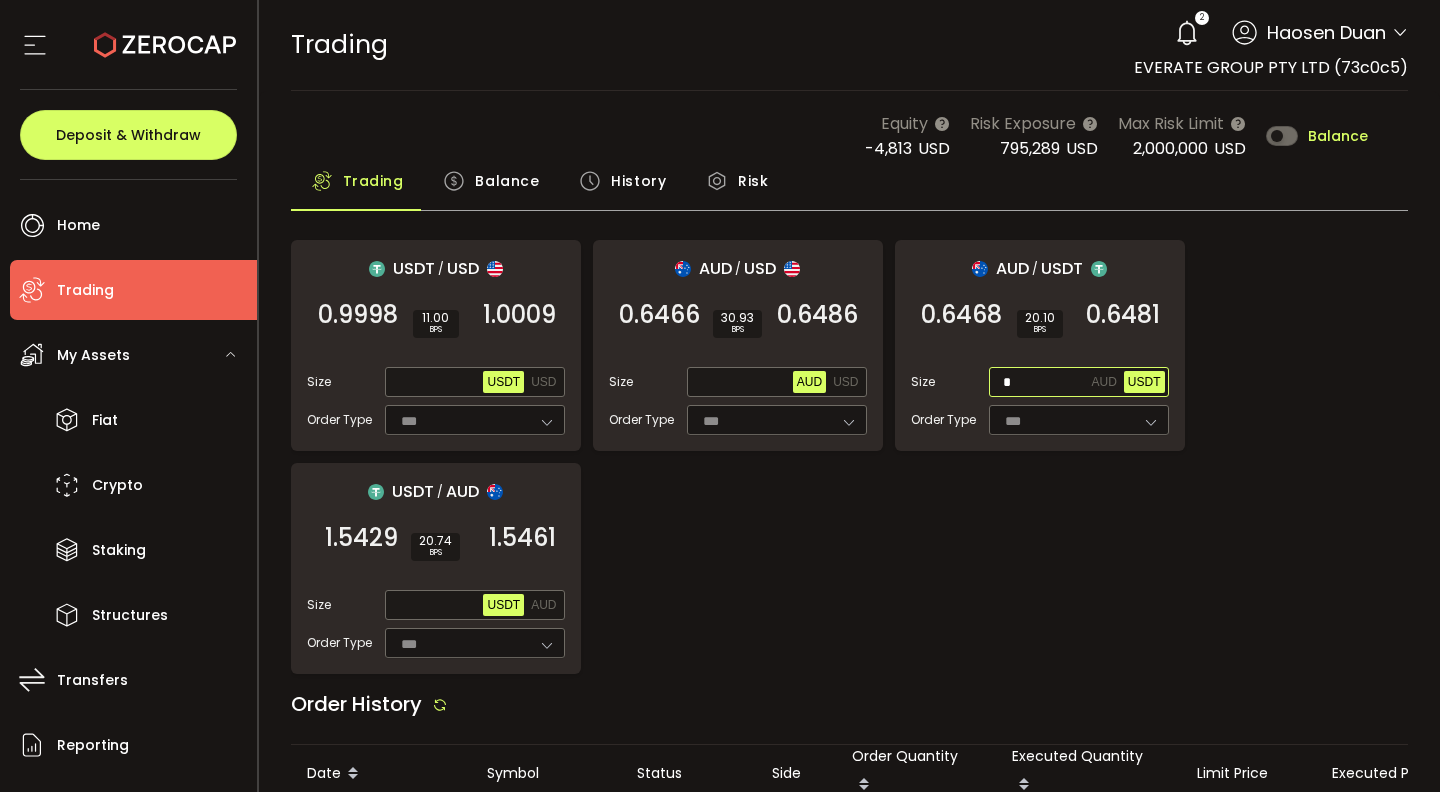 click on "*" at bounding box center (1040, 383) 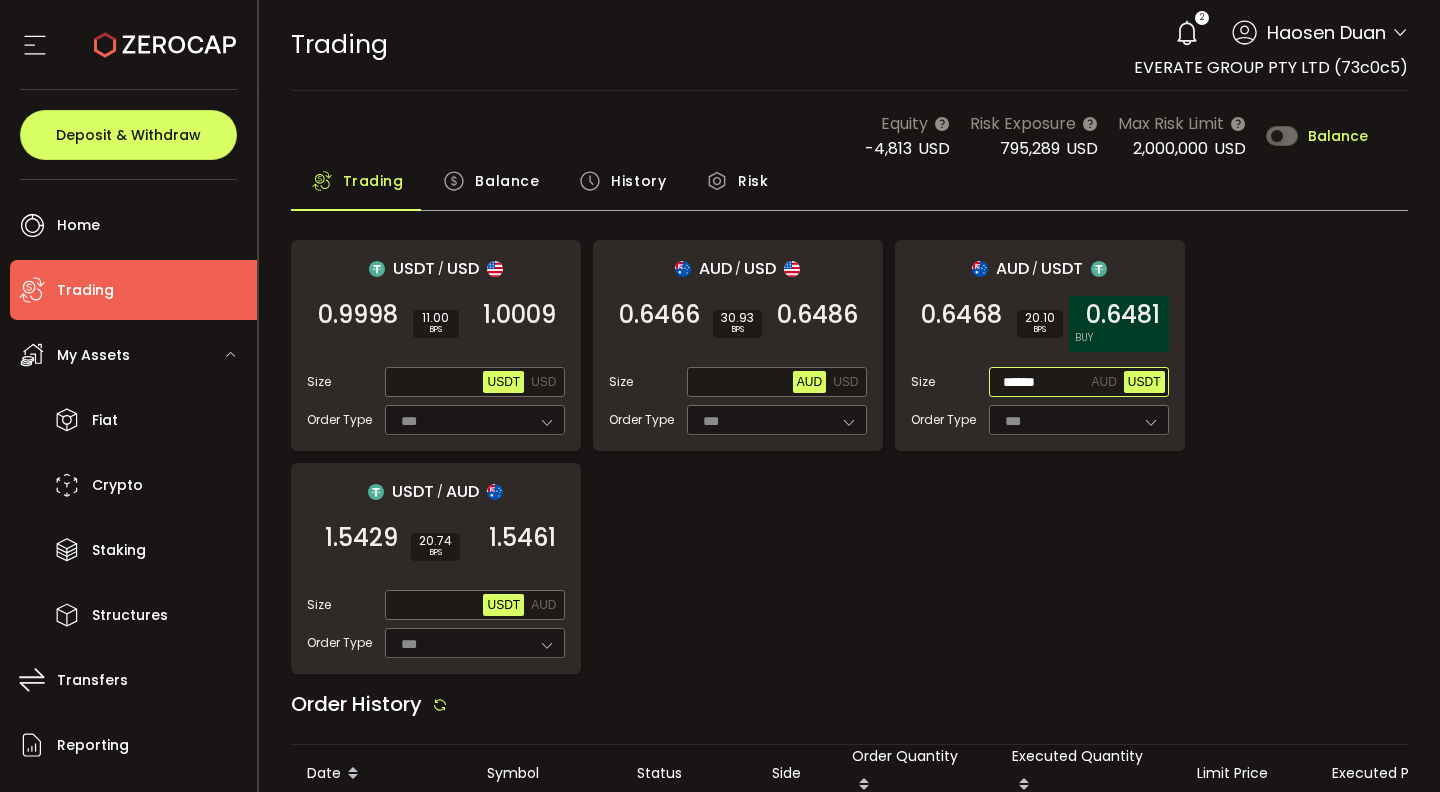 type on "******" 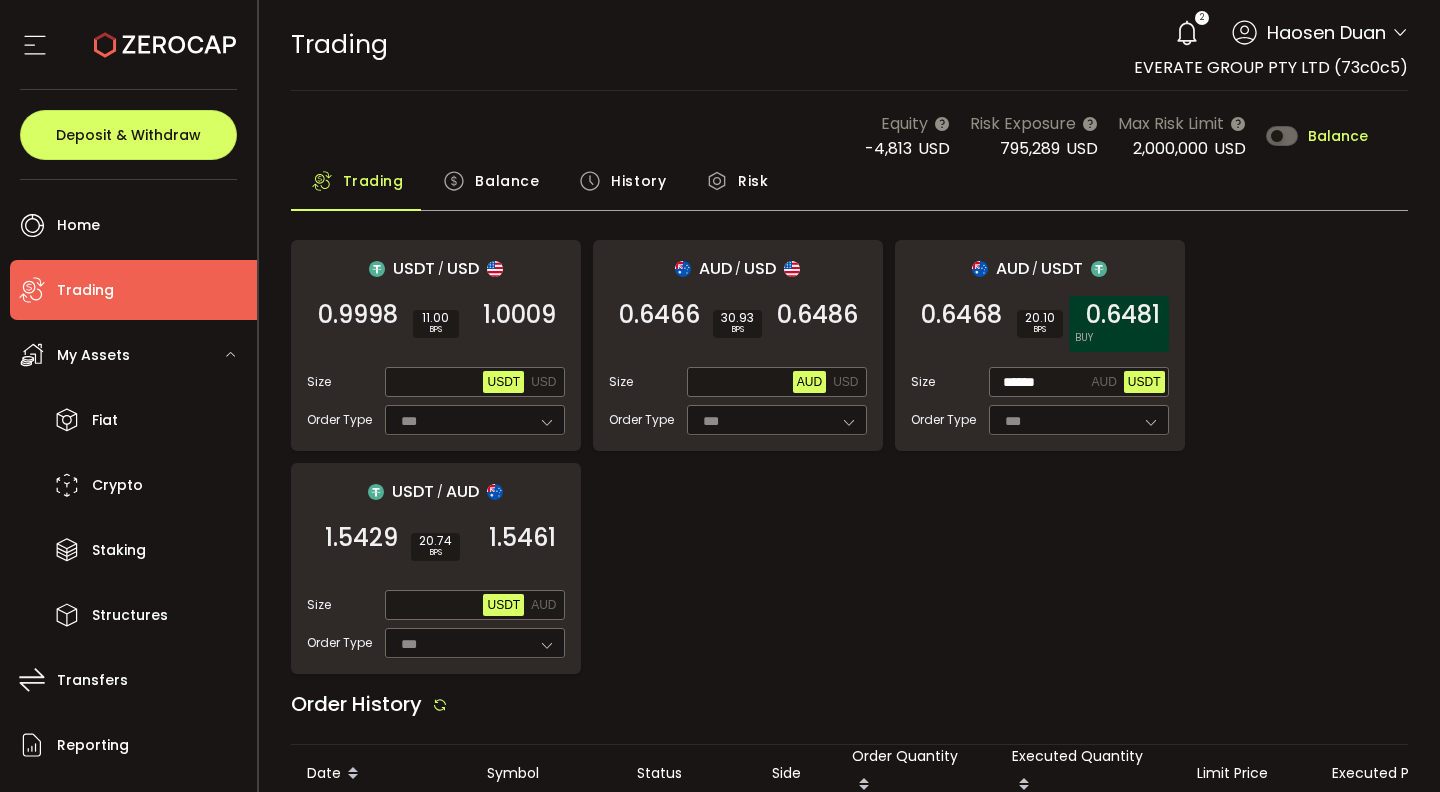 click on "0.6481" at bounding box center (1123, 315) 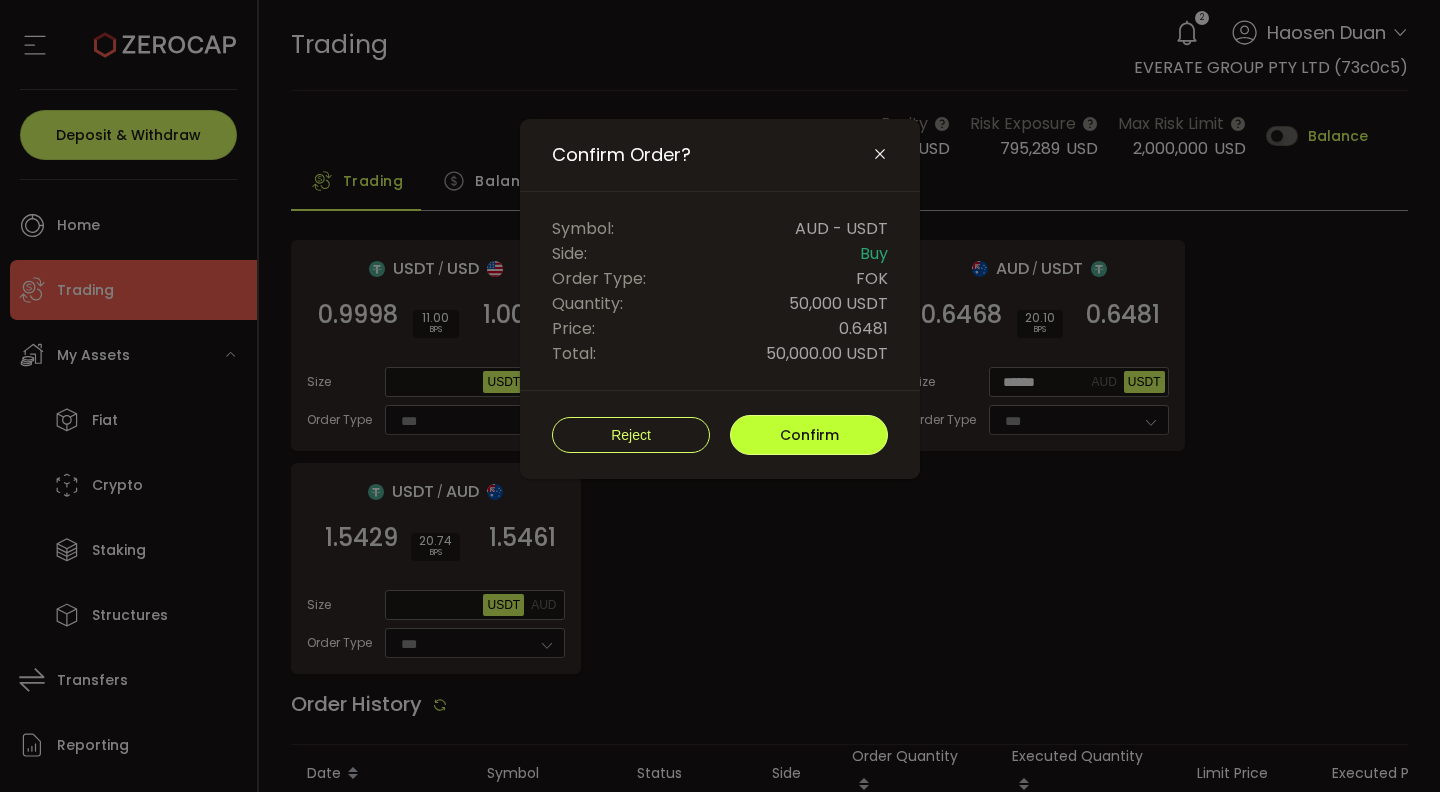 click on "Confirm" at bounding box center (809, 435) 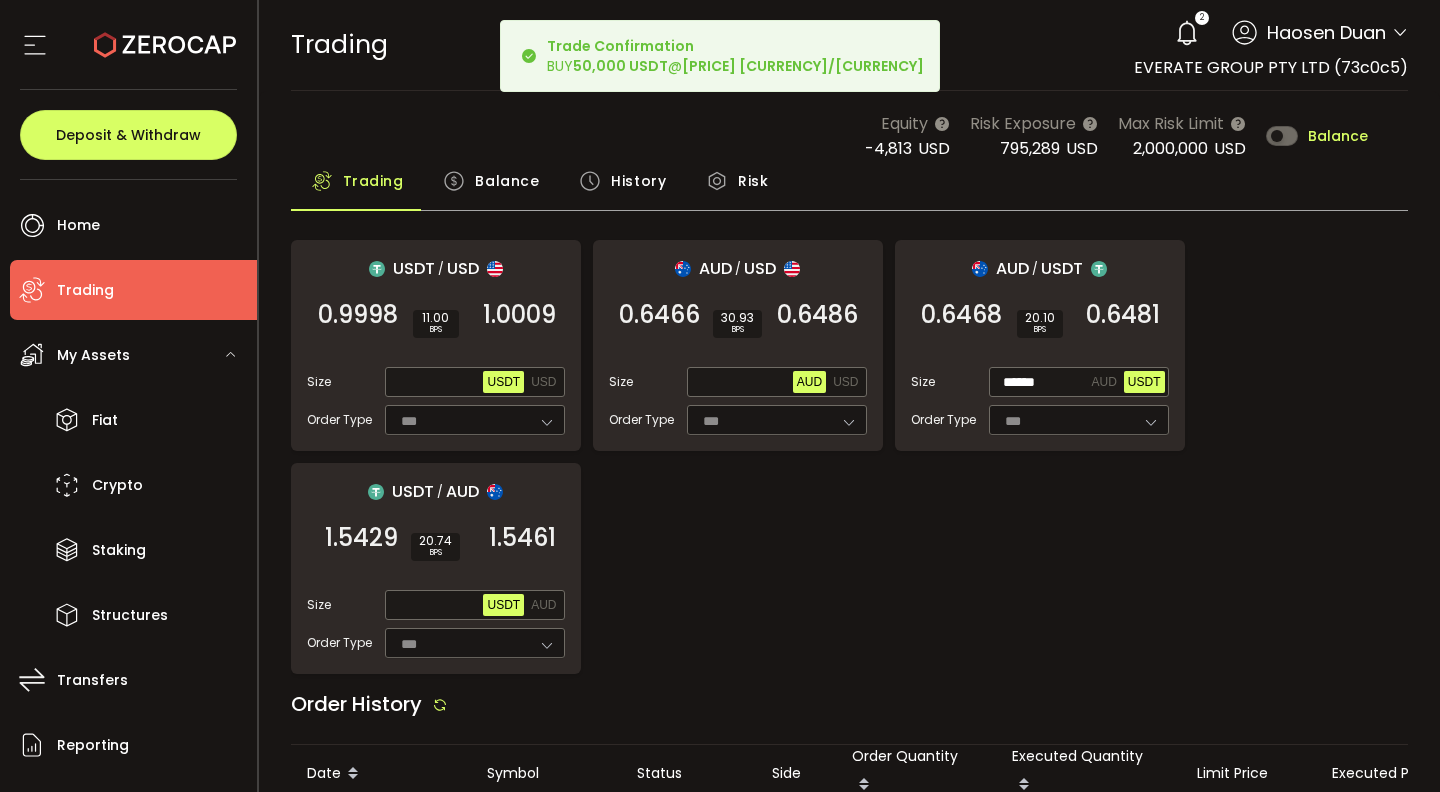 click on "USDT / USD 0.9998    SELL 11.00 BPS 1.0009   BUY Size Max USDT USD Order Type *** FOK AUD / USD 0.6466    SELL 30.93 BPS 0.6486   BUY Size Max AUD USD Order Type *** FOK AUD / USDT 0.6468    SELL 20.10 BPS 0.6481   BUY Size ****** AUD USDT Order Type *** FOK USDT / AUD 1.5429    SELL 20.74 BPS 1.5461   BUY Size Max USDT AUD Order Type *** FOK" at bounding box center [850, 457] 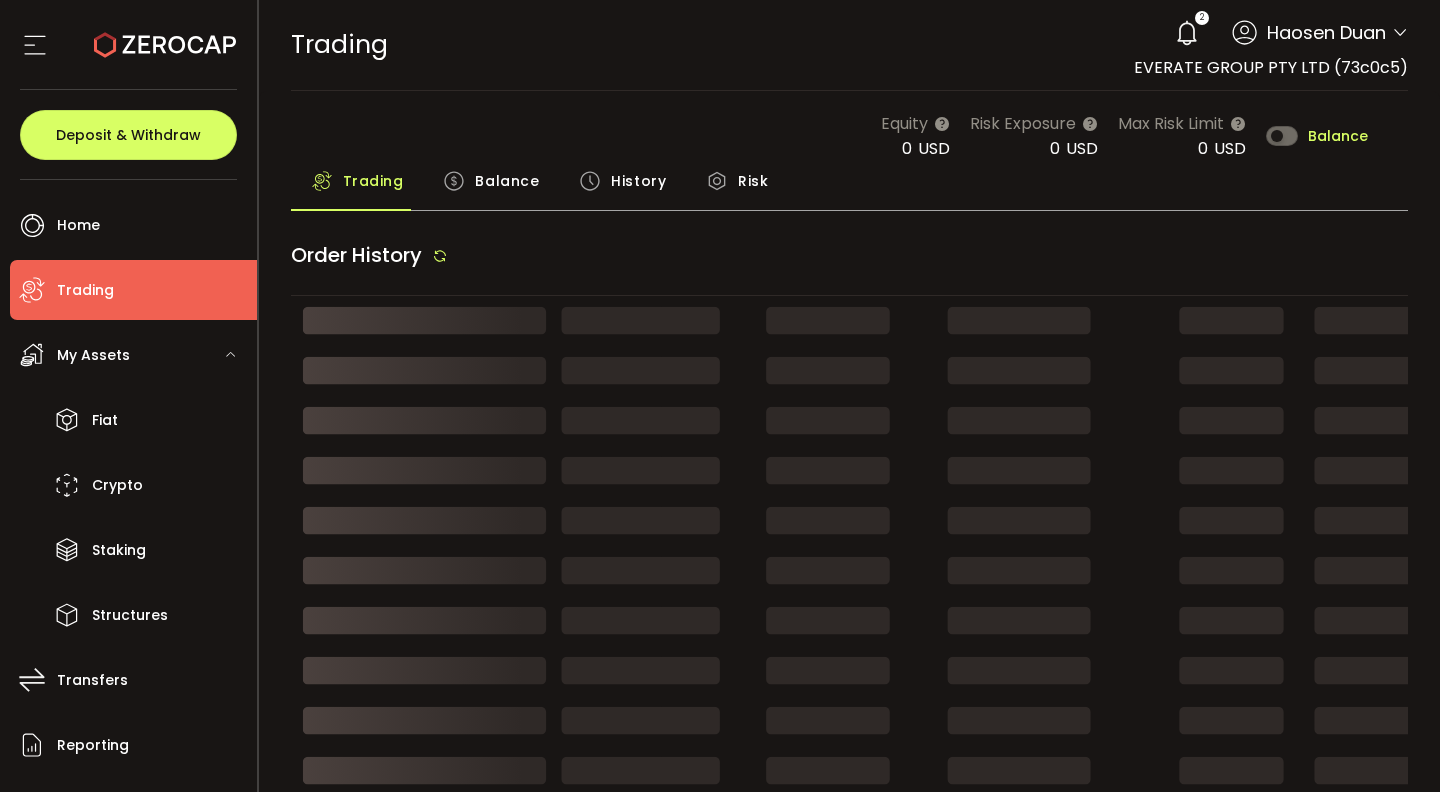 scroll, scrollTop: 0, scrollLeft: 0, axis: both 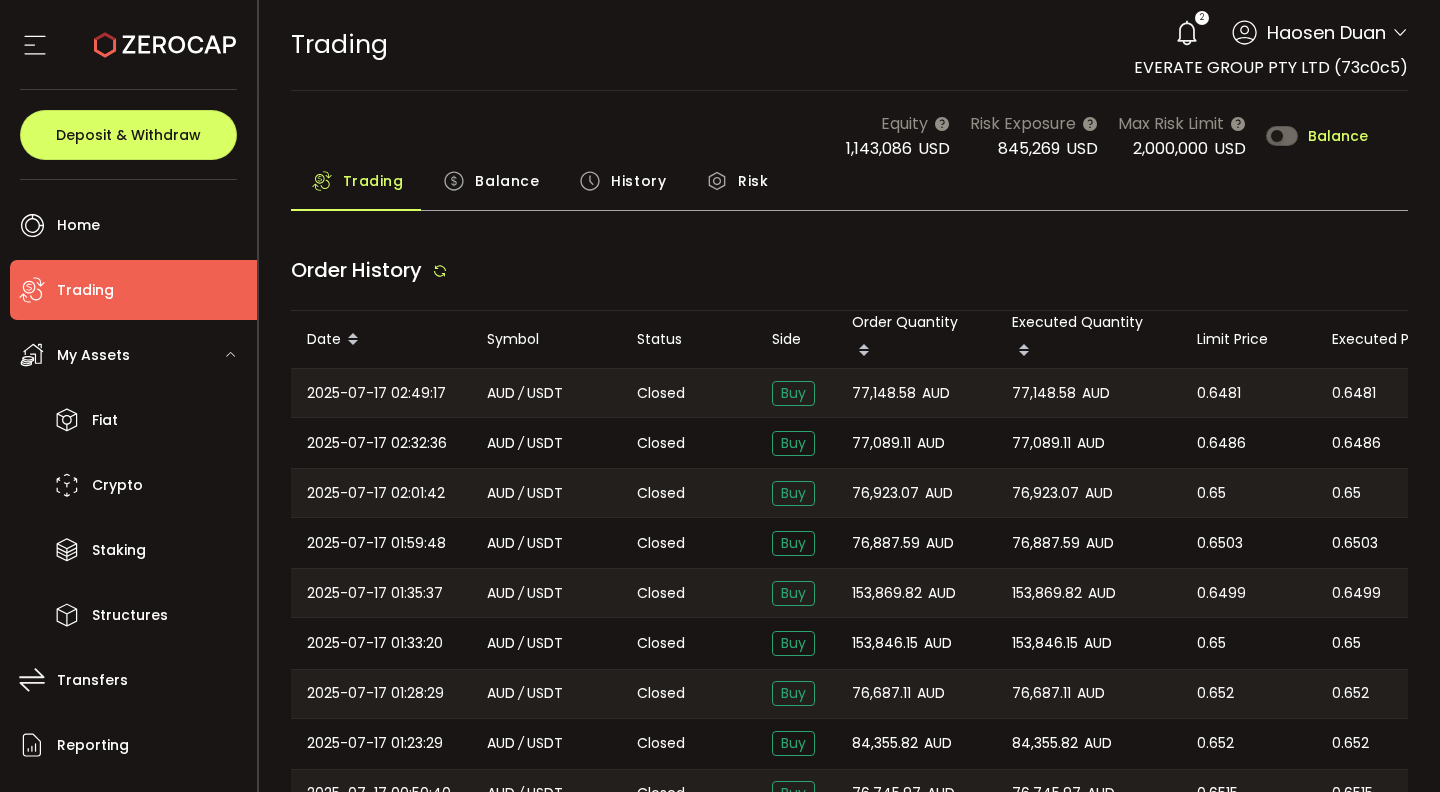 type on "***" 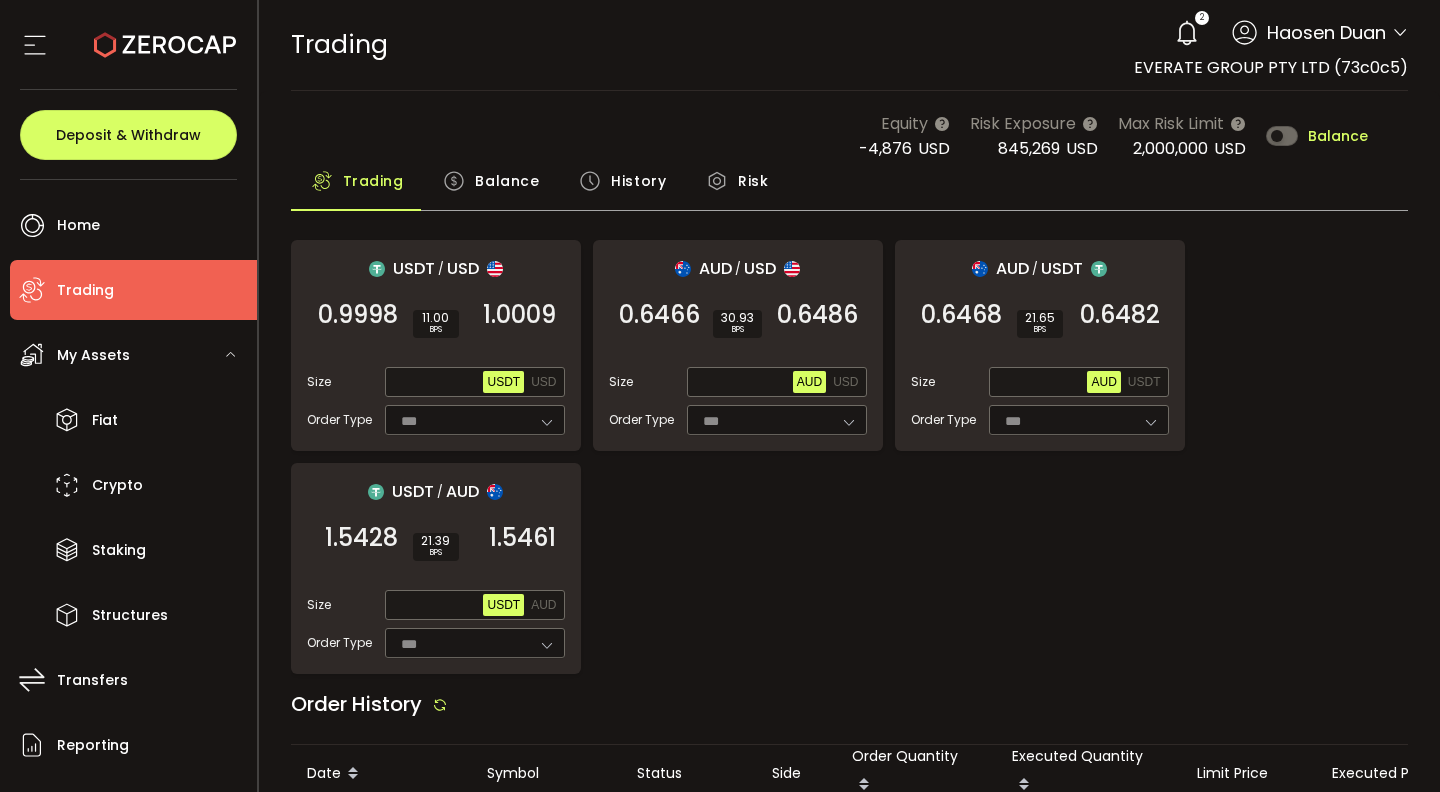 click on "USDT / USD 0.9998    SELL 11.00 BPS 1.0009   BUY Size Max USDT USD Order Type *** FOK AUD / USD 0.6466    SELL 30.93 BPS 0.6486   BUY Size Max AUD USD Order Type *** FOK AUD / USDT 0.6468    SELL 21.65 BPS 0.6482   BUY Size Max AUD USDT Order Type *** FOK USDT / AUD 1.5428    SELL 21.39 BPS 1.5461   BUY Size Max USDT AUD Order Type *** FOK" at bounding box center [850, 457] 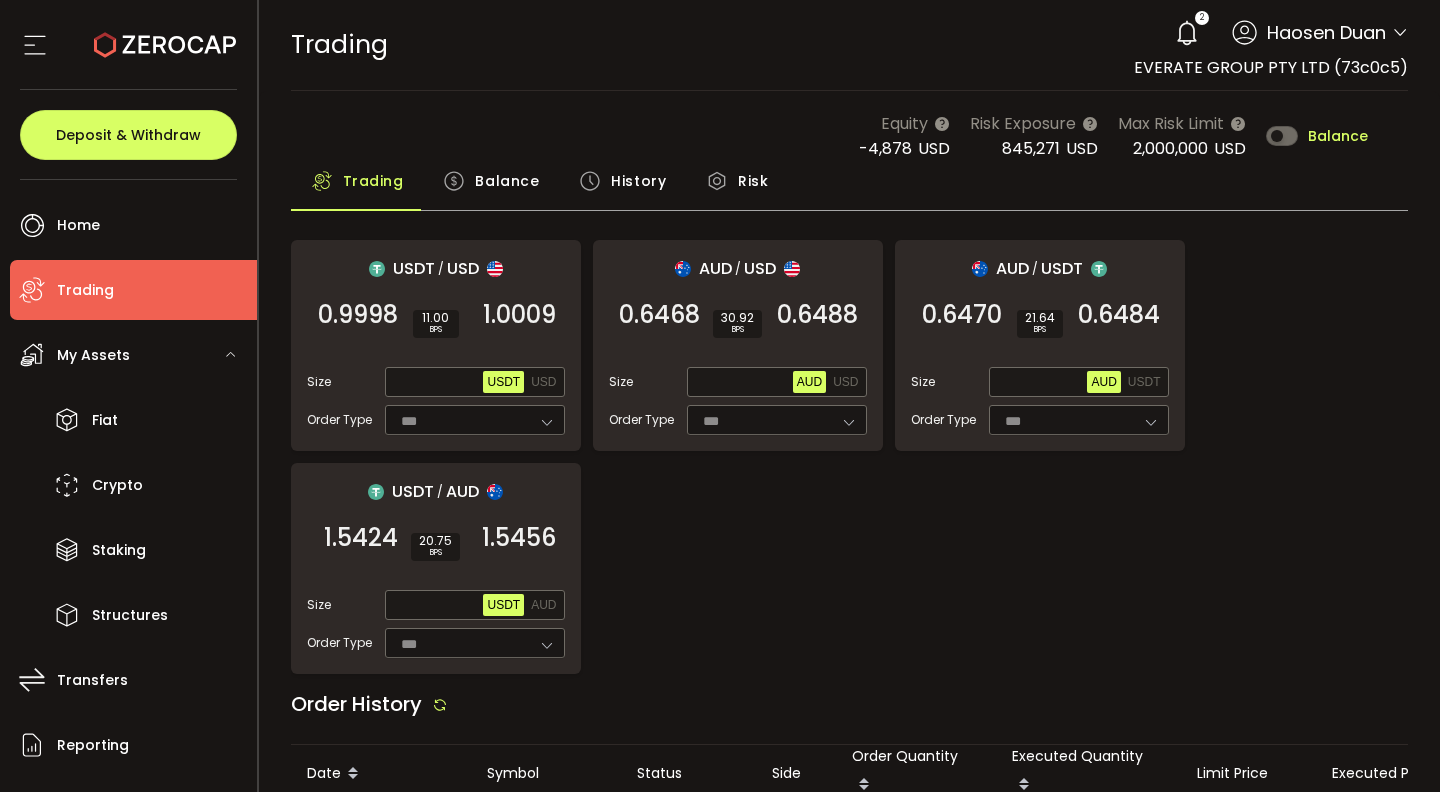 click on "2" at bounding box center (1187, 33) 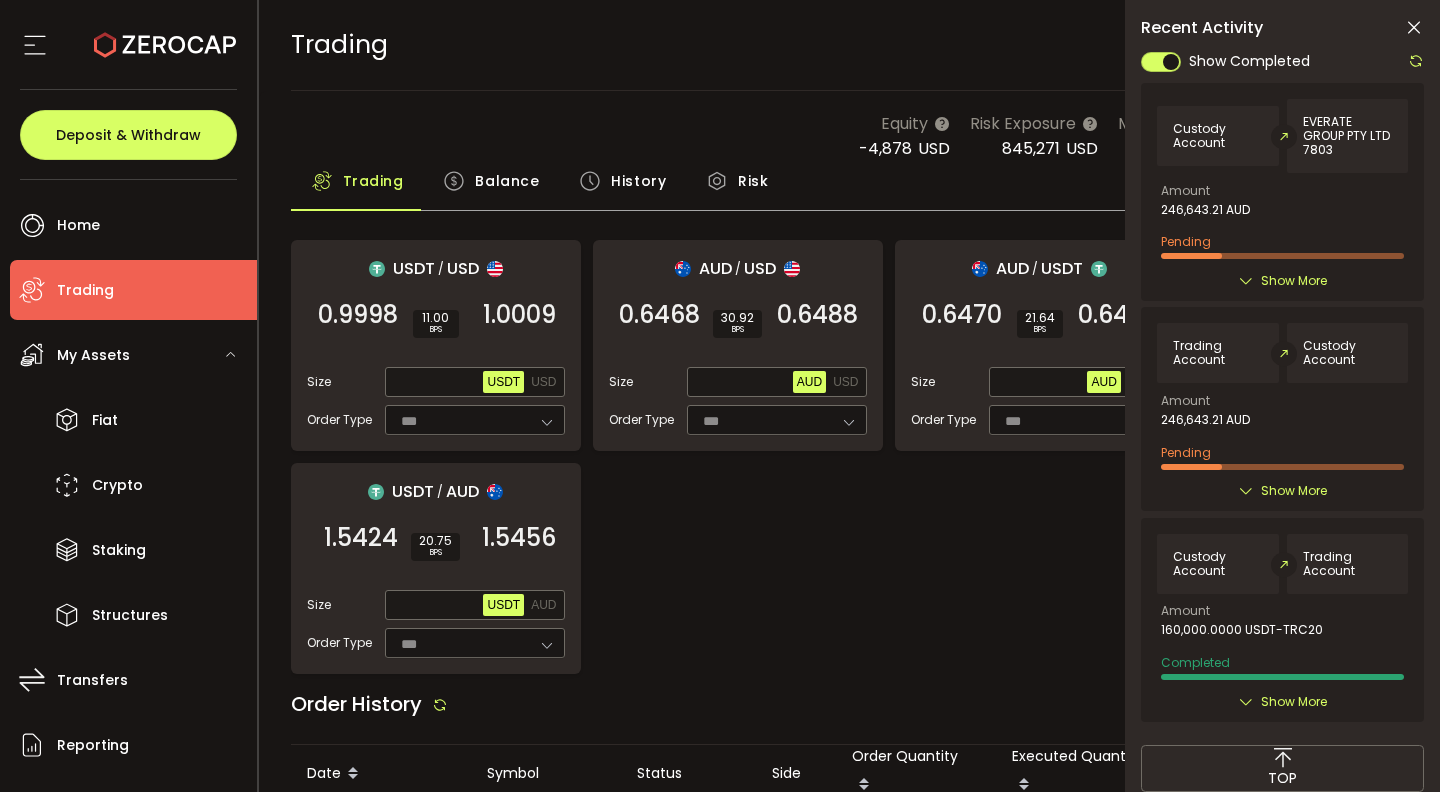 click at bounding box center (1414, 28) 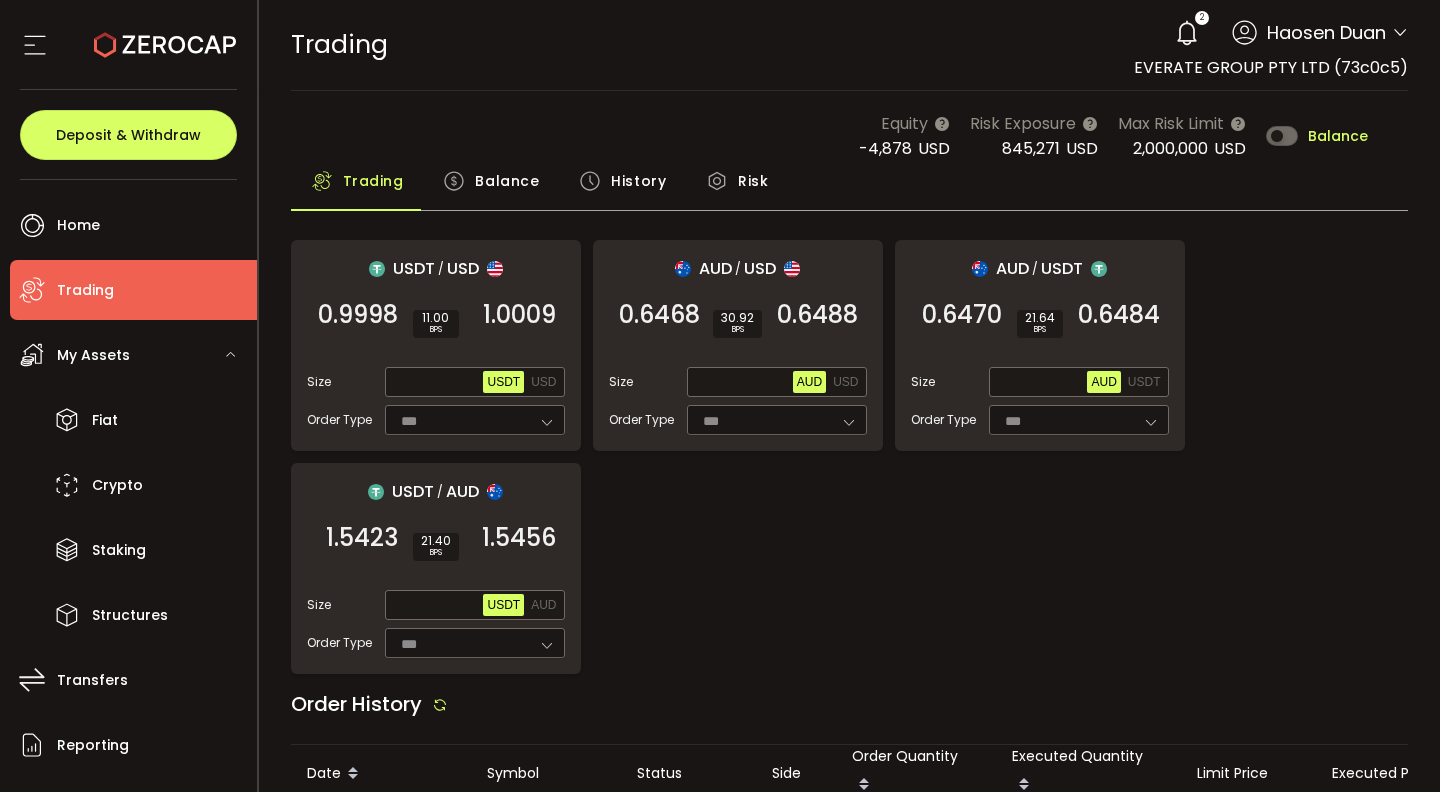 click 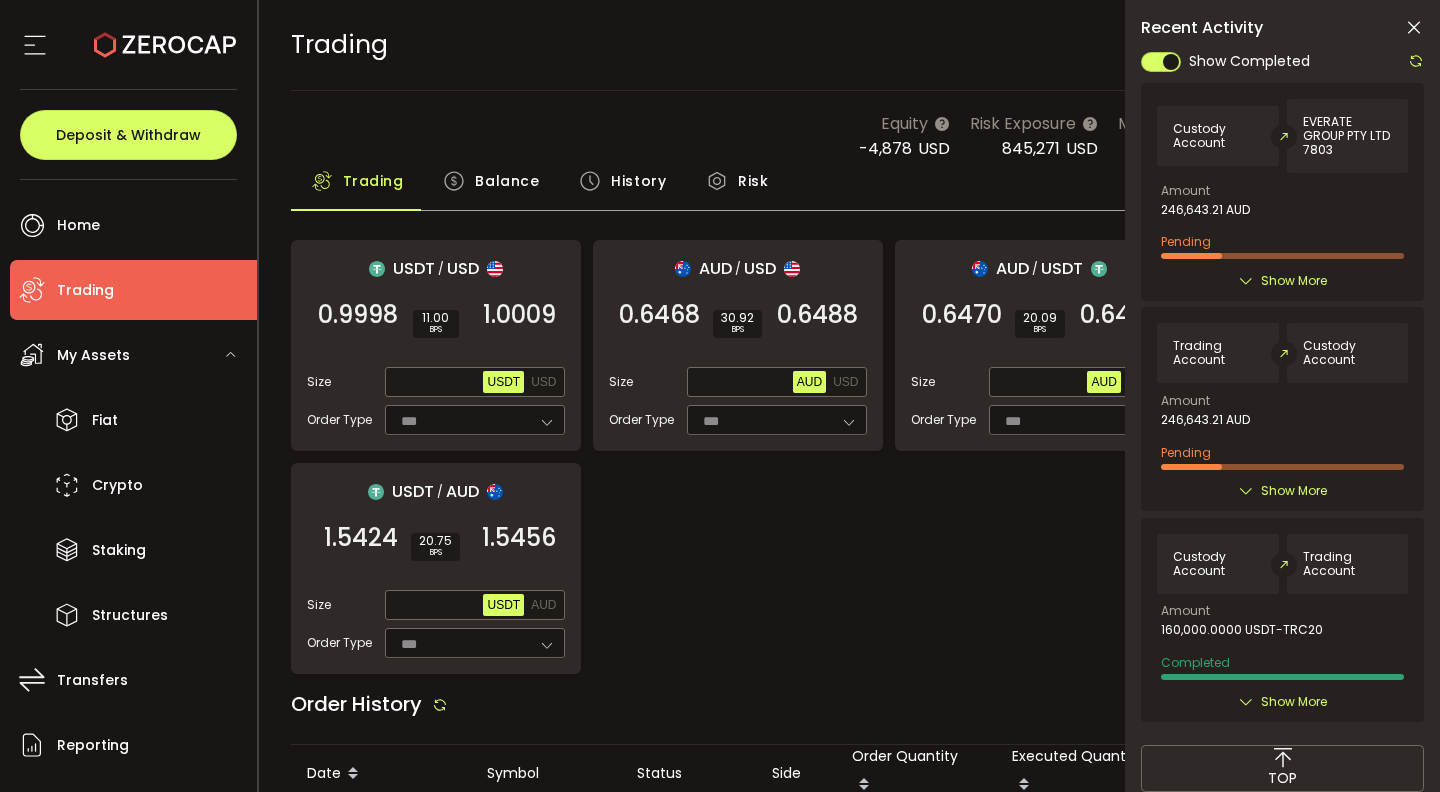 click on "TRADING Buy Power  $0.00
USD
USD
USD
Your verification is pending
2 [FIRST] [LAST] Account [COMPANY] ([ID]) [FIRST] [LAST] ([ID]) Preferences Reporting Help Log out
[COMPANY] ([ID])" at bounding box center [850, 45] 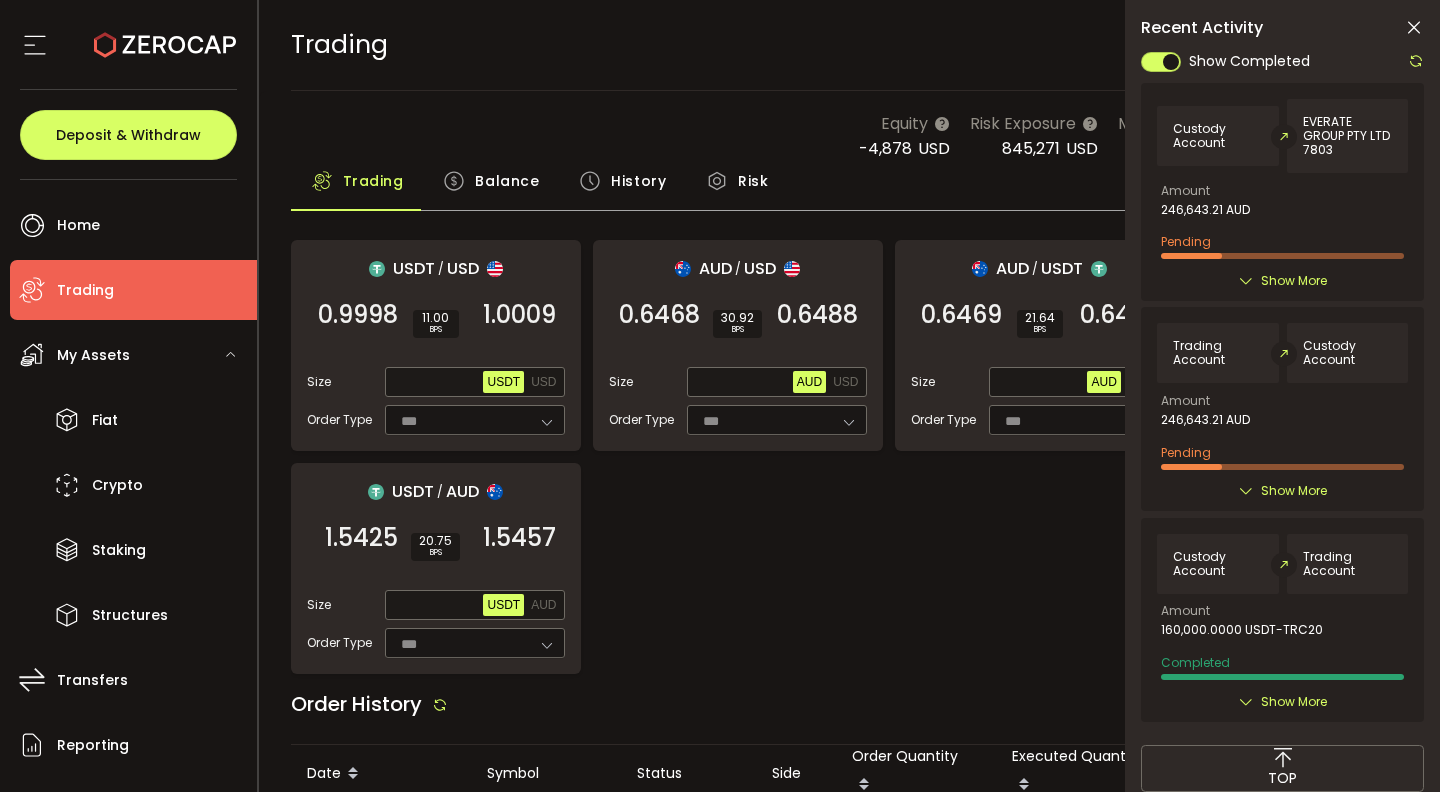 click at bounding box center [1414, 28] 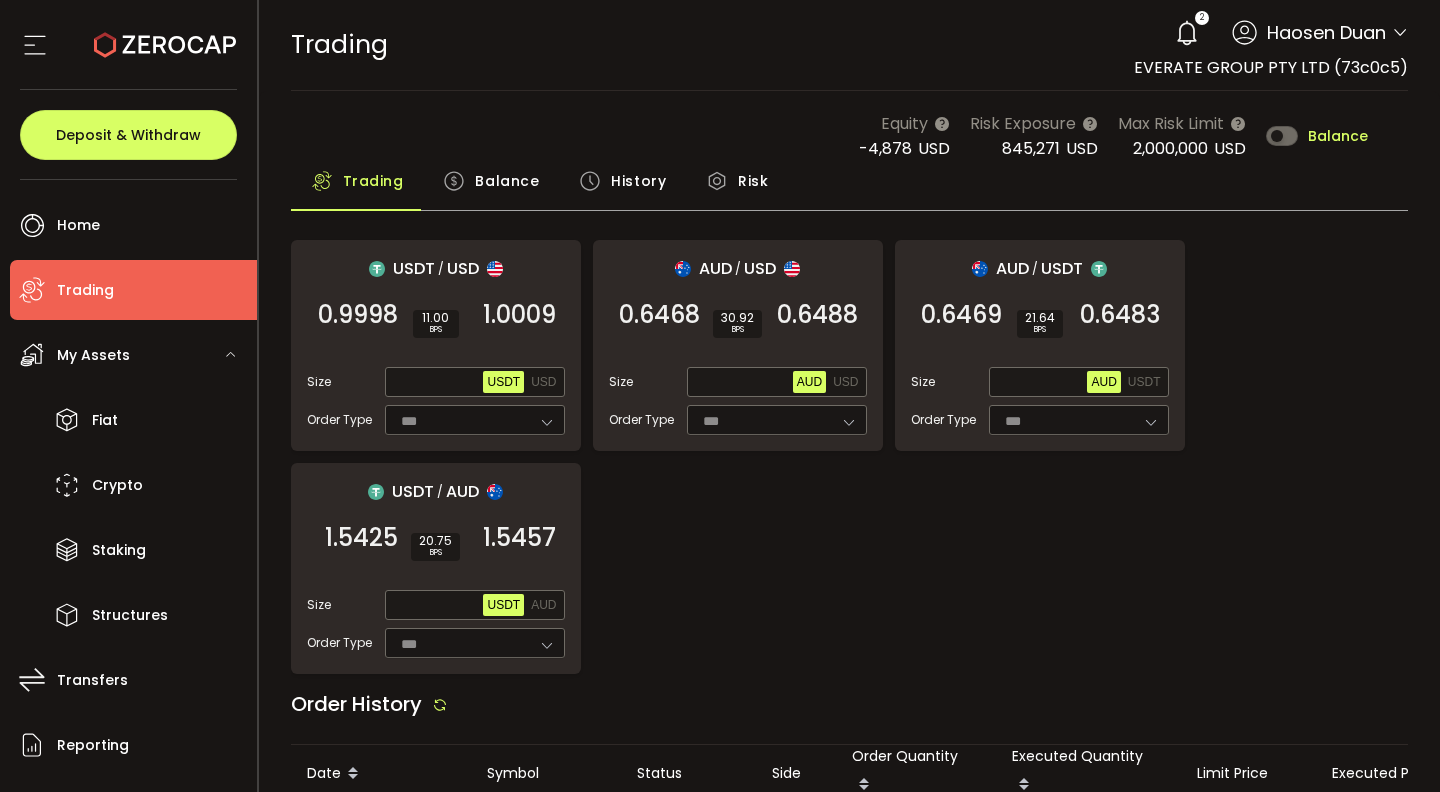 click on "TRADING Buy Power  $0.00
USD
USD
USD
Your verification is pending
2 [FIRST] [LAST] Account [COMPANY] ([ID]) [FIRST] [LAST] ([ID]) Preferences Reporting Help Log out
[COMPANY] ([ID])" at bounding box center [850, 45] 